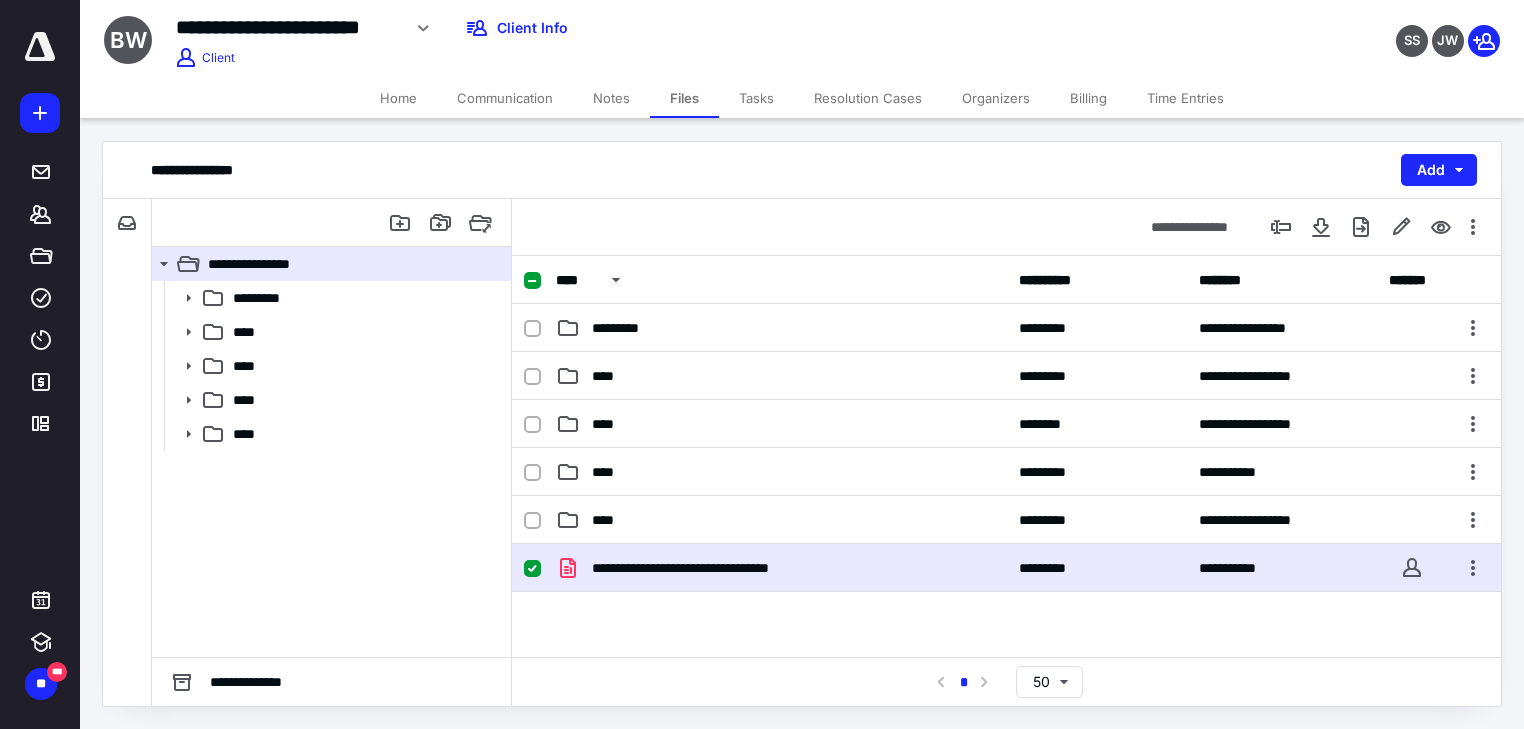 scroll, scrollTop: 0, scrollLeft: 0, axis: both 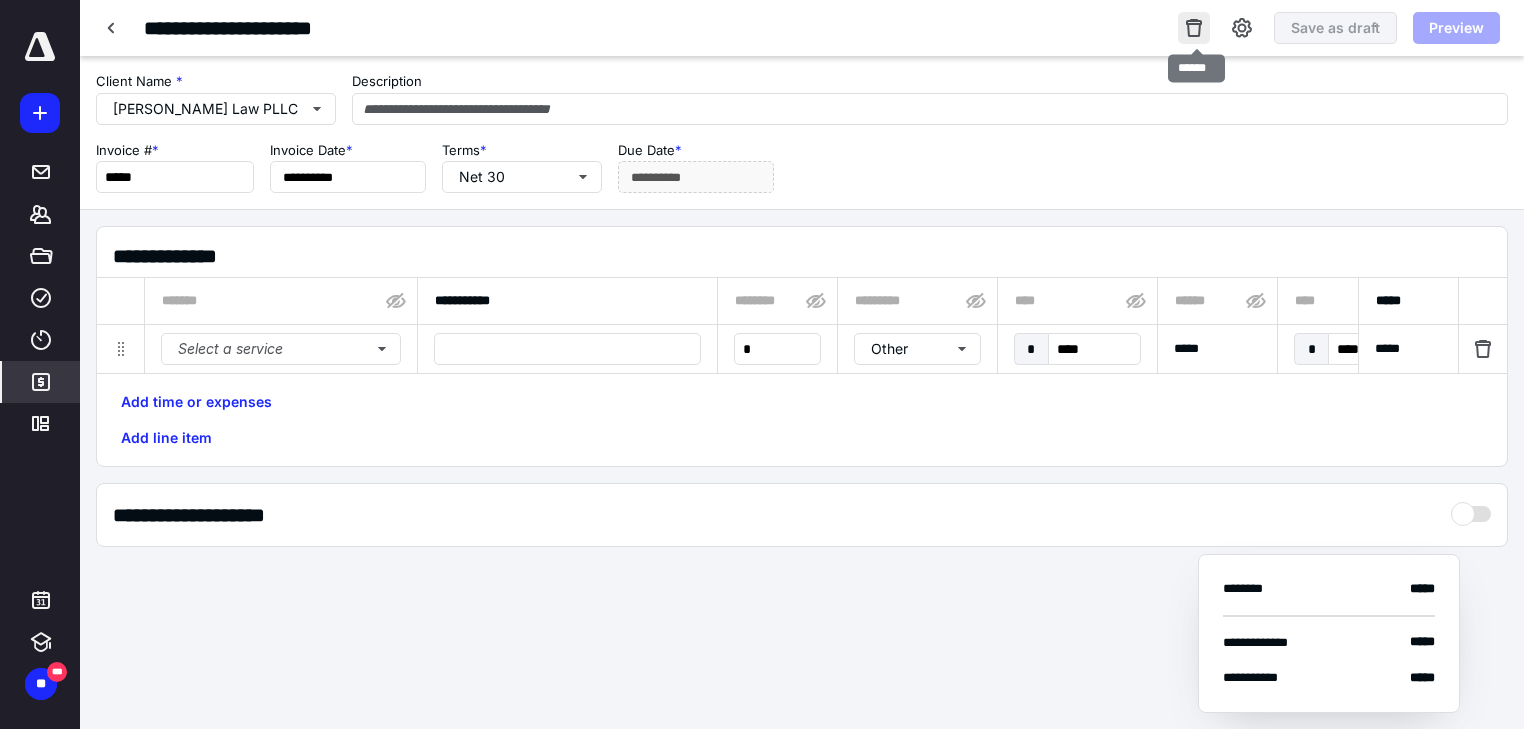 click at bounding box center [1194, 28] 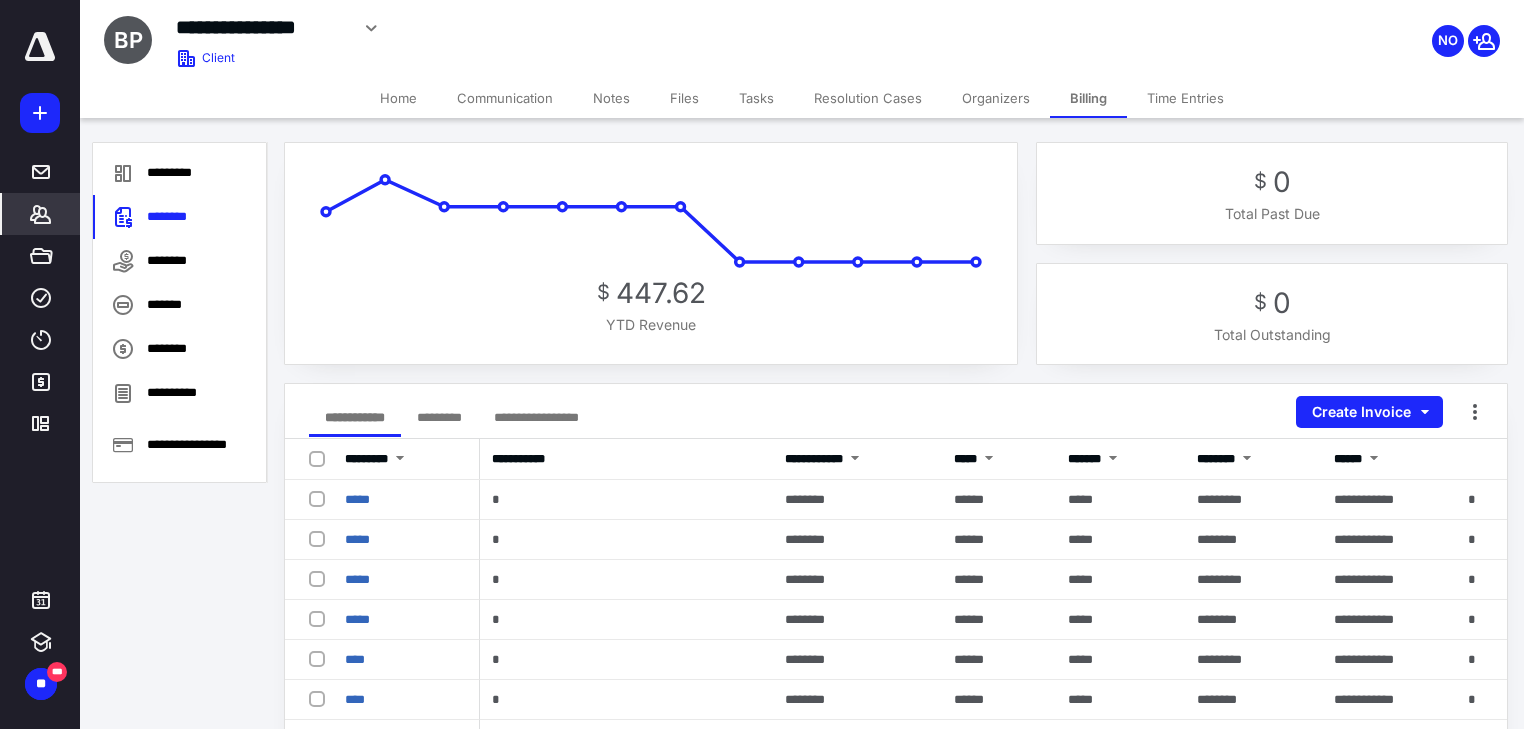 click on "Files" at bounding box center (684, 98) 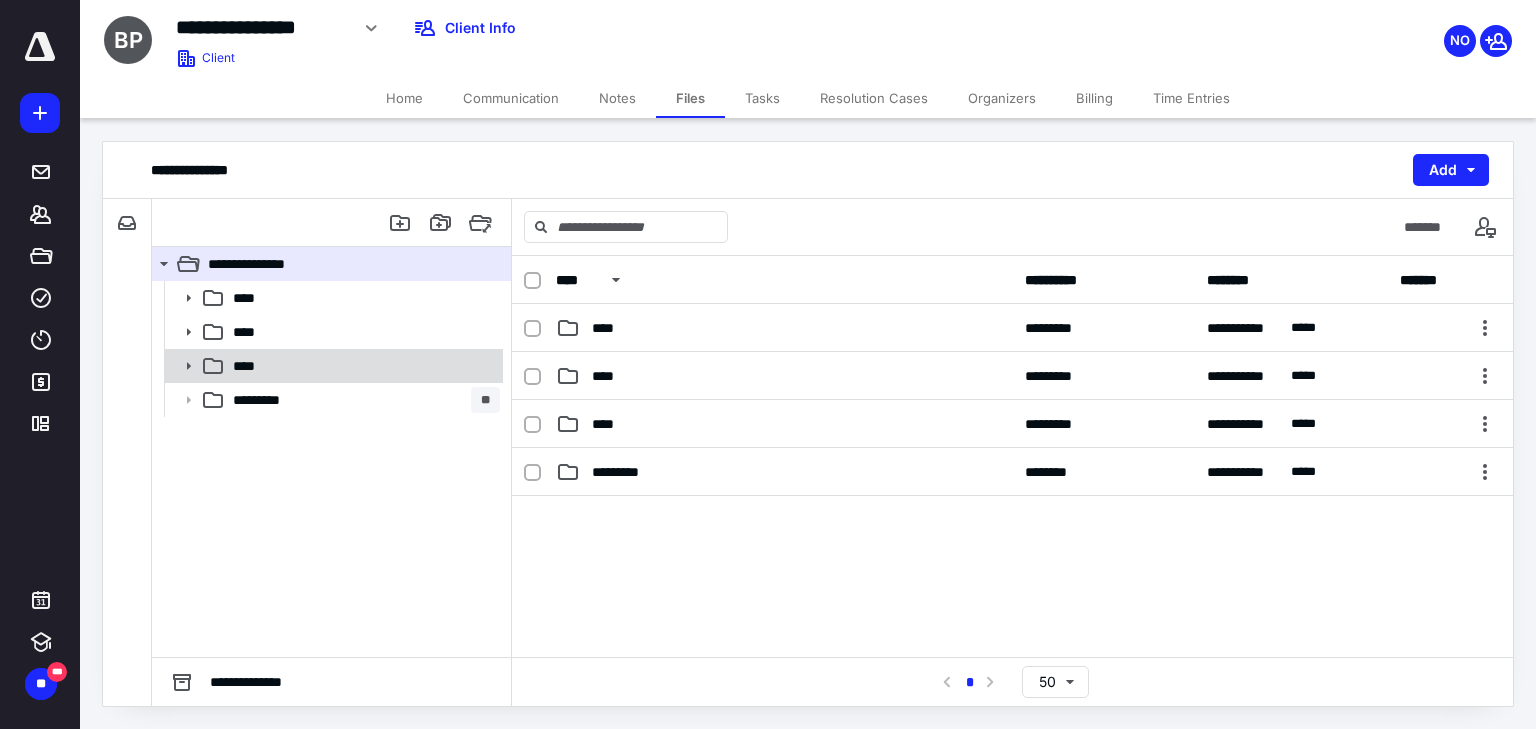 click 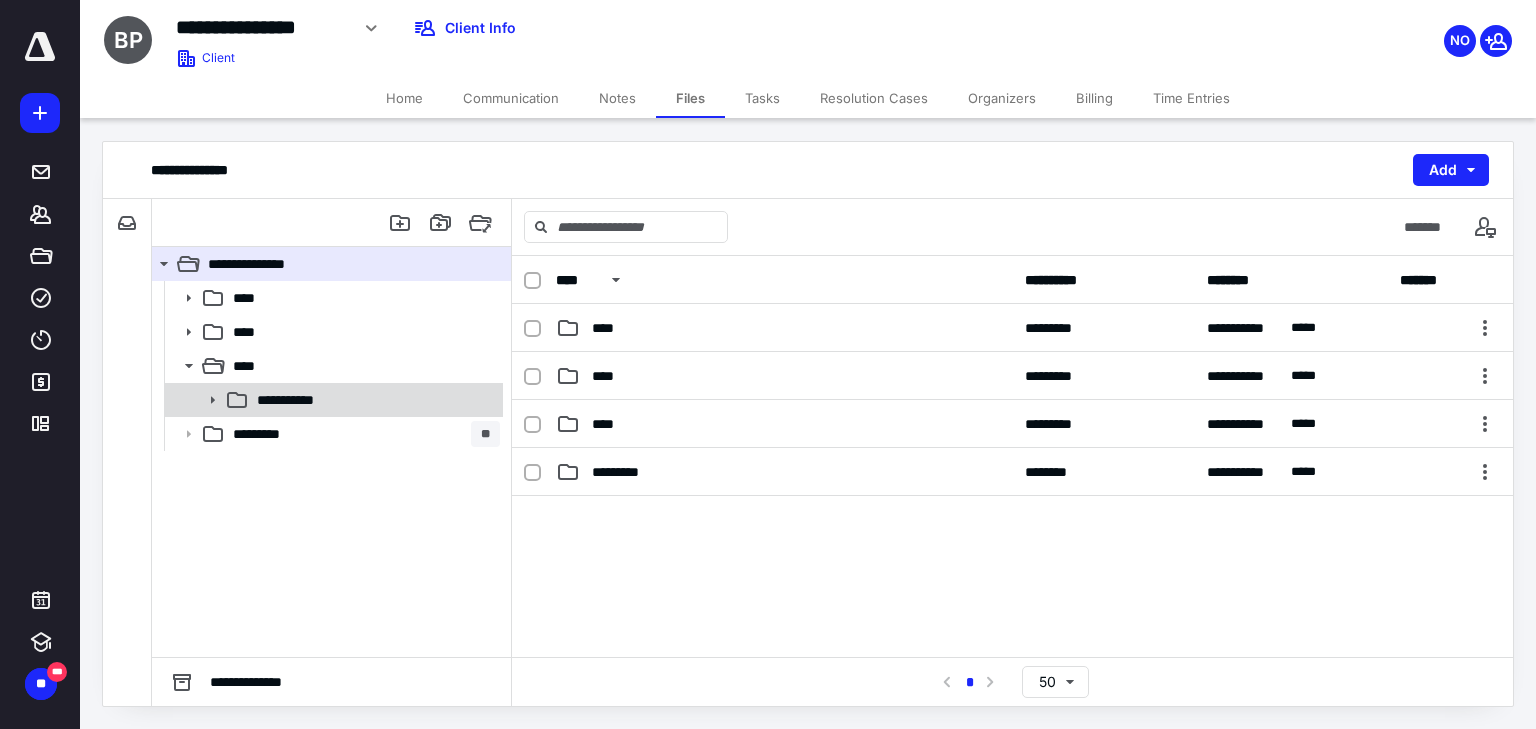 click 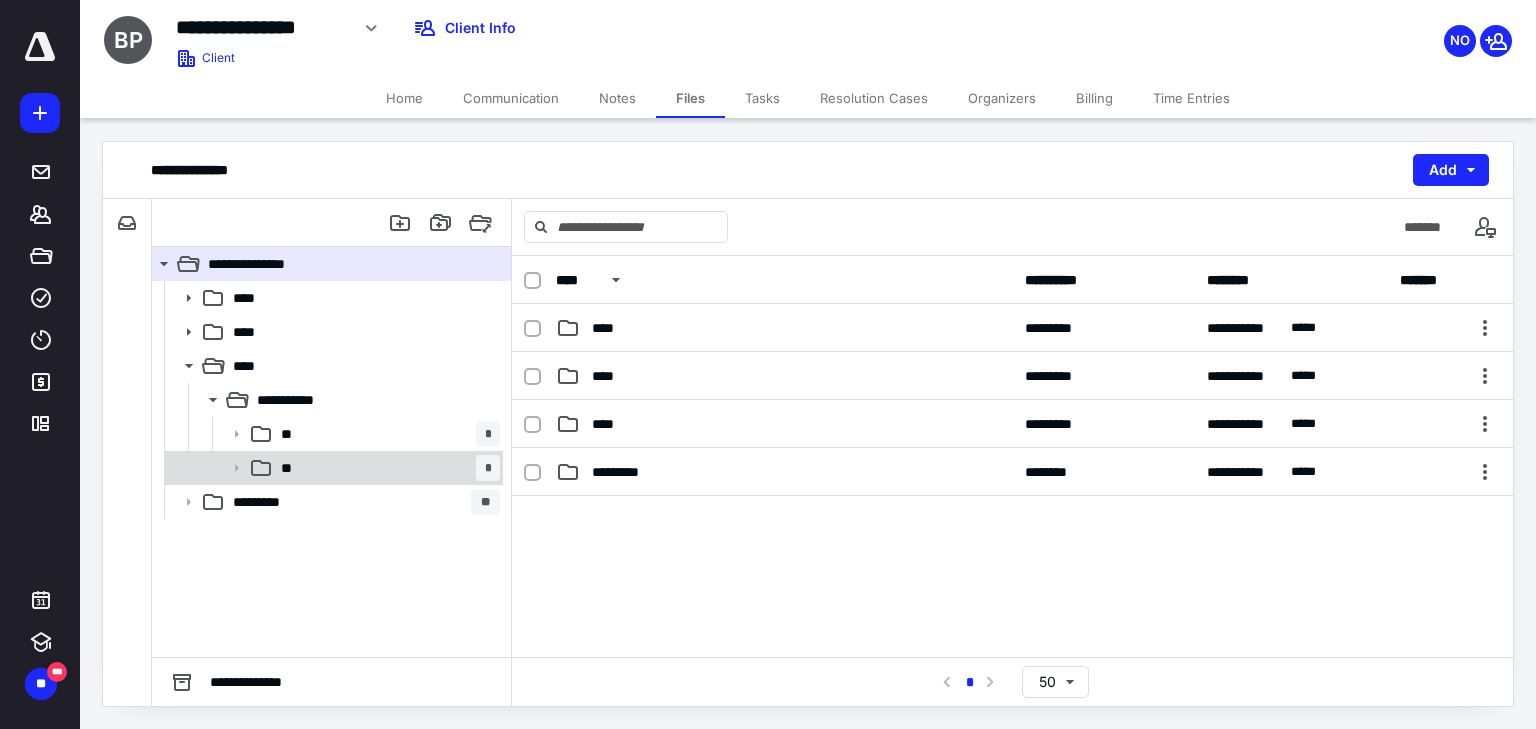click 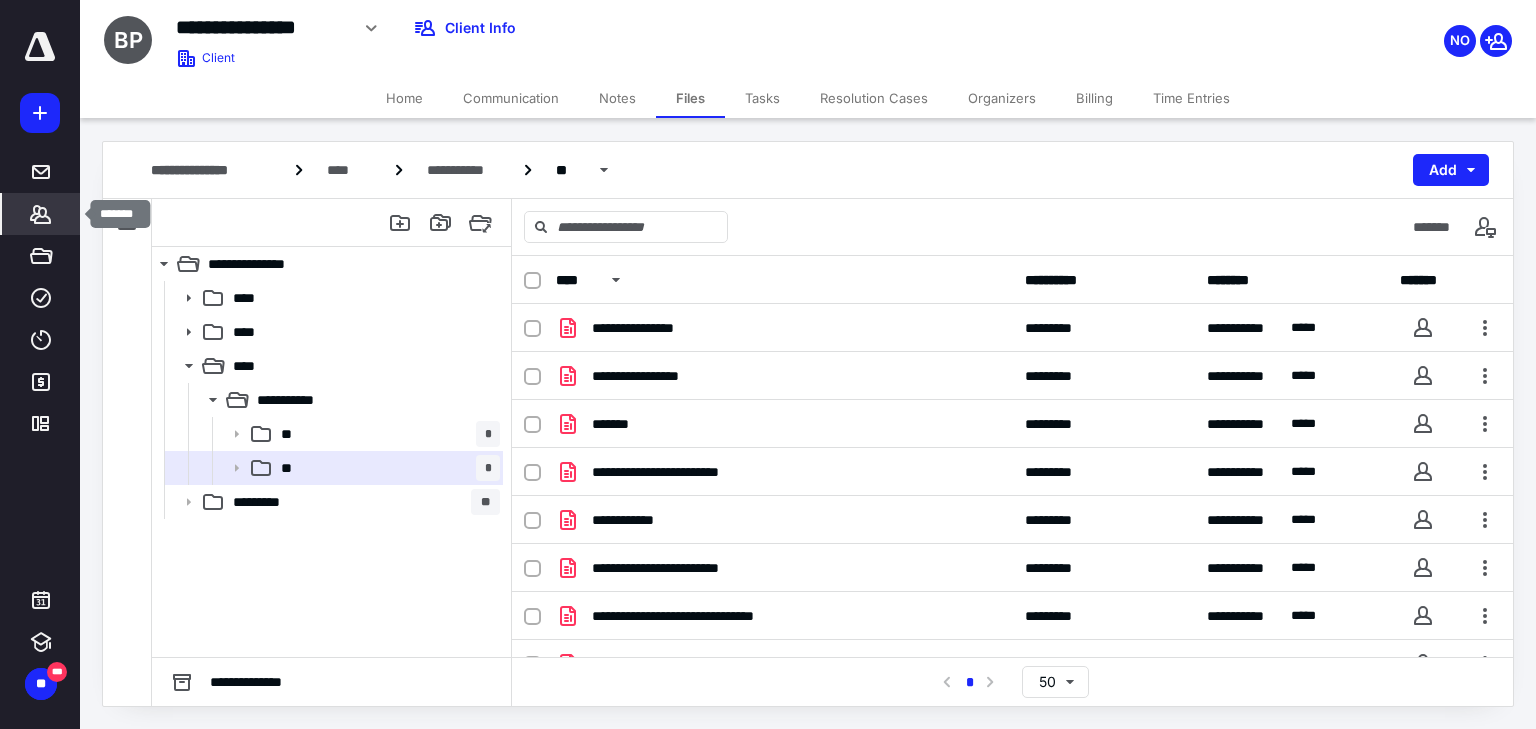click 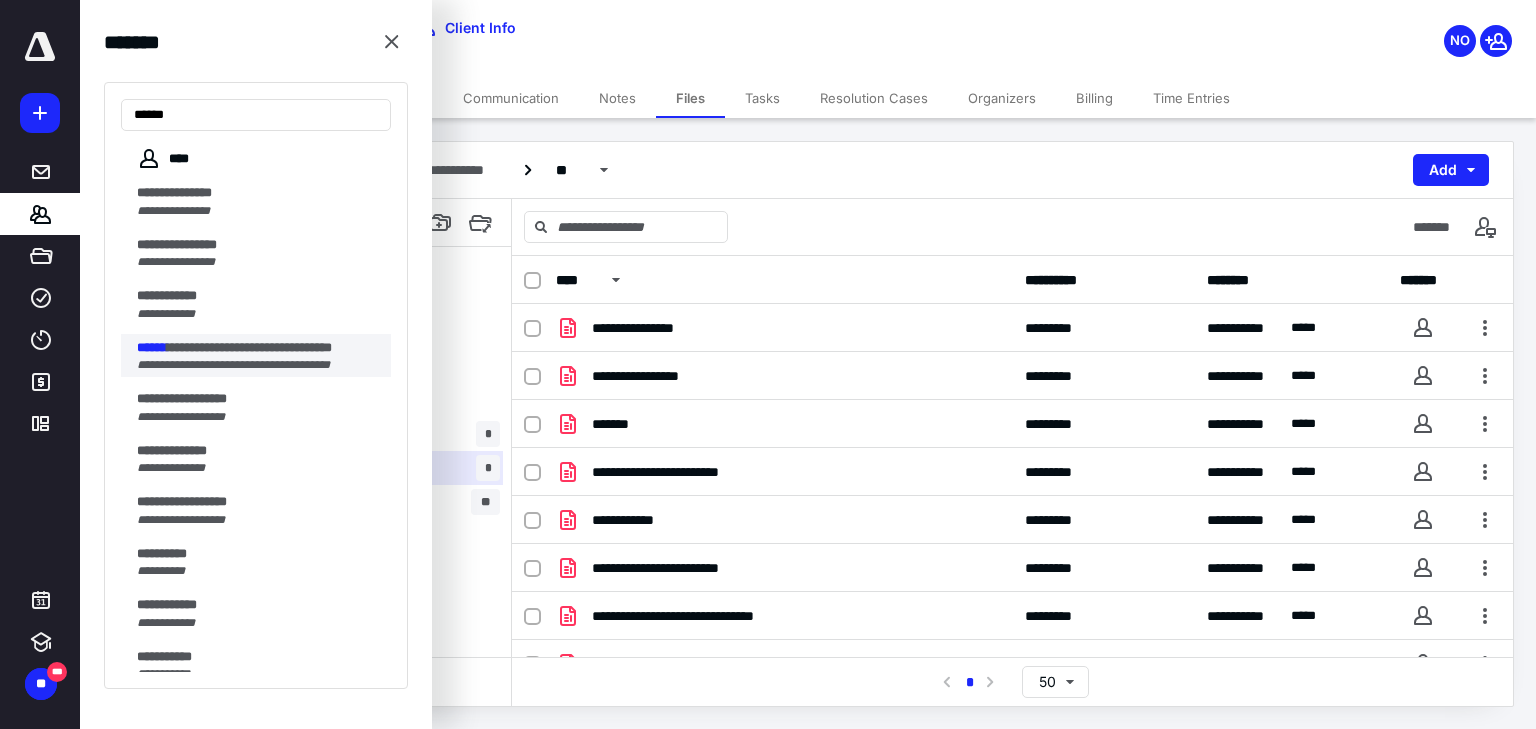 type on "******" 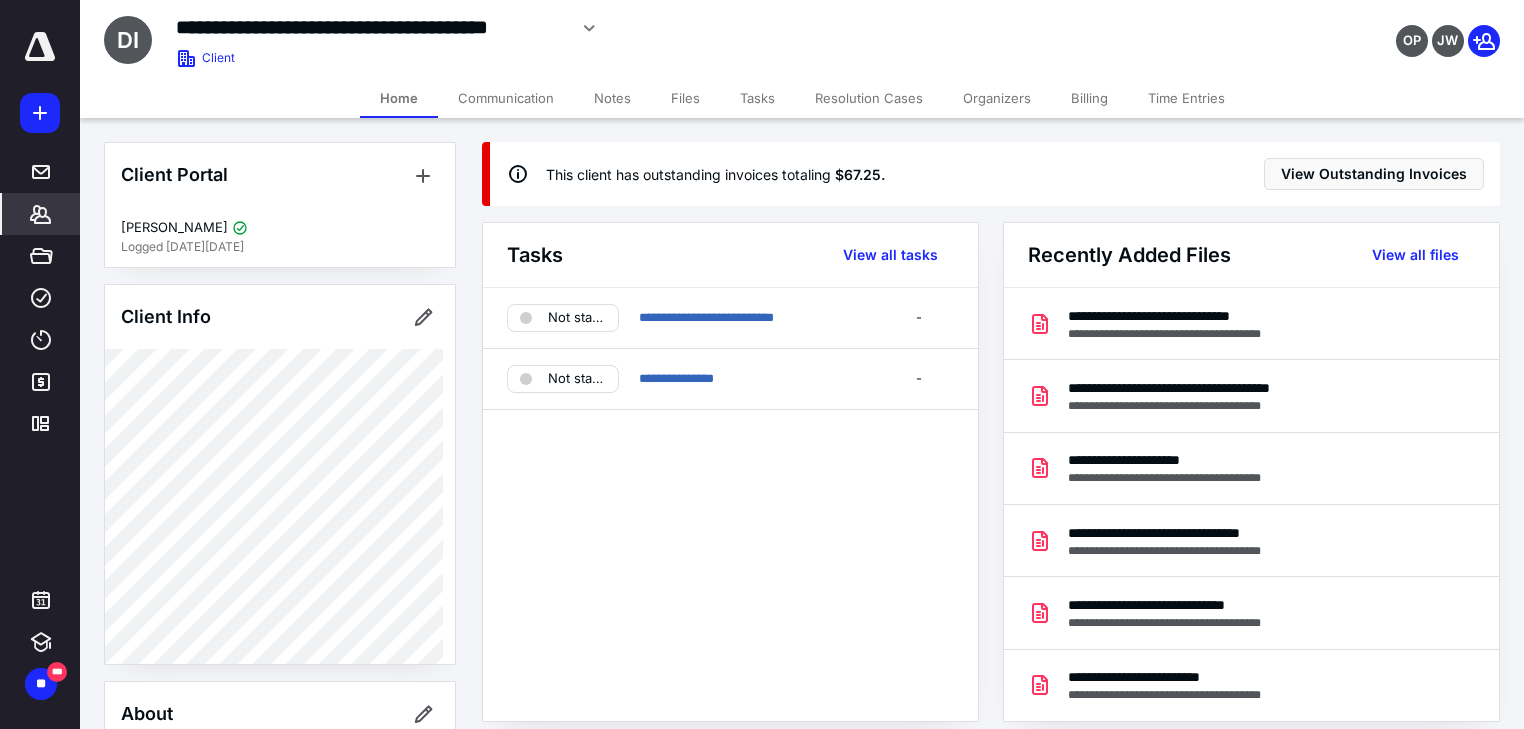 click on "Billing" at bounding box center (1089, 98) 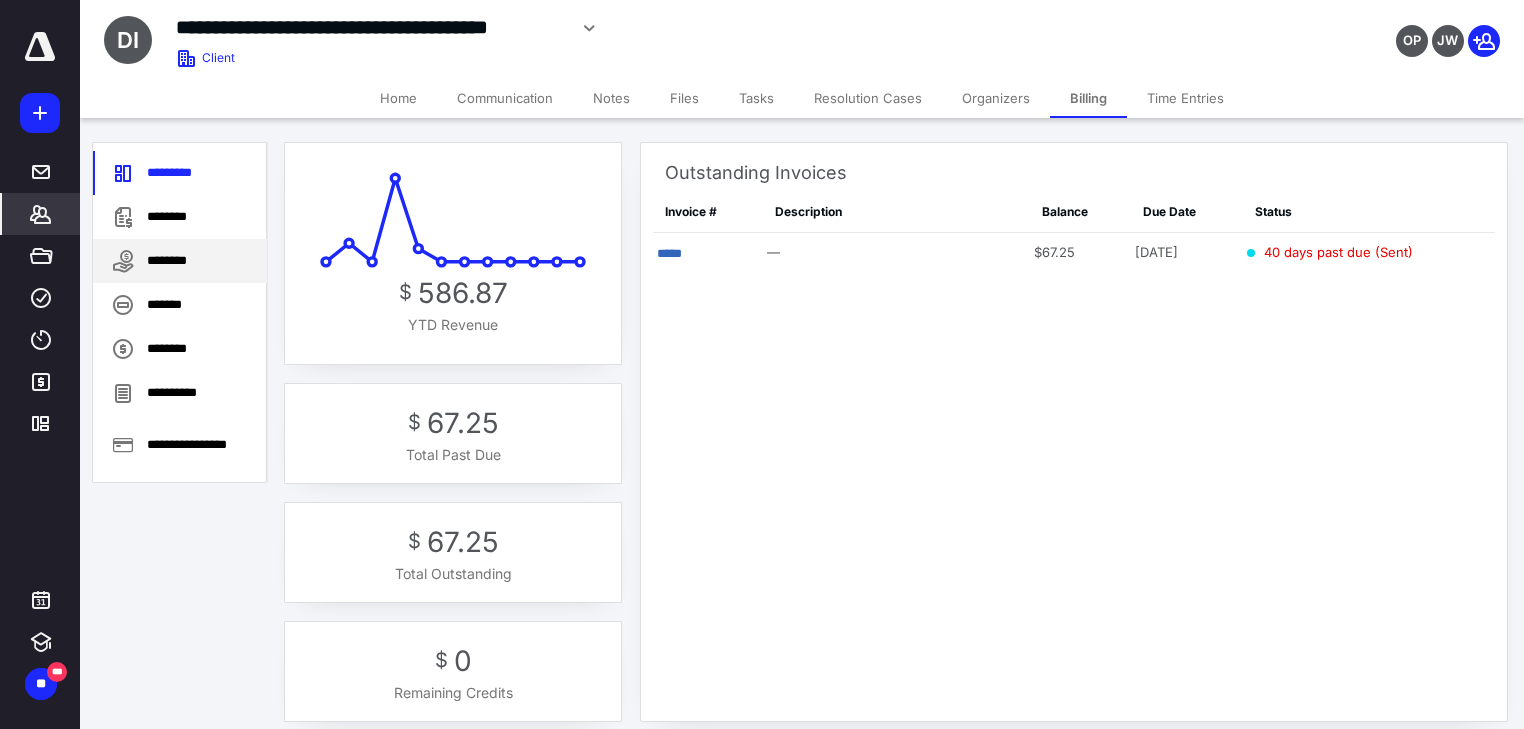 click on "********" at bounding box center (180, 261) 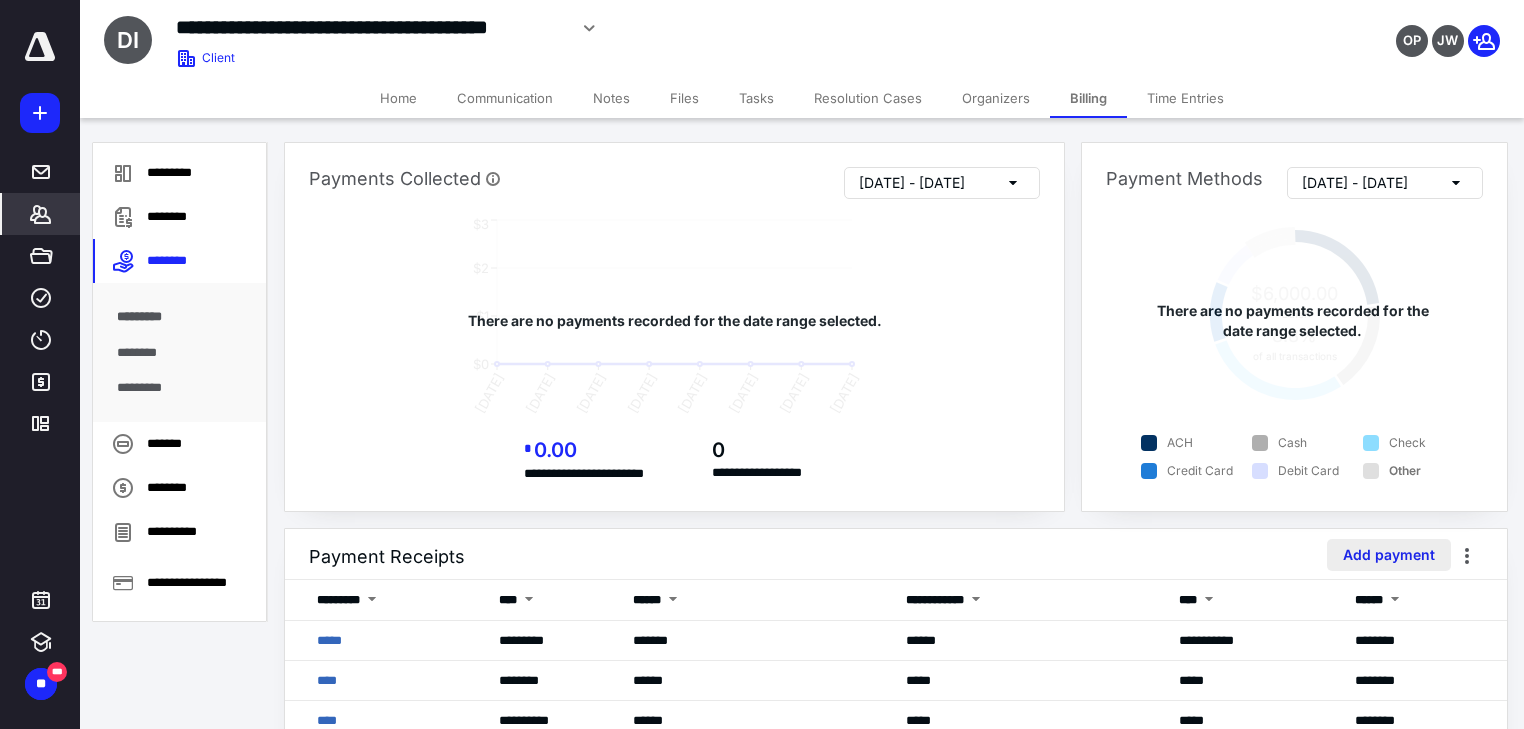 click on "Add payment" at bounding box center [1389, 555] 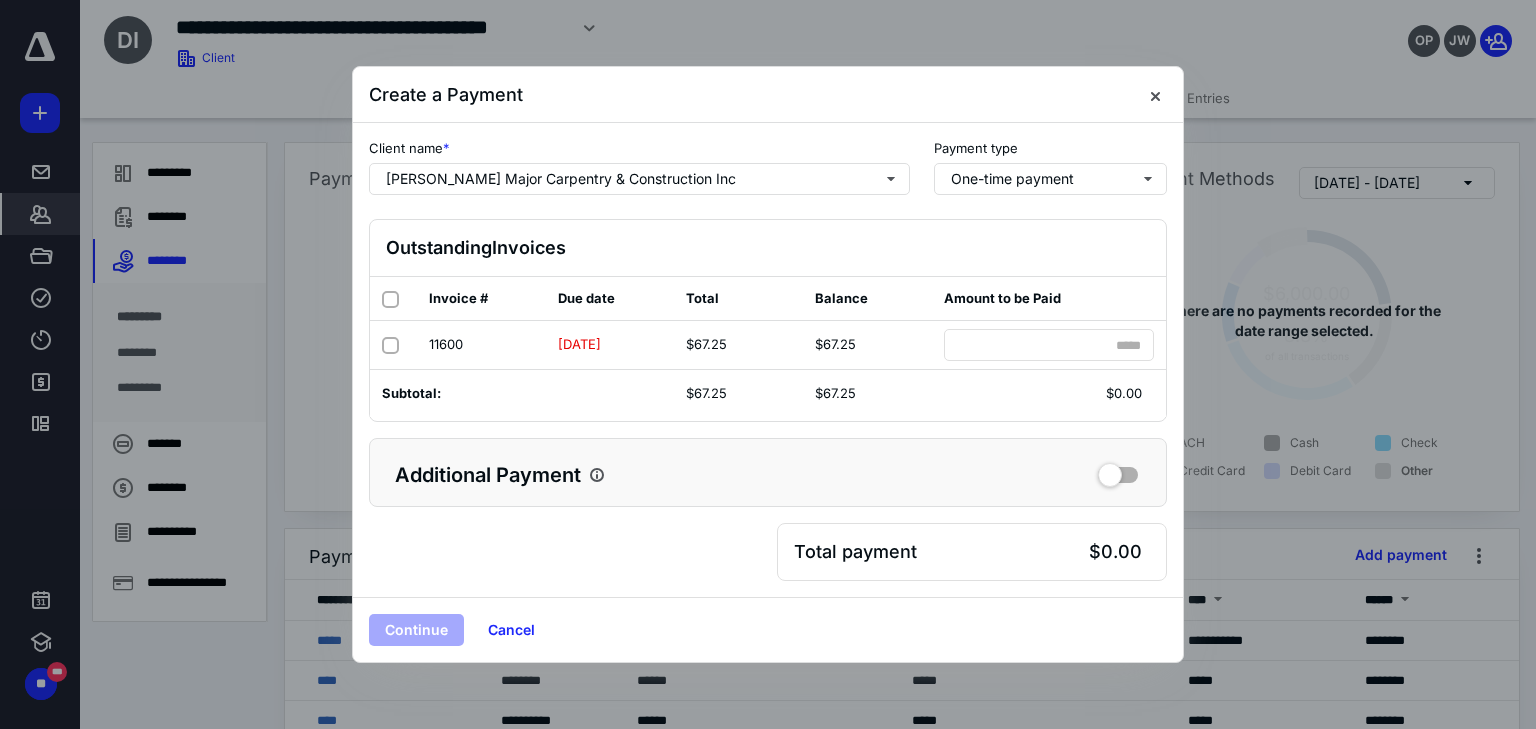 click 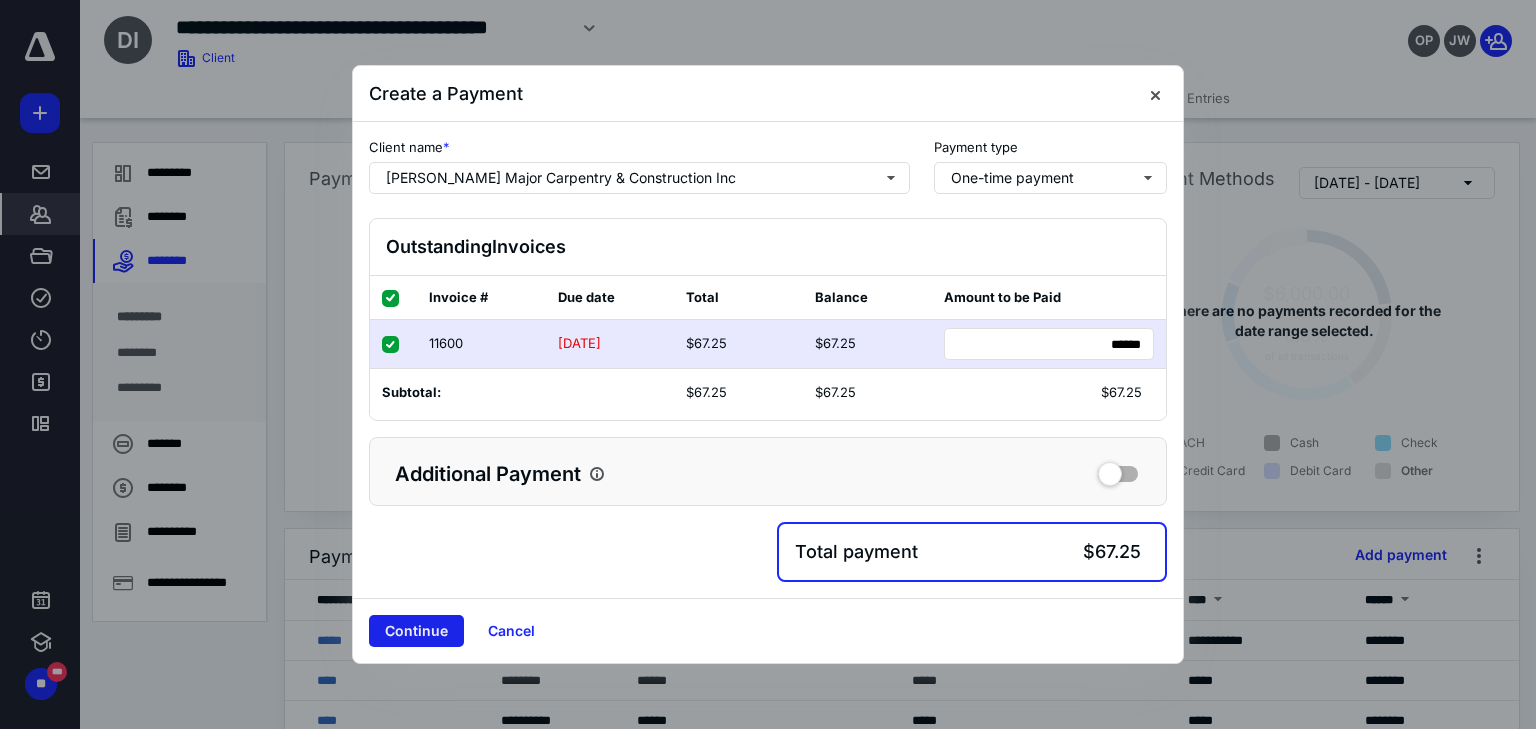 click on "Continue" at bounding box center (416, 631) 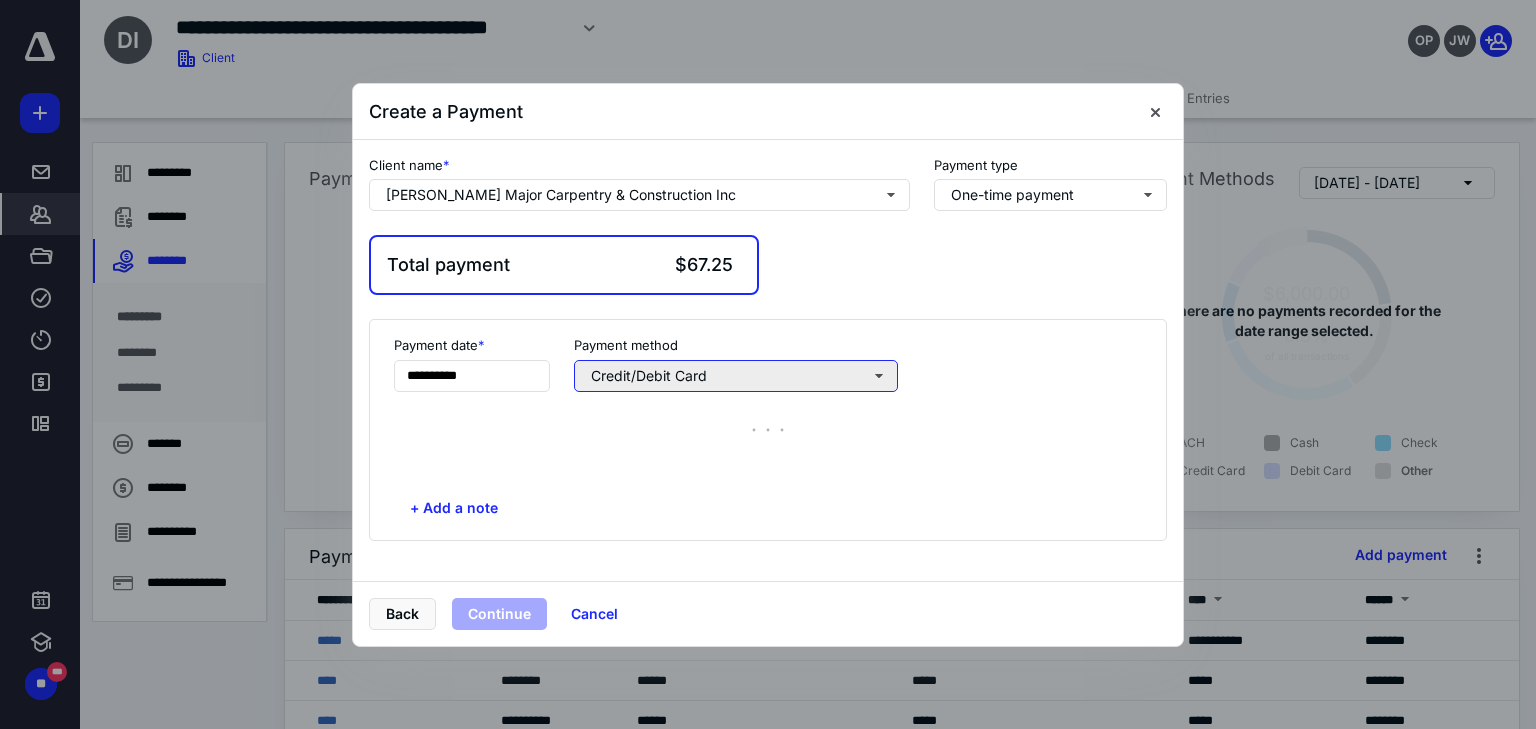 click on "Credit/Debit Card" at bounding box center (736, 376) 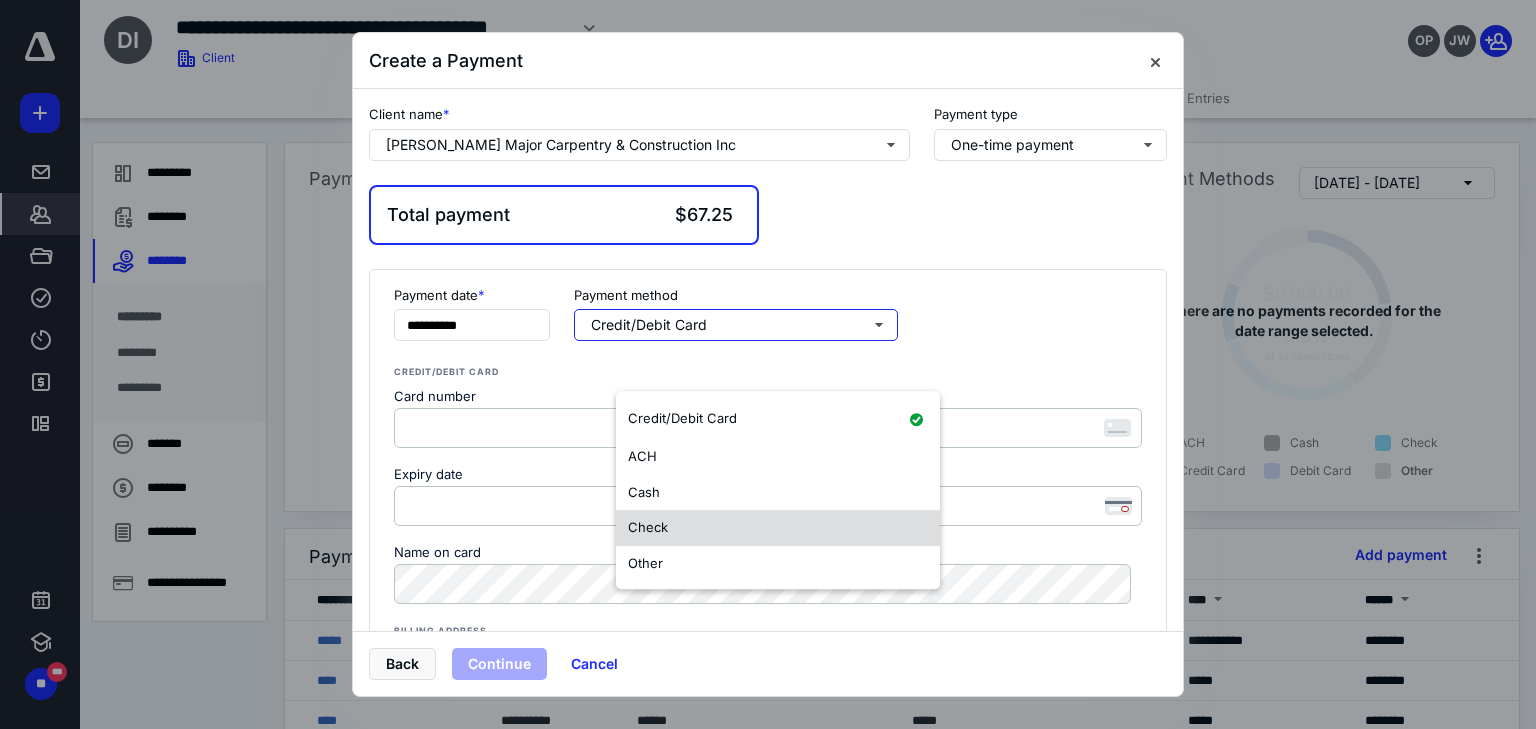 click on "Check" at bounding box center [648, 527] 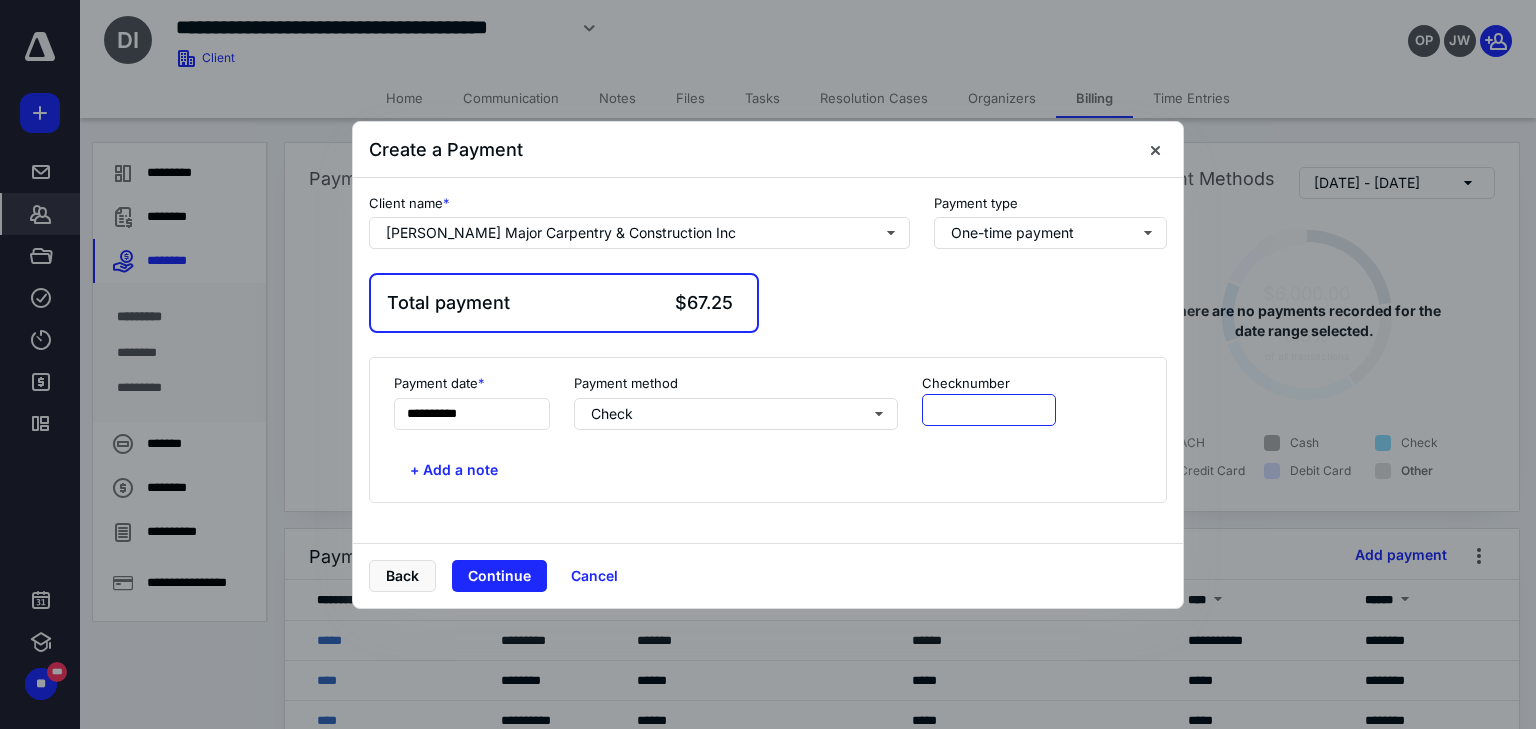 click at bounding box center (989, 410) 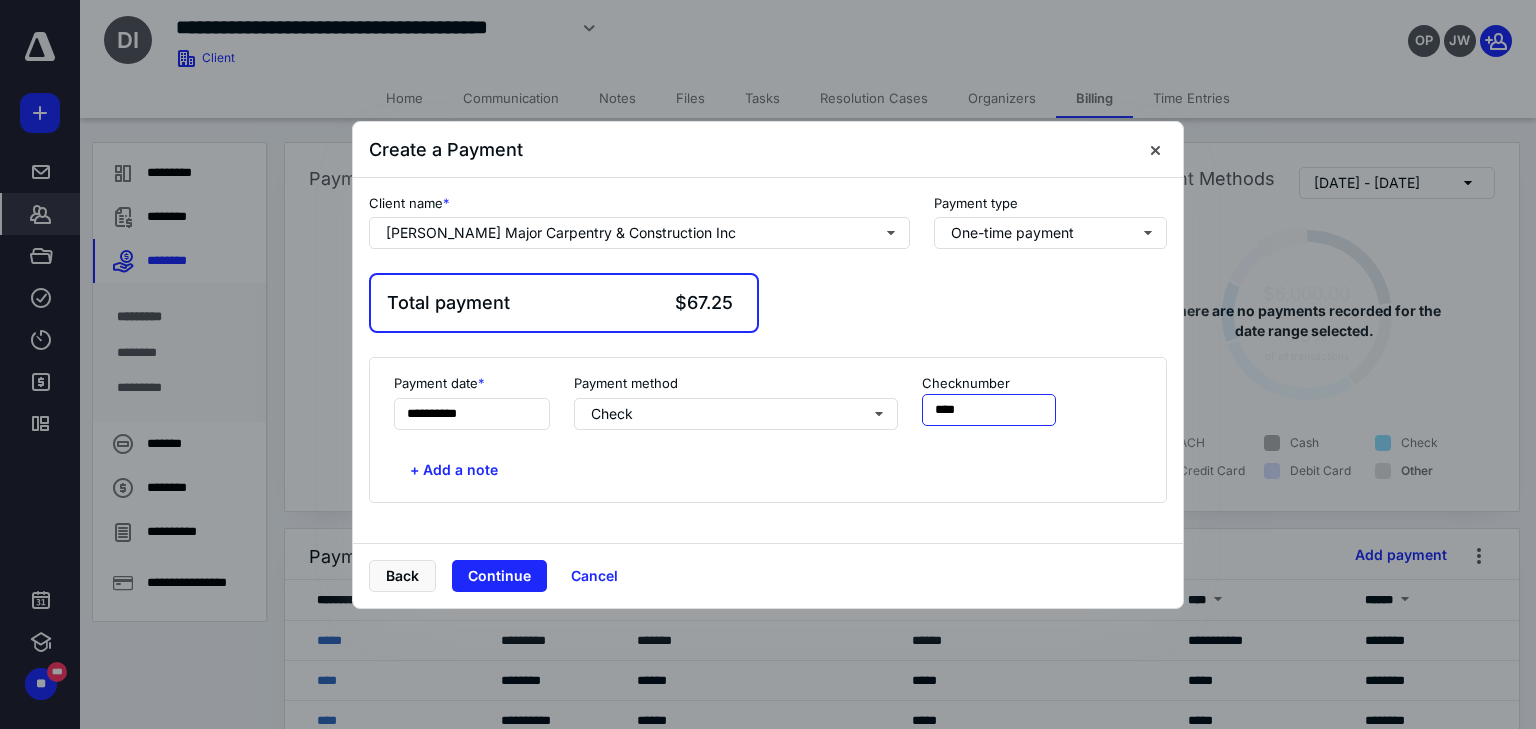 type on "****" 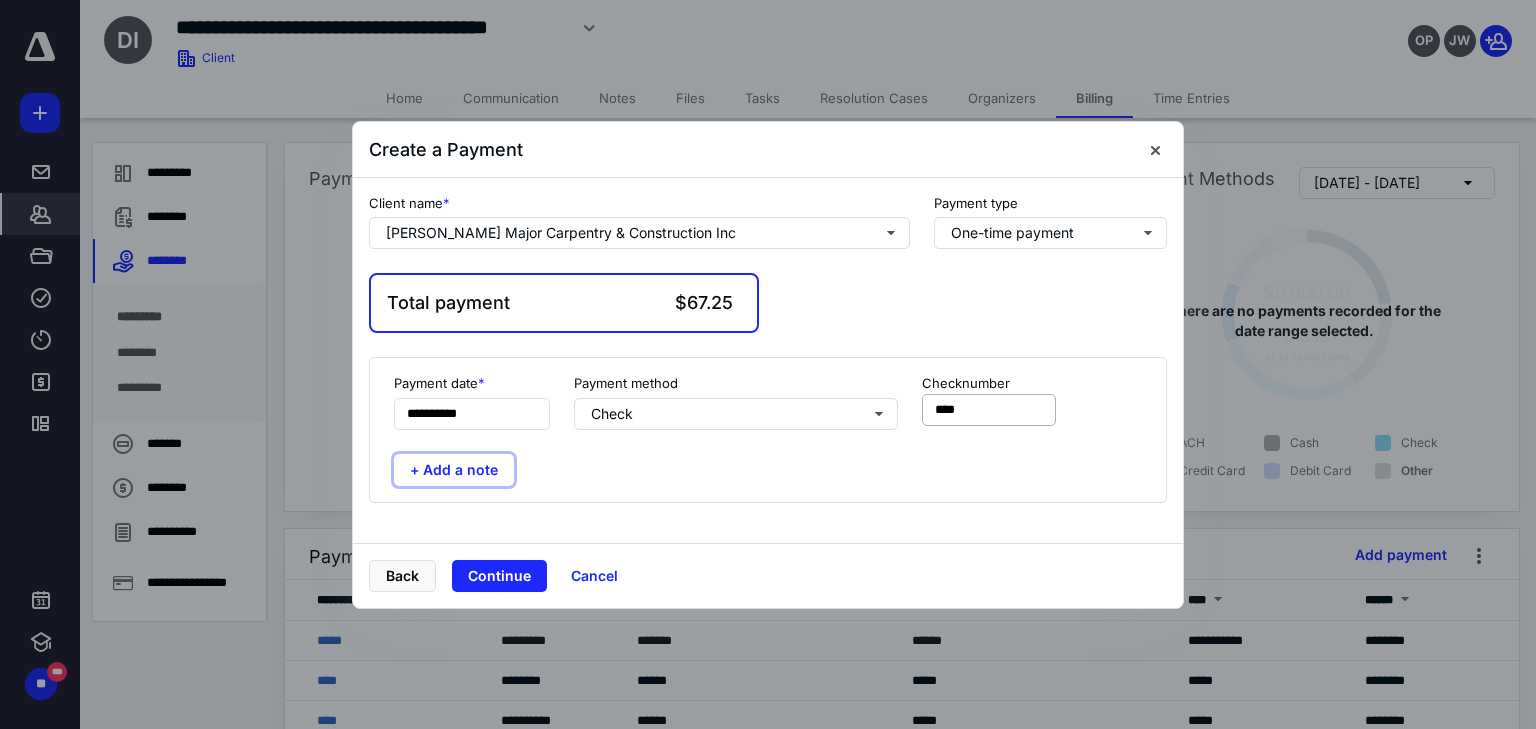 type 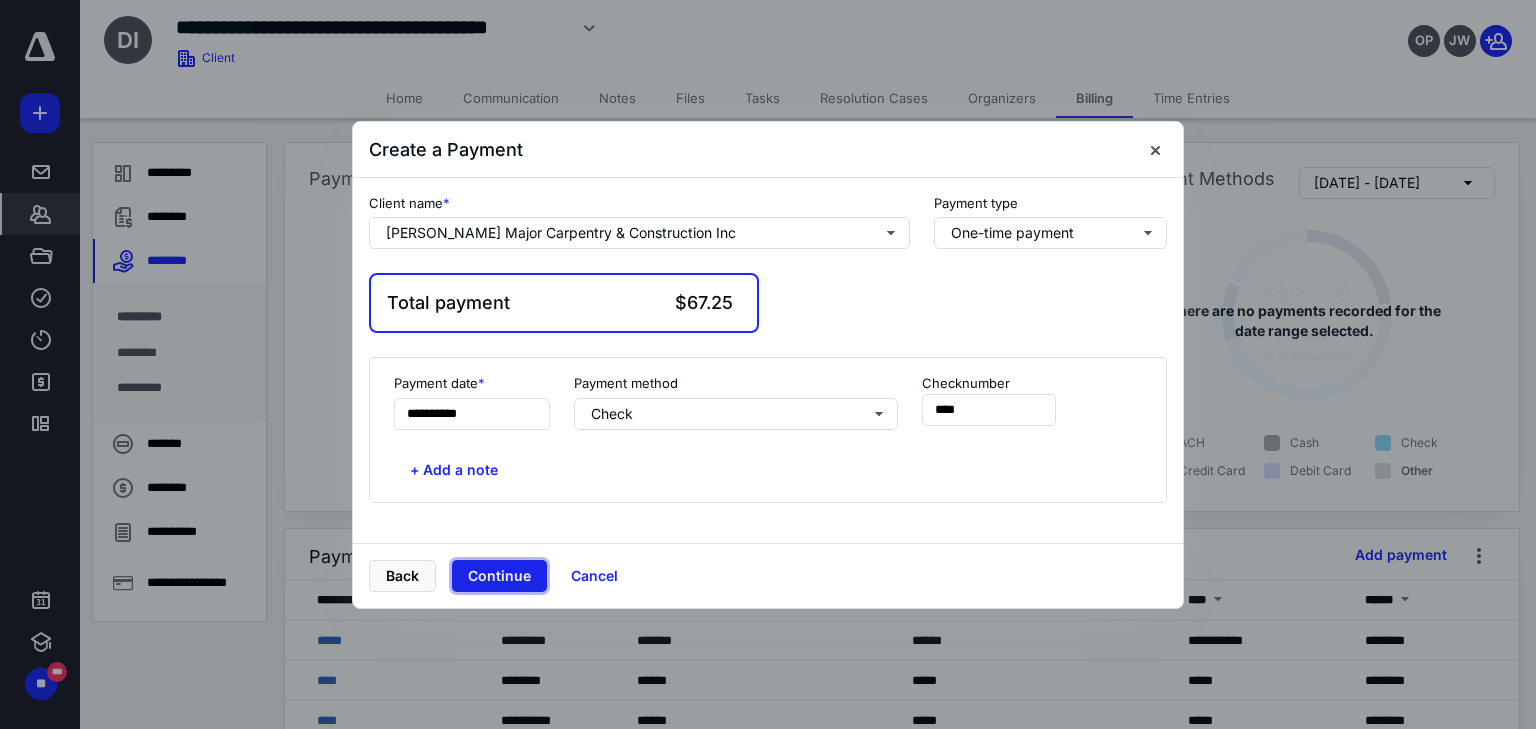 click on "Continue" at bounding box center (499, 576) 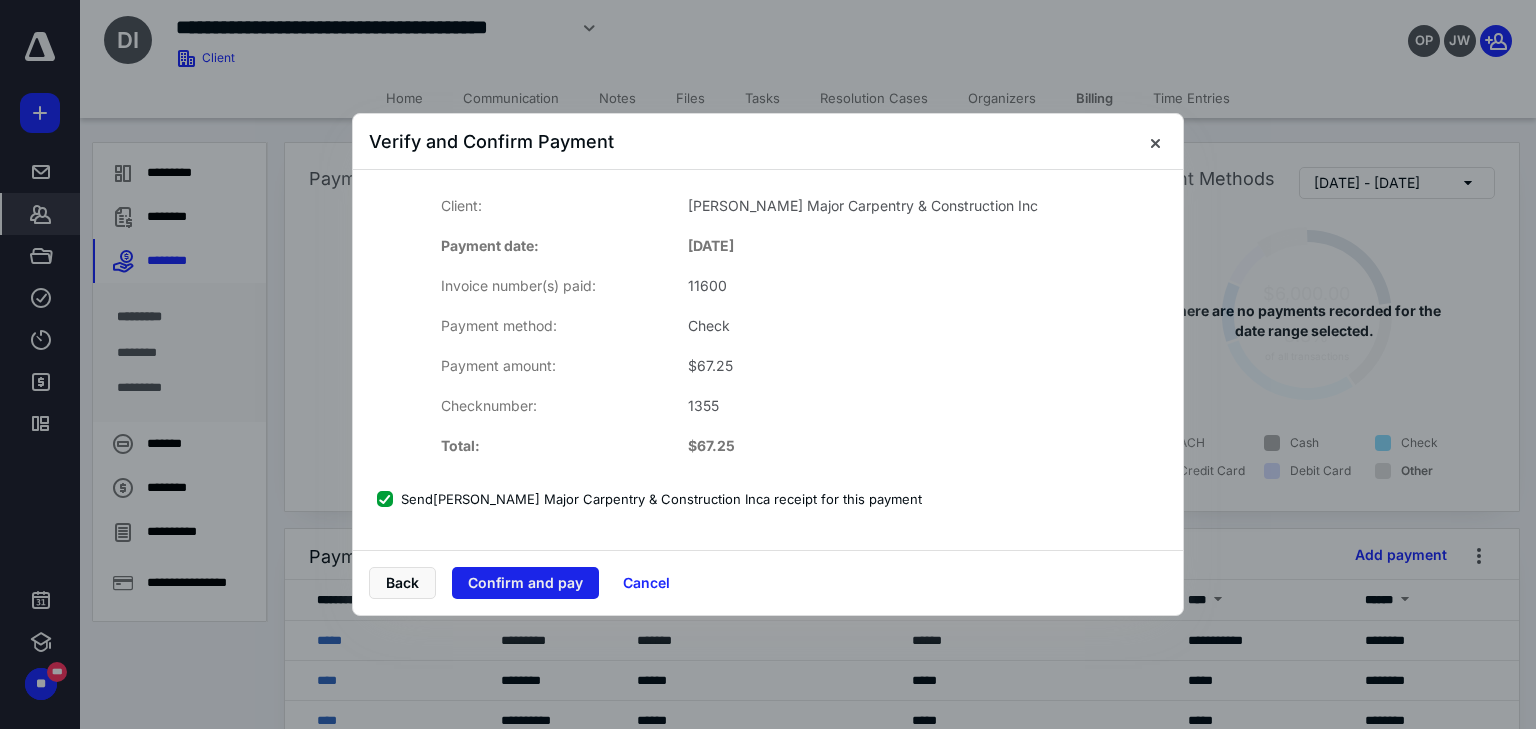 click on "Confirm and pay" at bounding box center (525, 583) 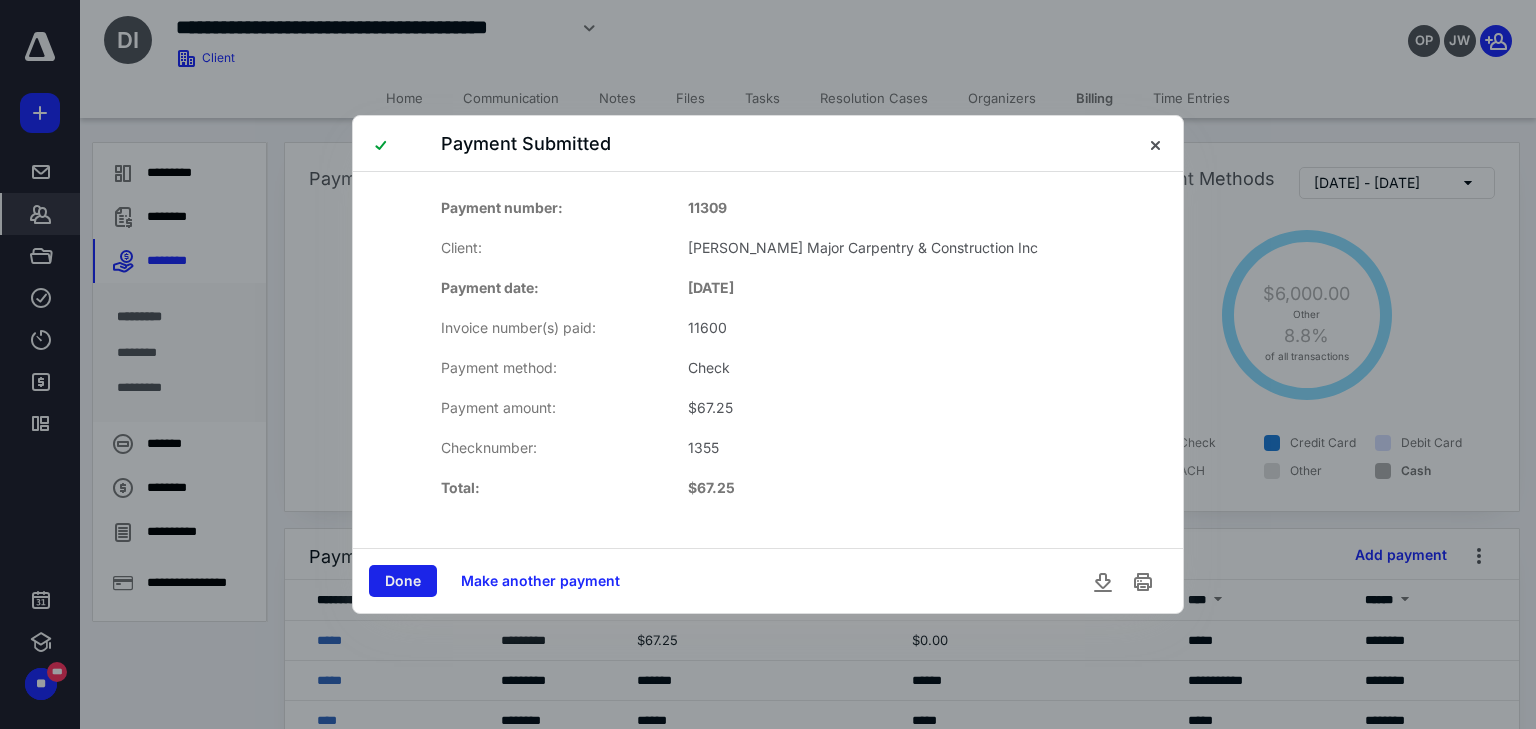 click on "Done" at bounding box center (403, 581) 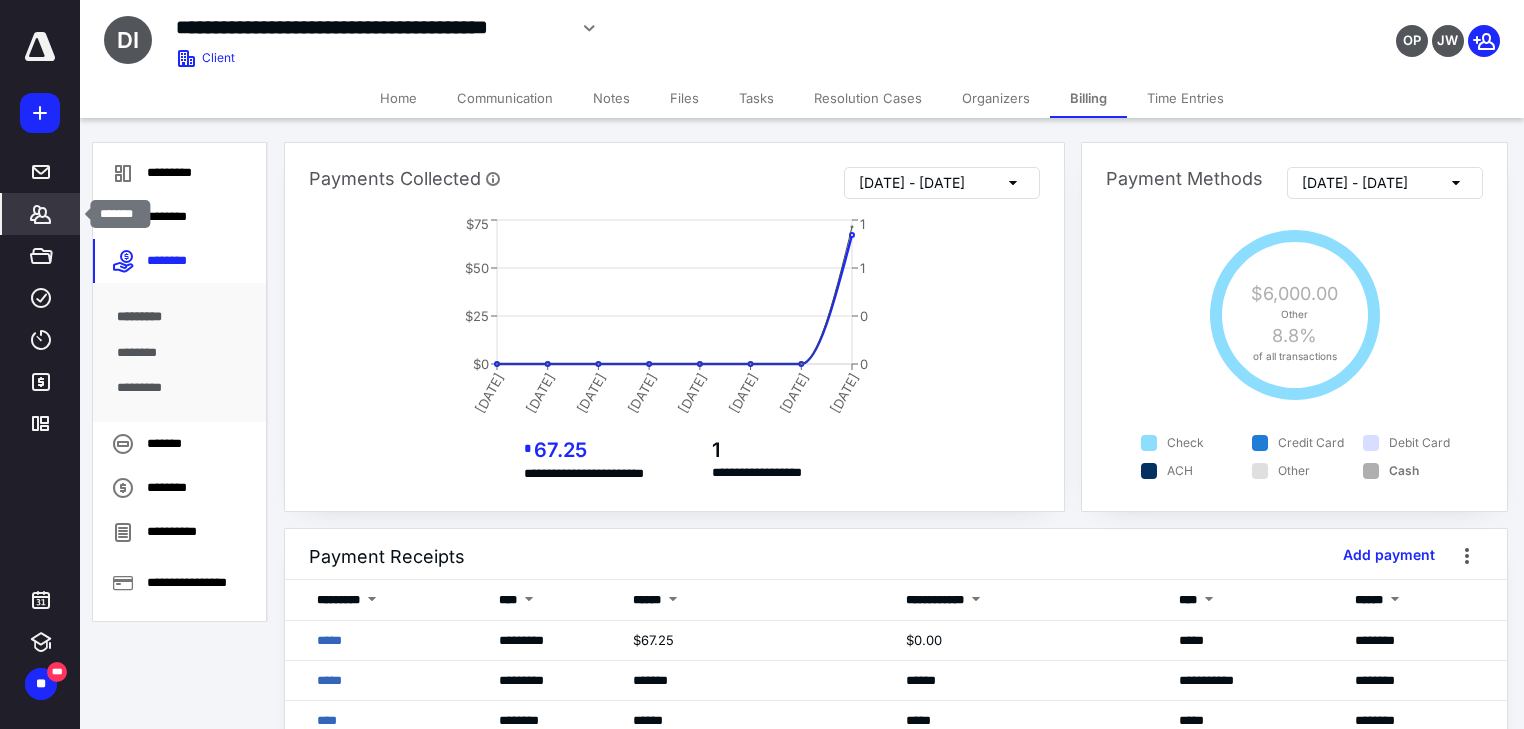 click 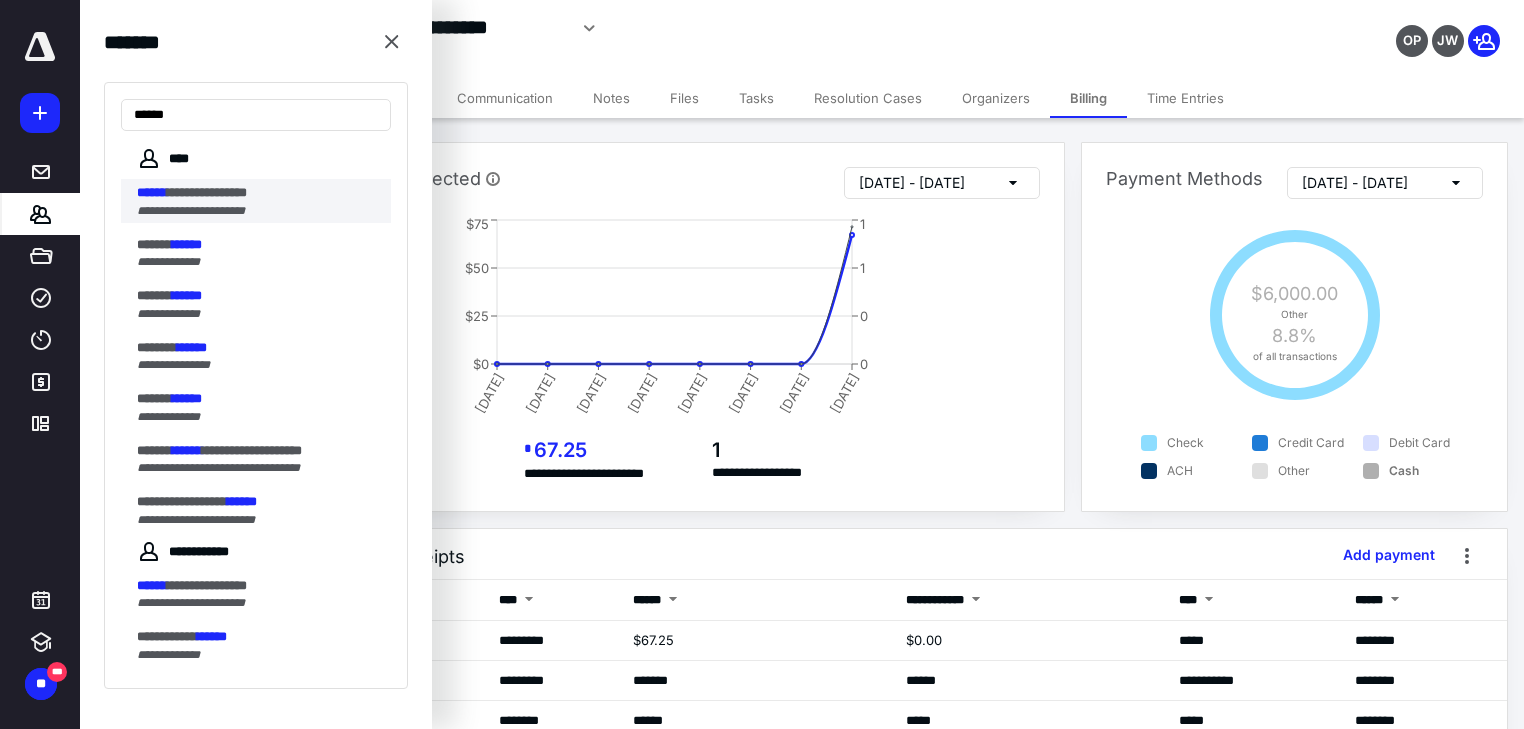 type on "******" 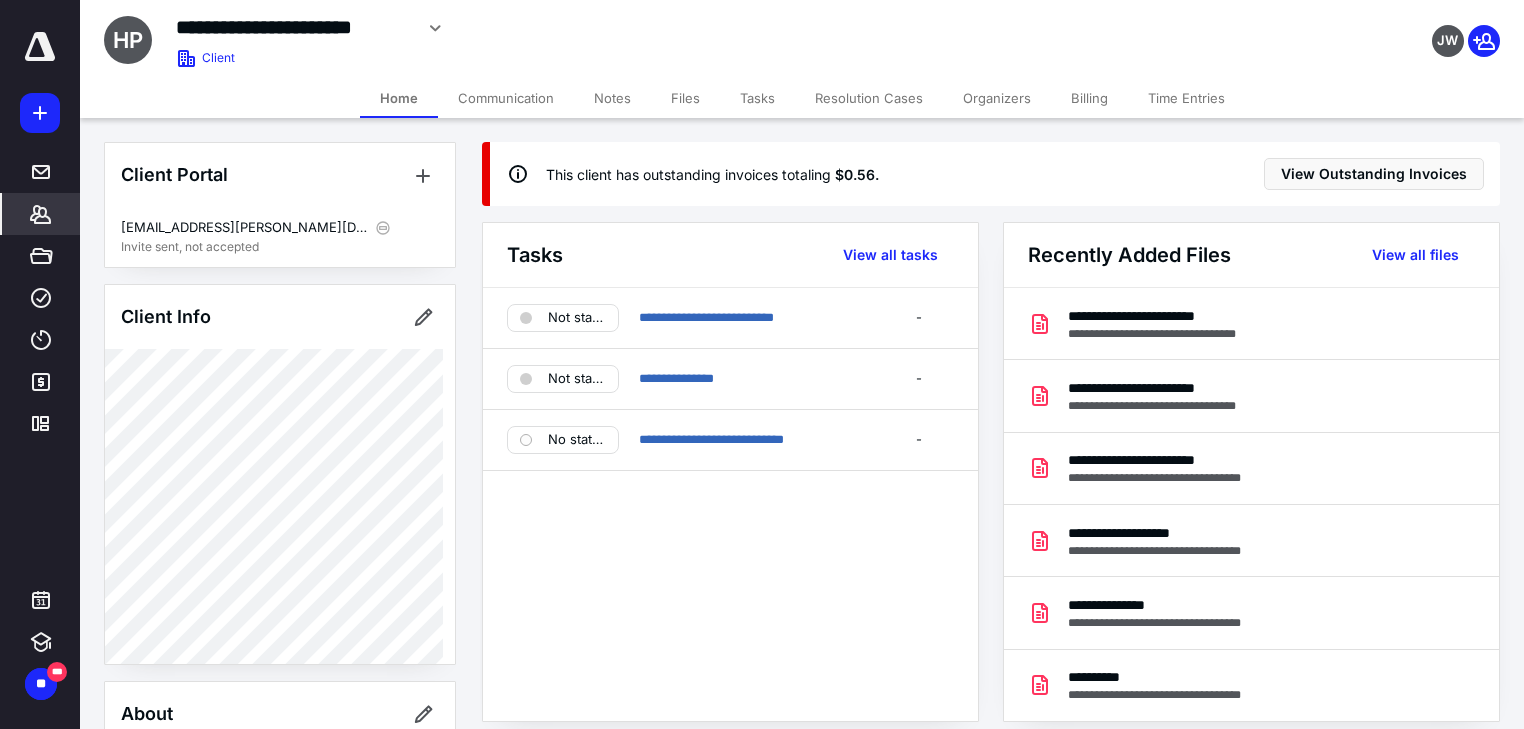 click on "Billing" at bounding box center [1089, 98] 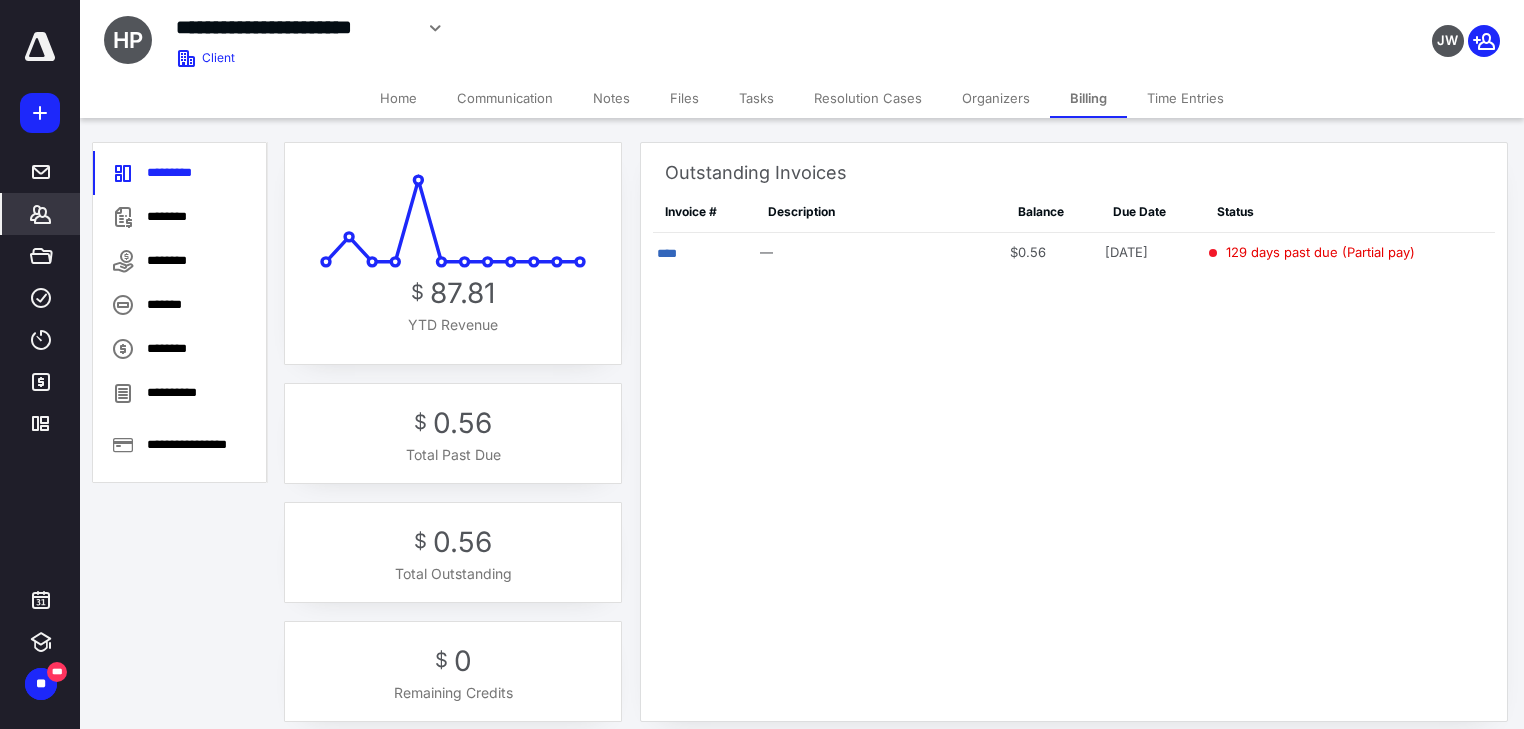 click on "Home" at bounding box center (398, 98) 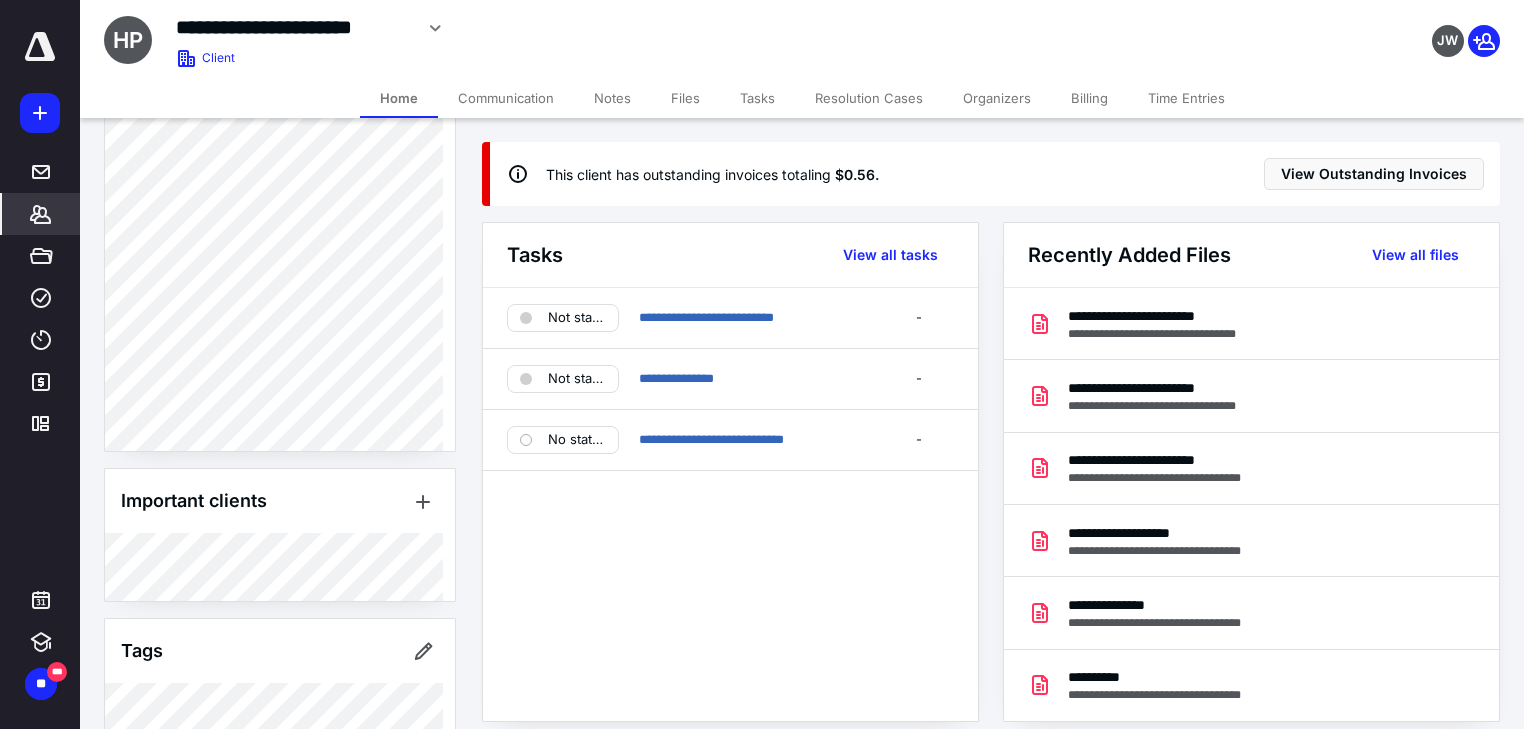scroll, scrollTop: 665, scrollLeft: 0, axis: vertical 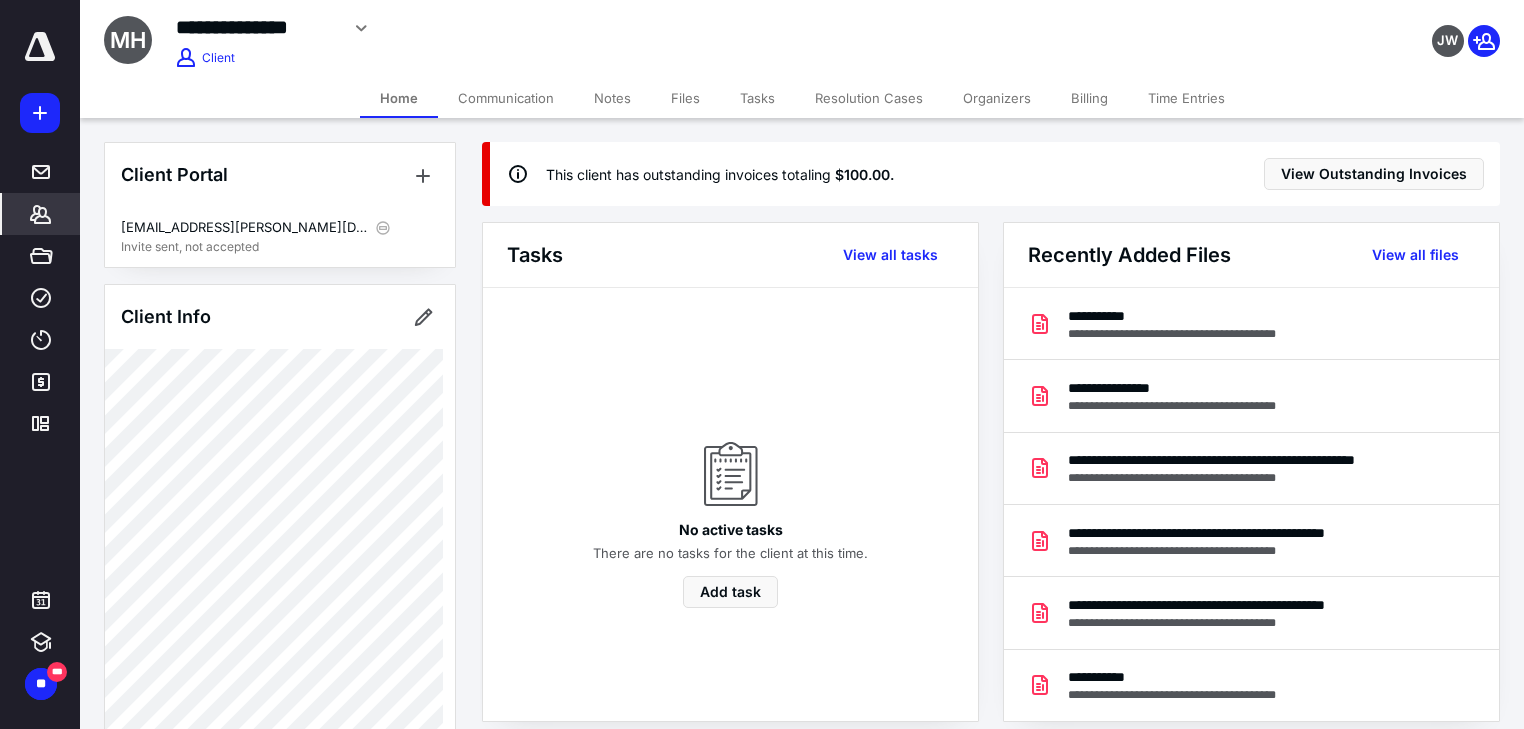 click on "Billing" at bounding box center [1089, 98] 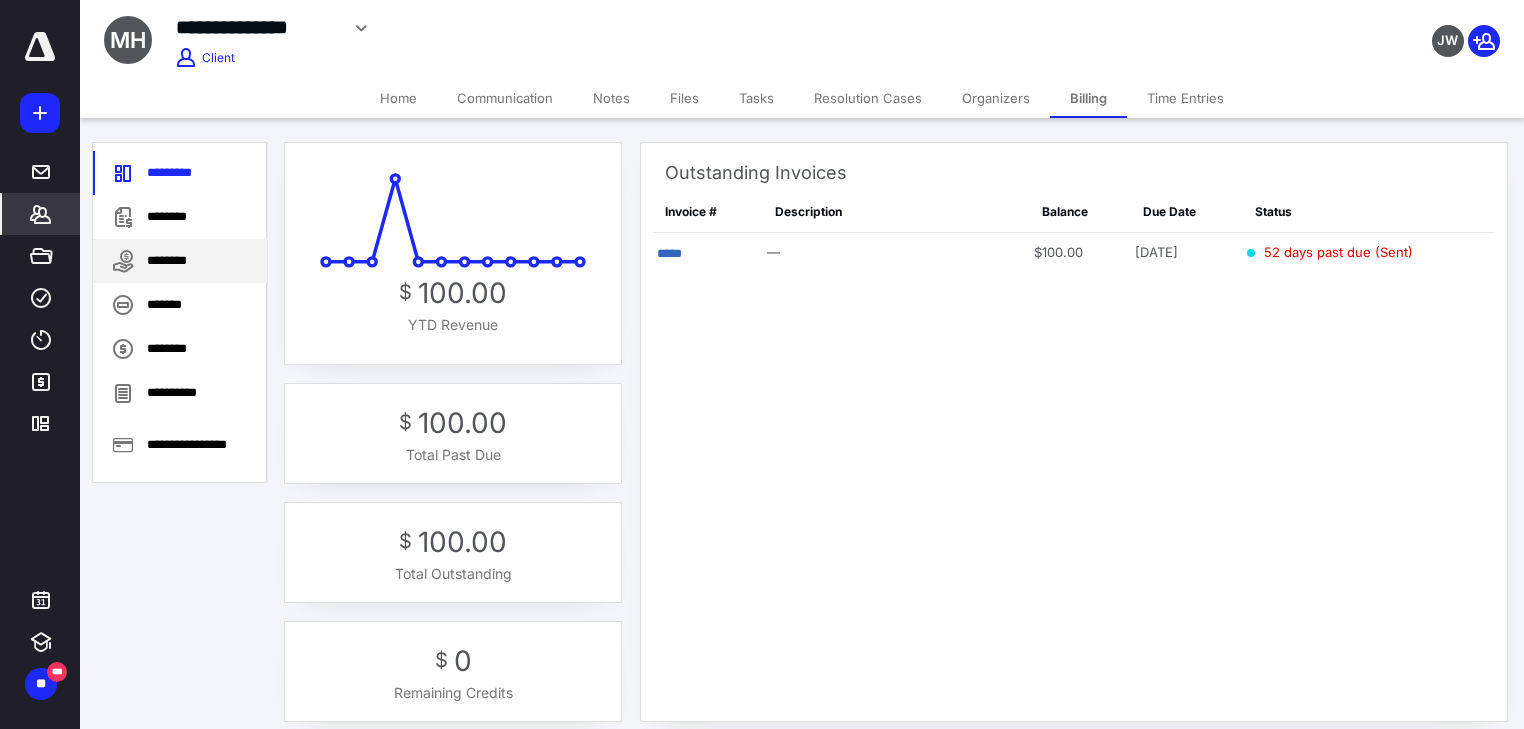 click on "********" at bounding box center [180, 261] 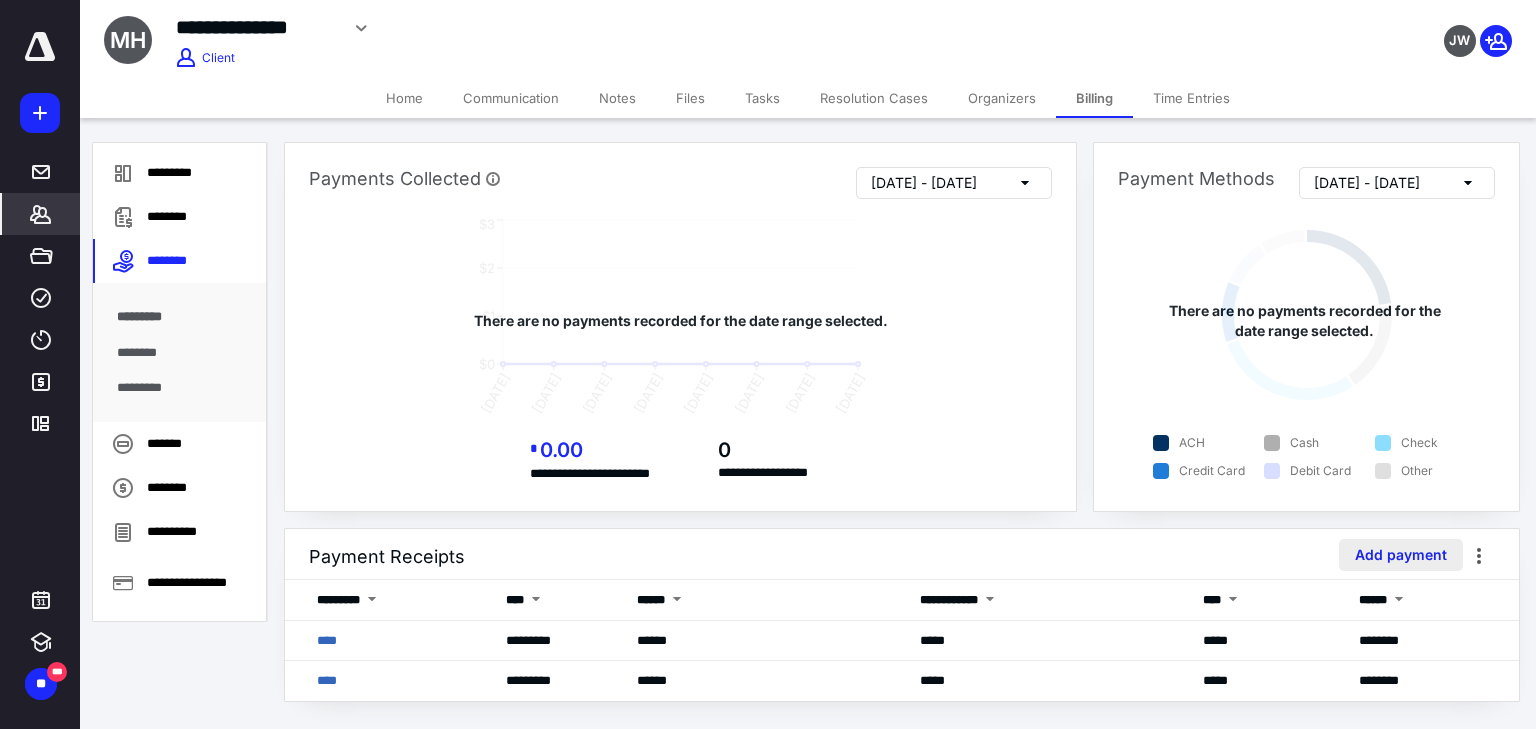 click on "Add payment" at bounding box center [1401, 555] 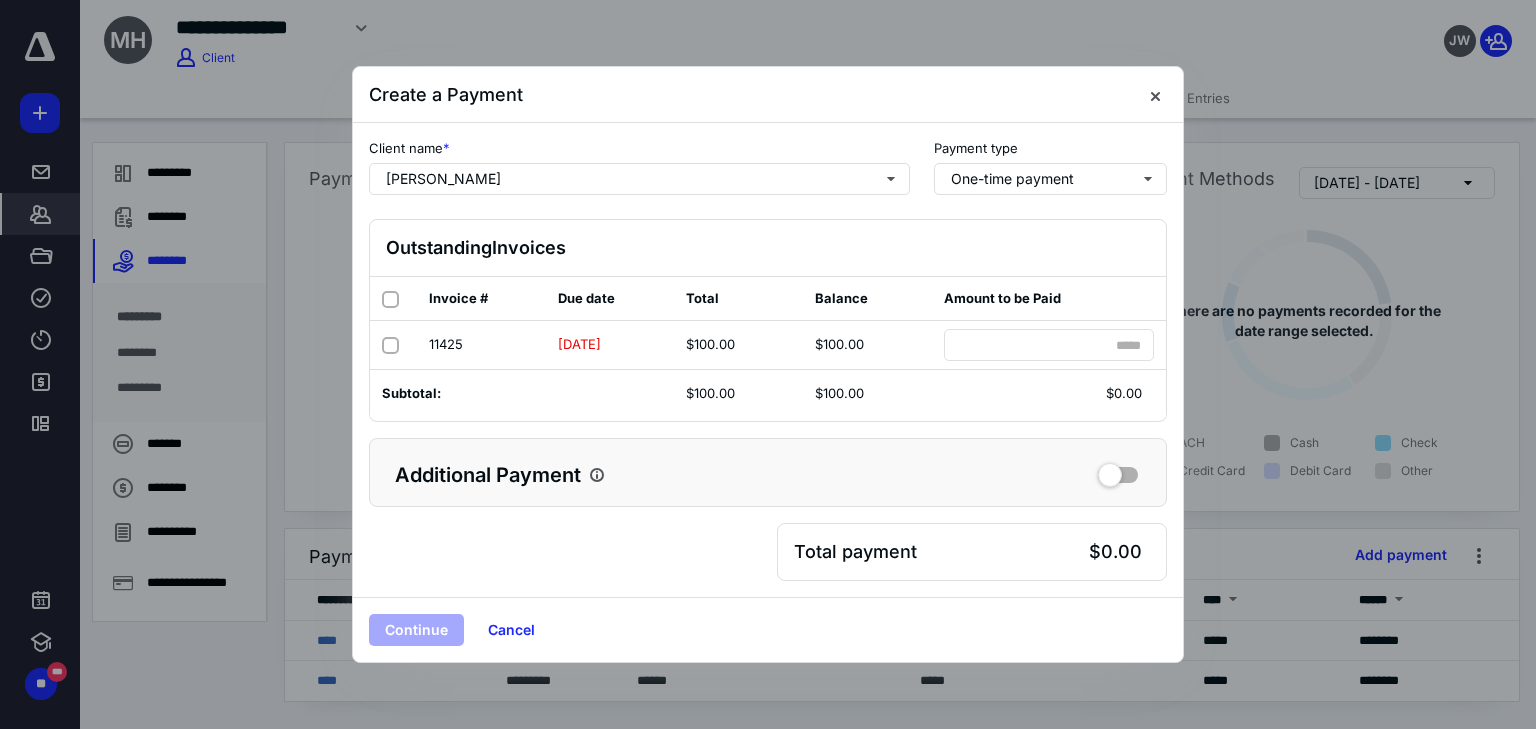 click 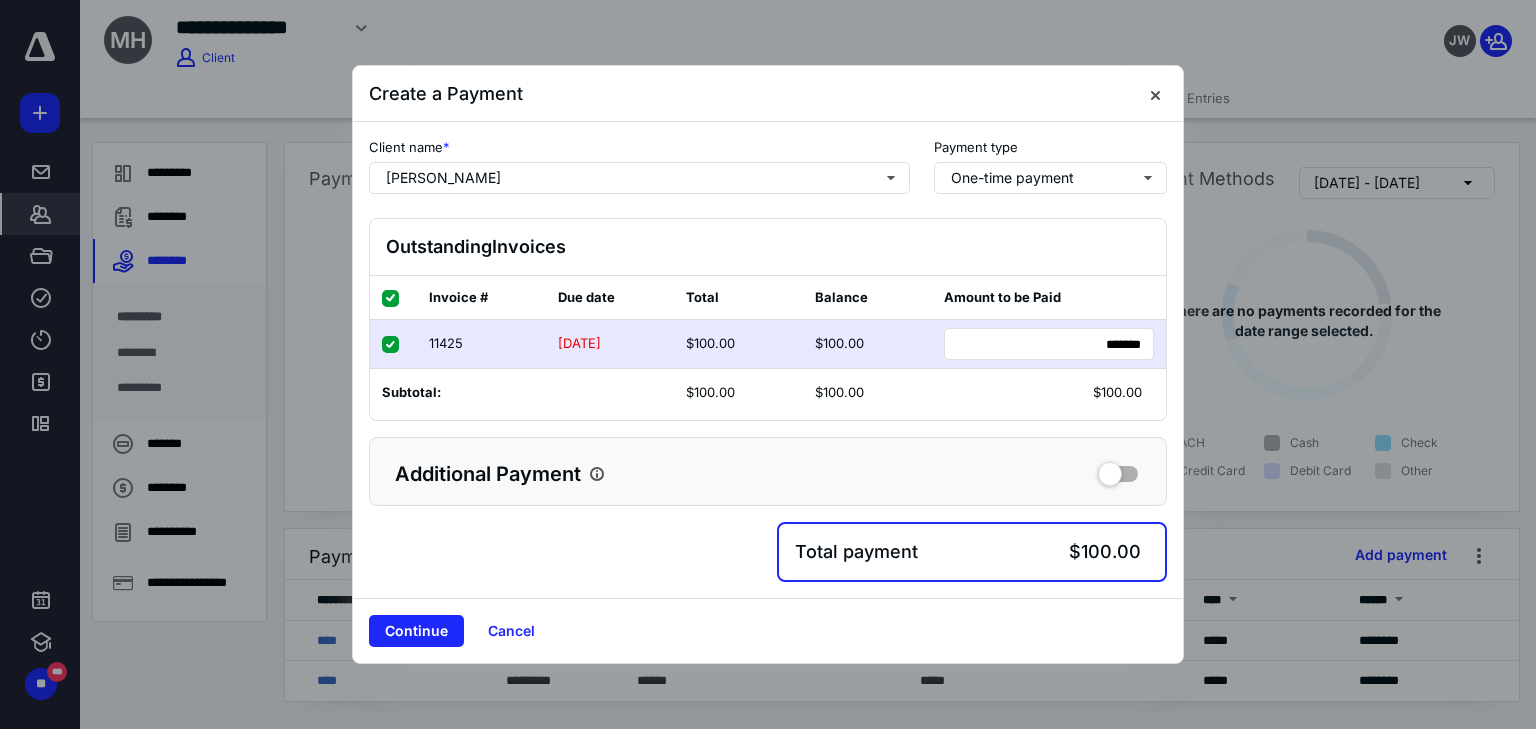 drag, startPoint x: 411, startPoint y: 632, endPoint x: 436, endPoint y: 597, distance: 43.011627 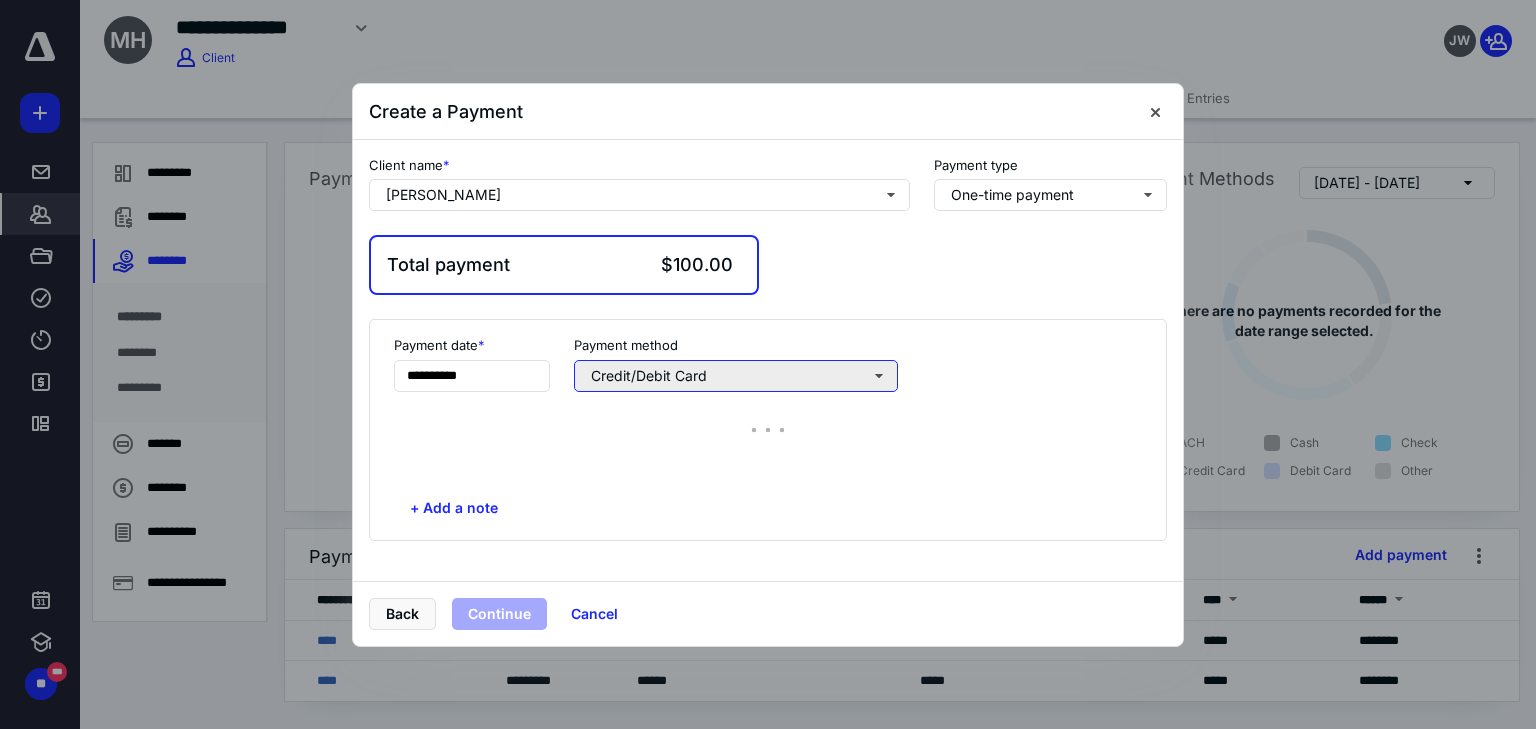 click on "Credit/Debit Card" at bounding box center (736, 376) 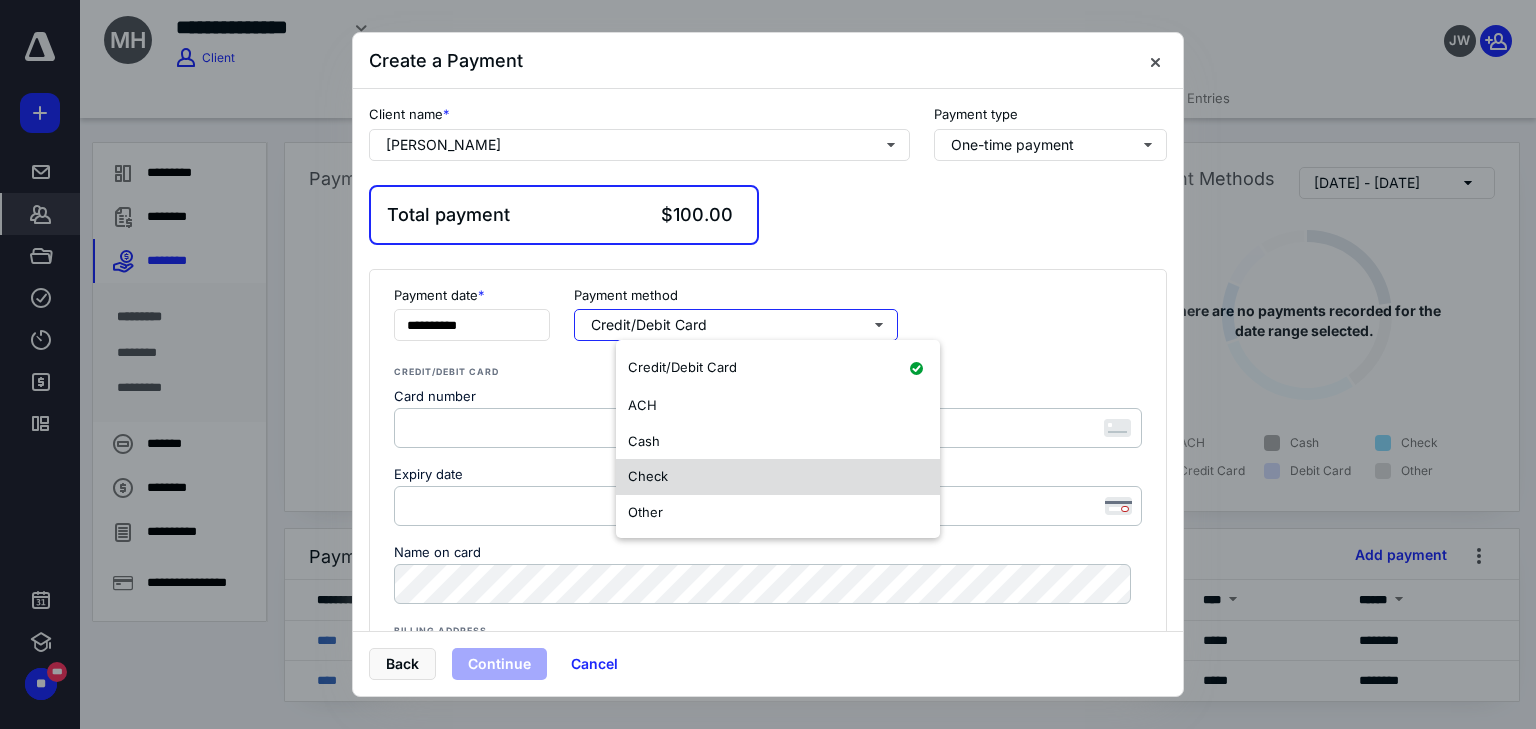 click on "Check" at bounding box center [648, 476] 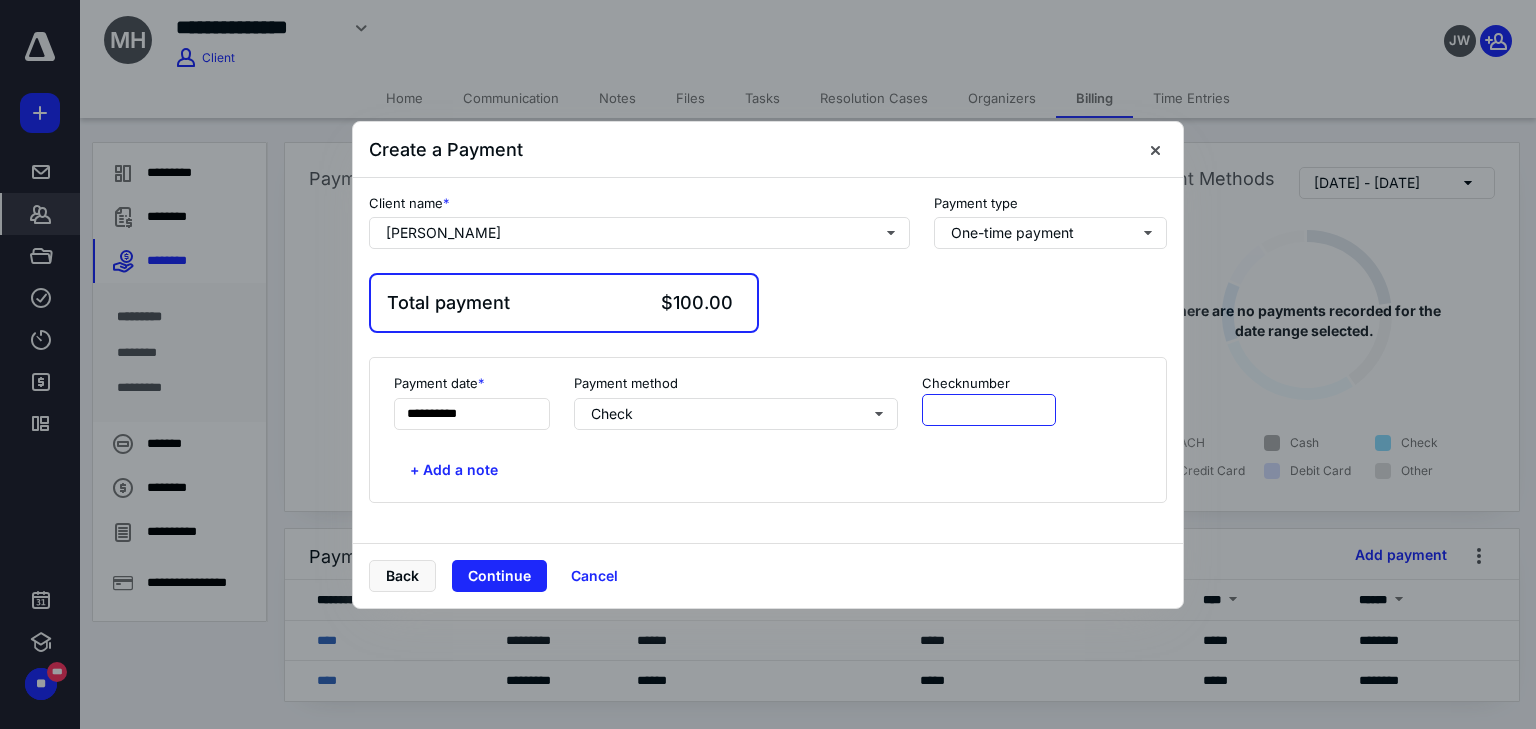 click at bounding box center [989, 410] 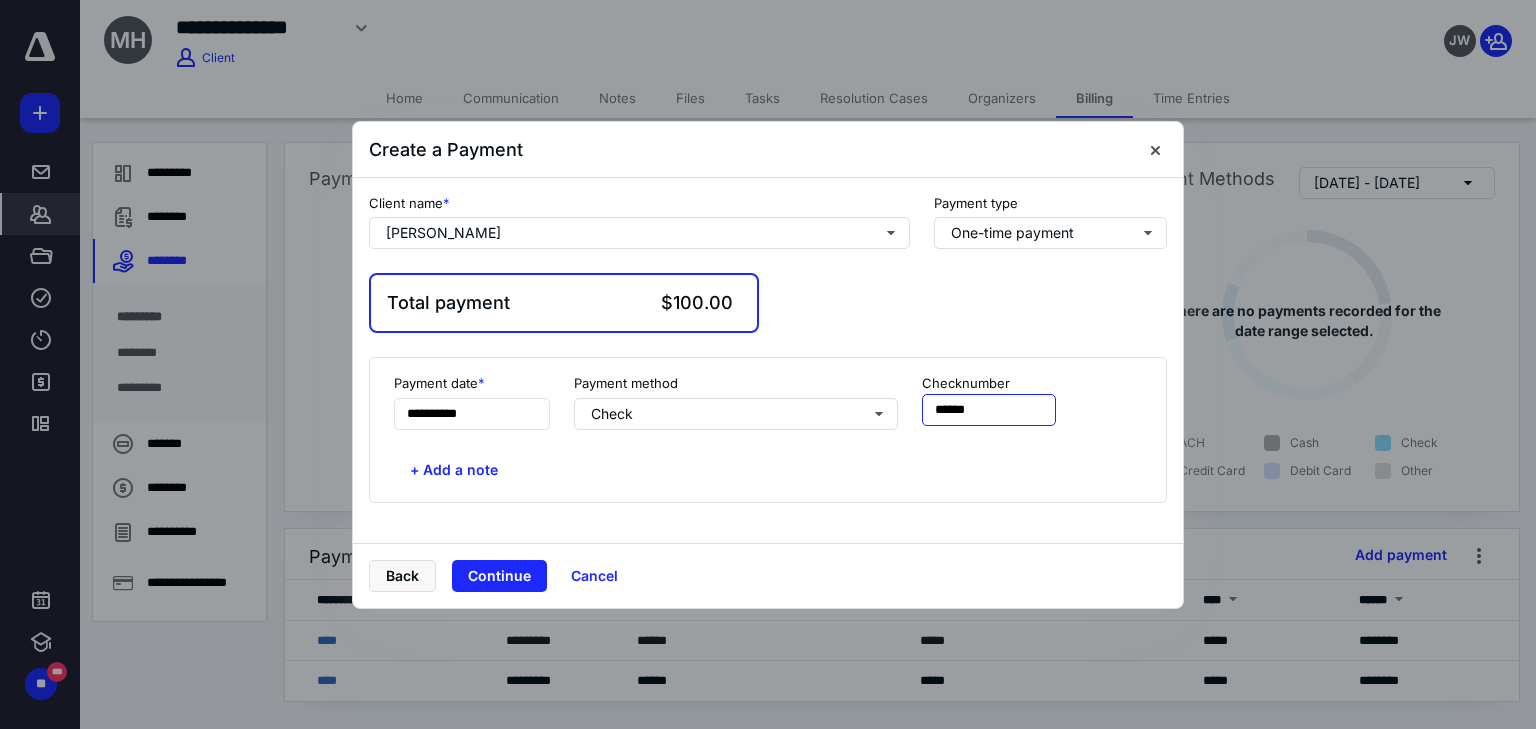 type on "******" 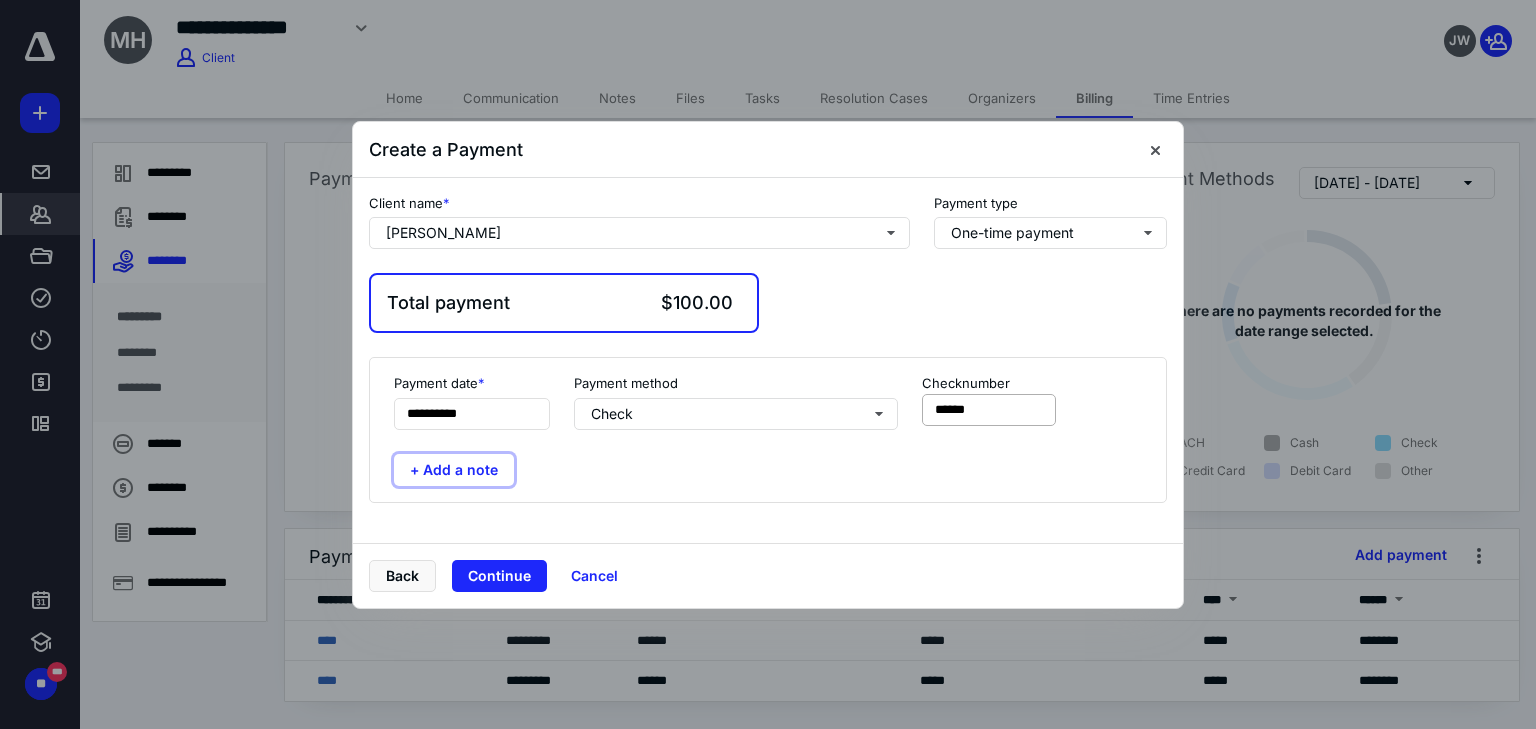type 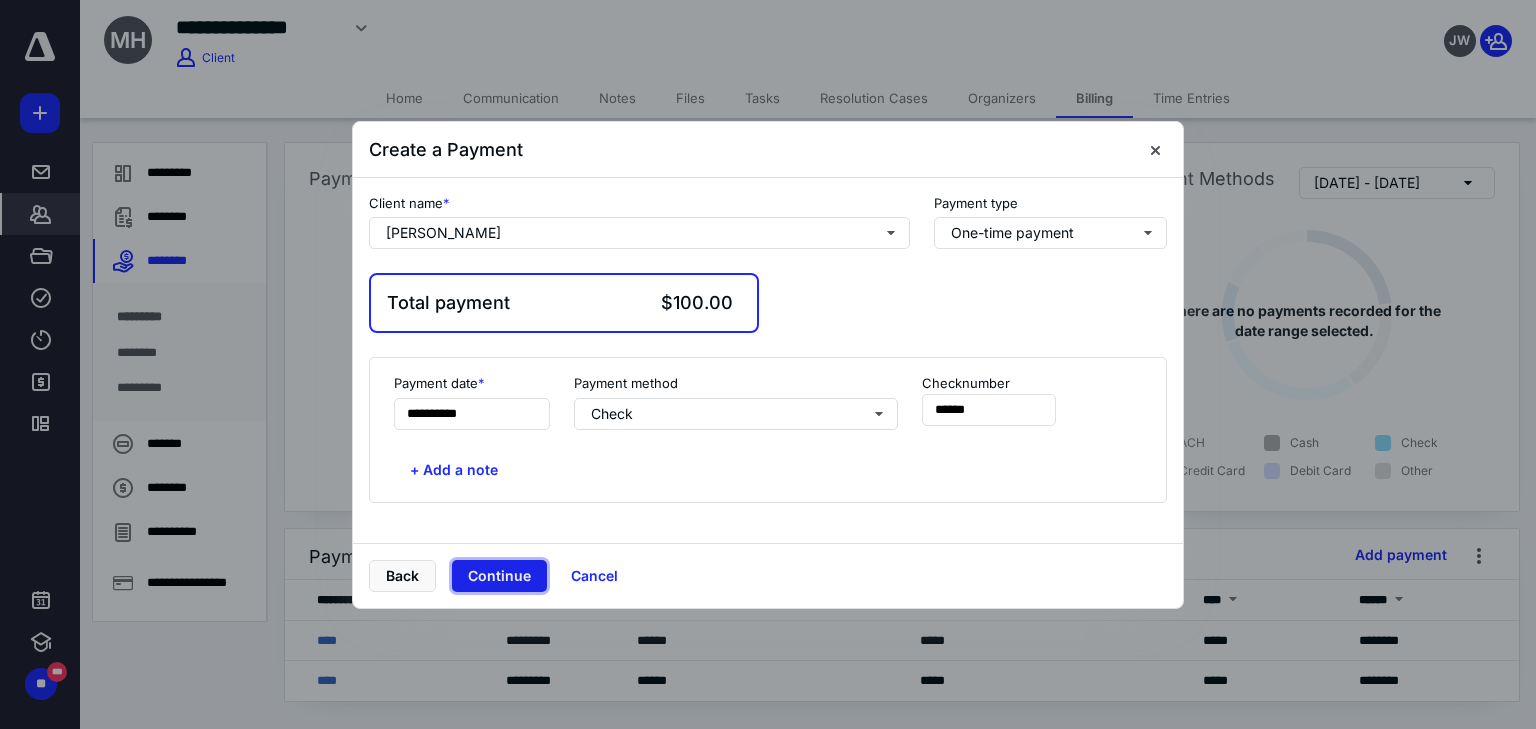 click on "Continue" at bounding box center (499, 576) 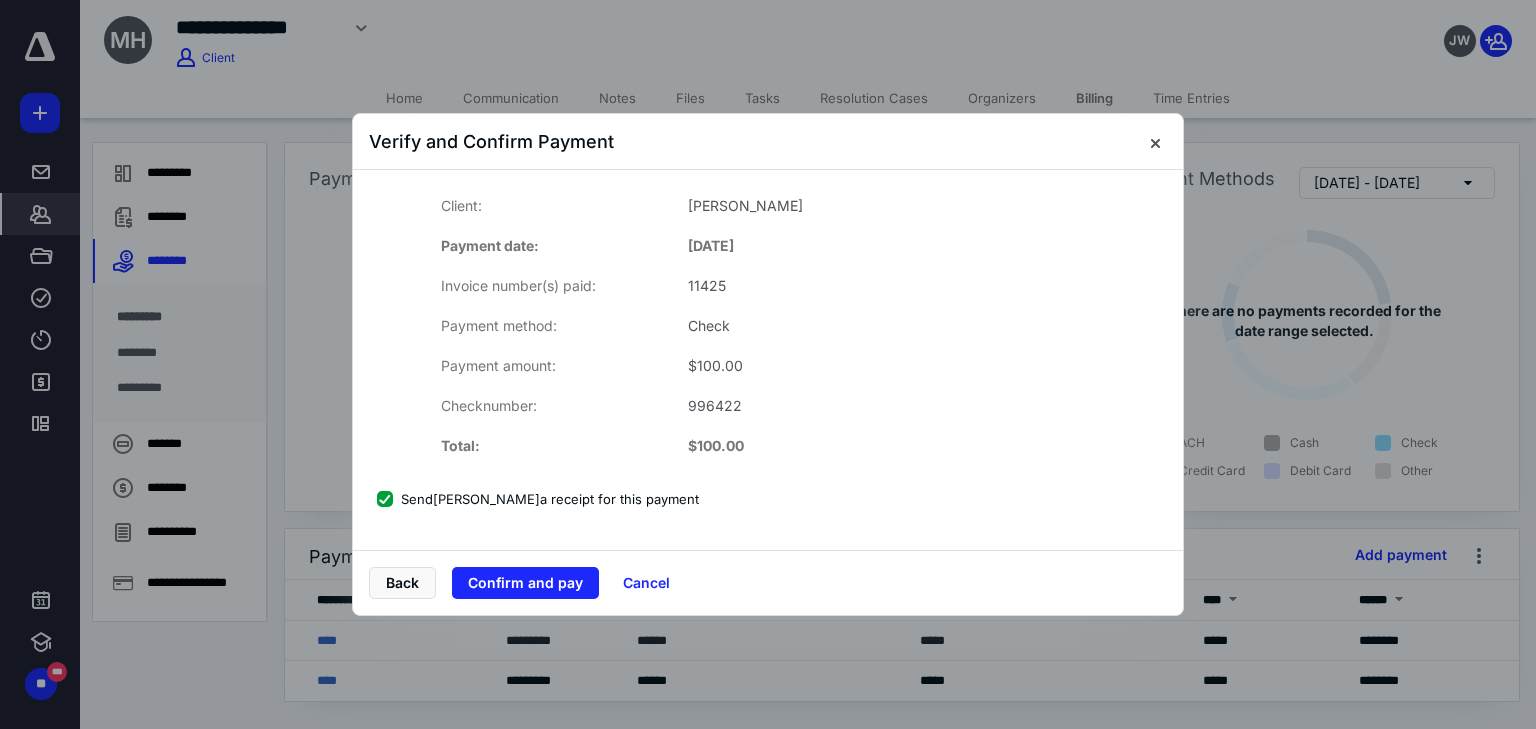click on "Send  Madison Hancey  a receipt for this payment" at bounding box center [538, 499] 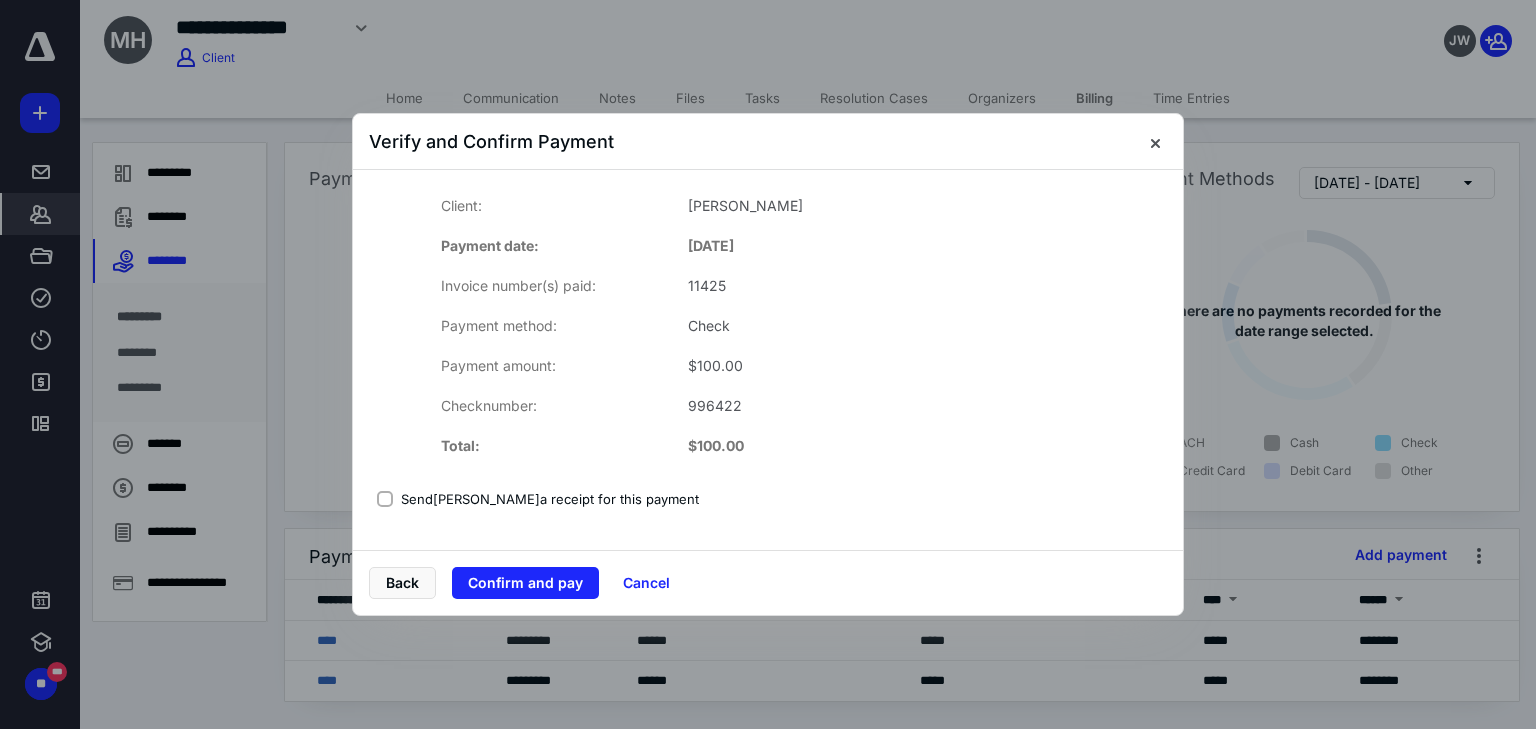 click on "Send  Madison Hancey  a receipt for this payment" at bounding box center [538, 499] 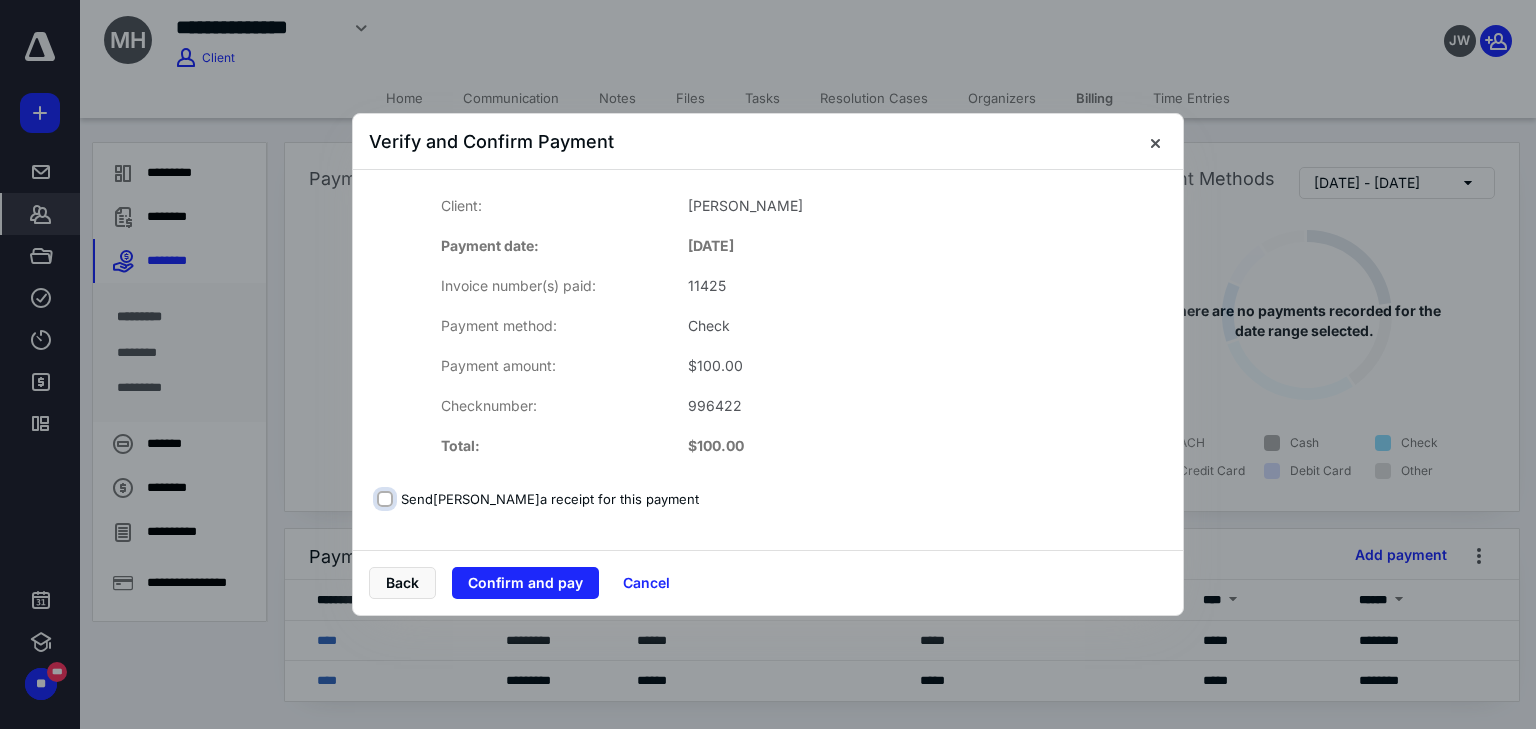 click on "Send  Madison Hancey  a receipt for this payment" at bounding box center [387, 499] 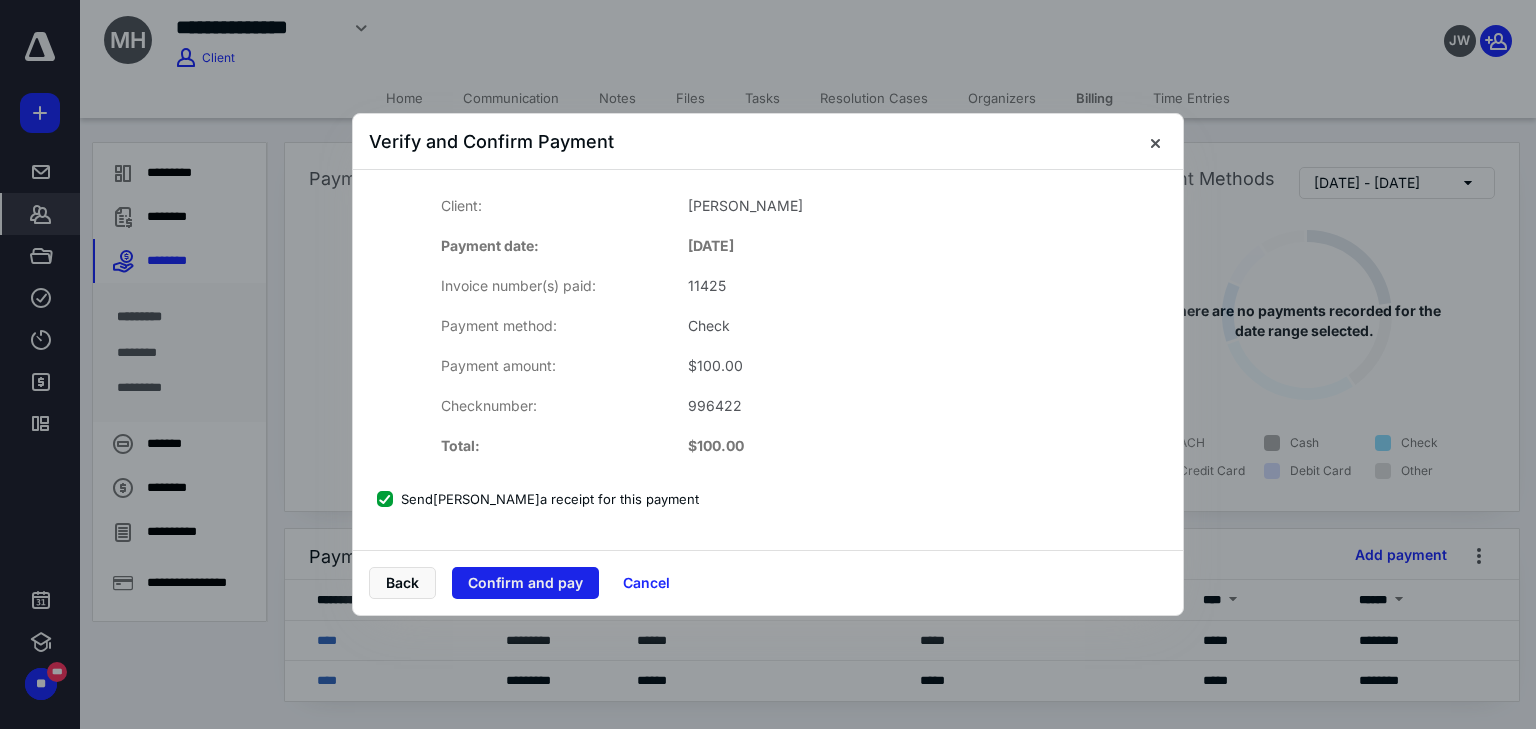 click on "Confirm and pay" at bounding box center [525, 583] 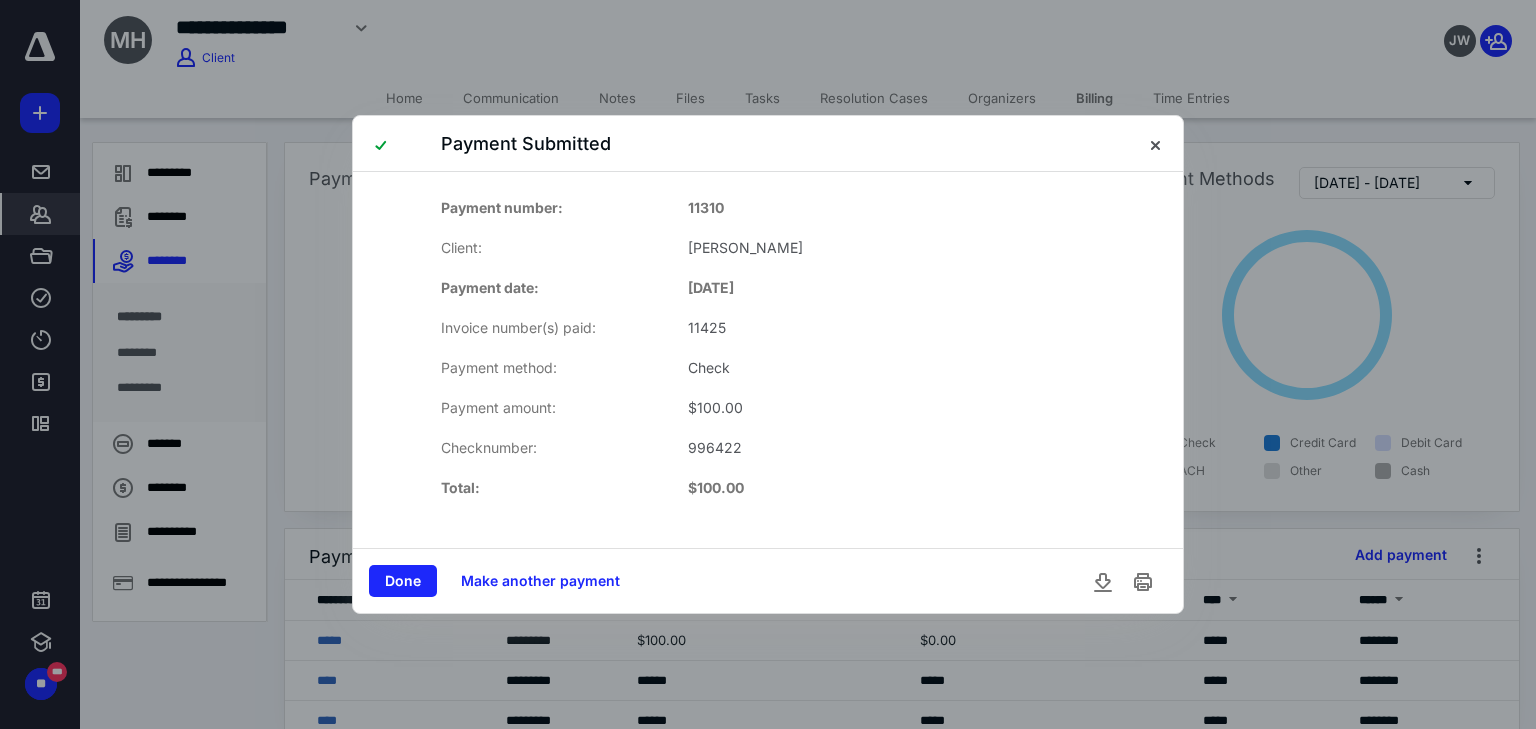 drag, startPoint x: 403, startPoint y: 584, endPoint x: 388, endPoint y: 436, distance: 148.7582 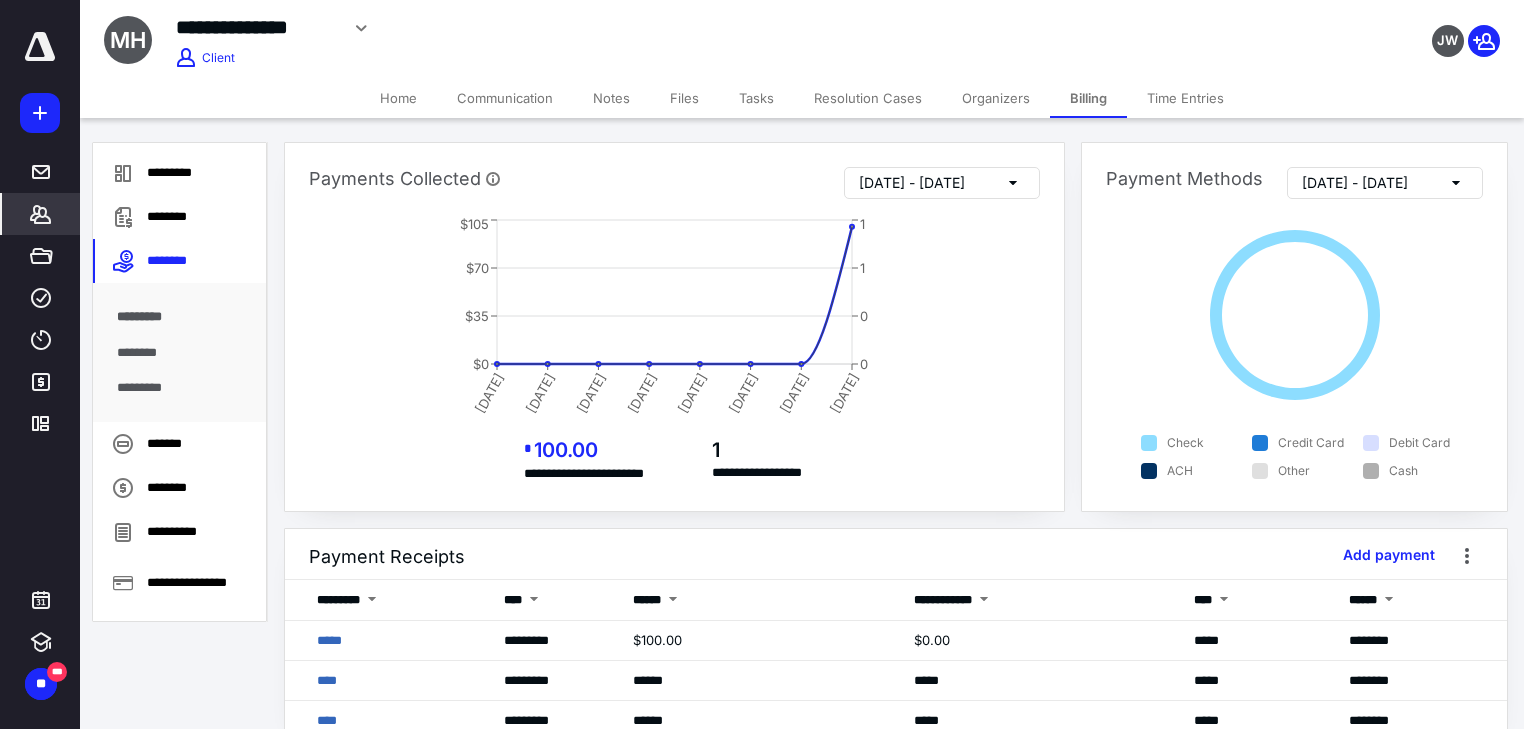 click on "Home" at bounding box center (398, 98) 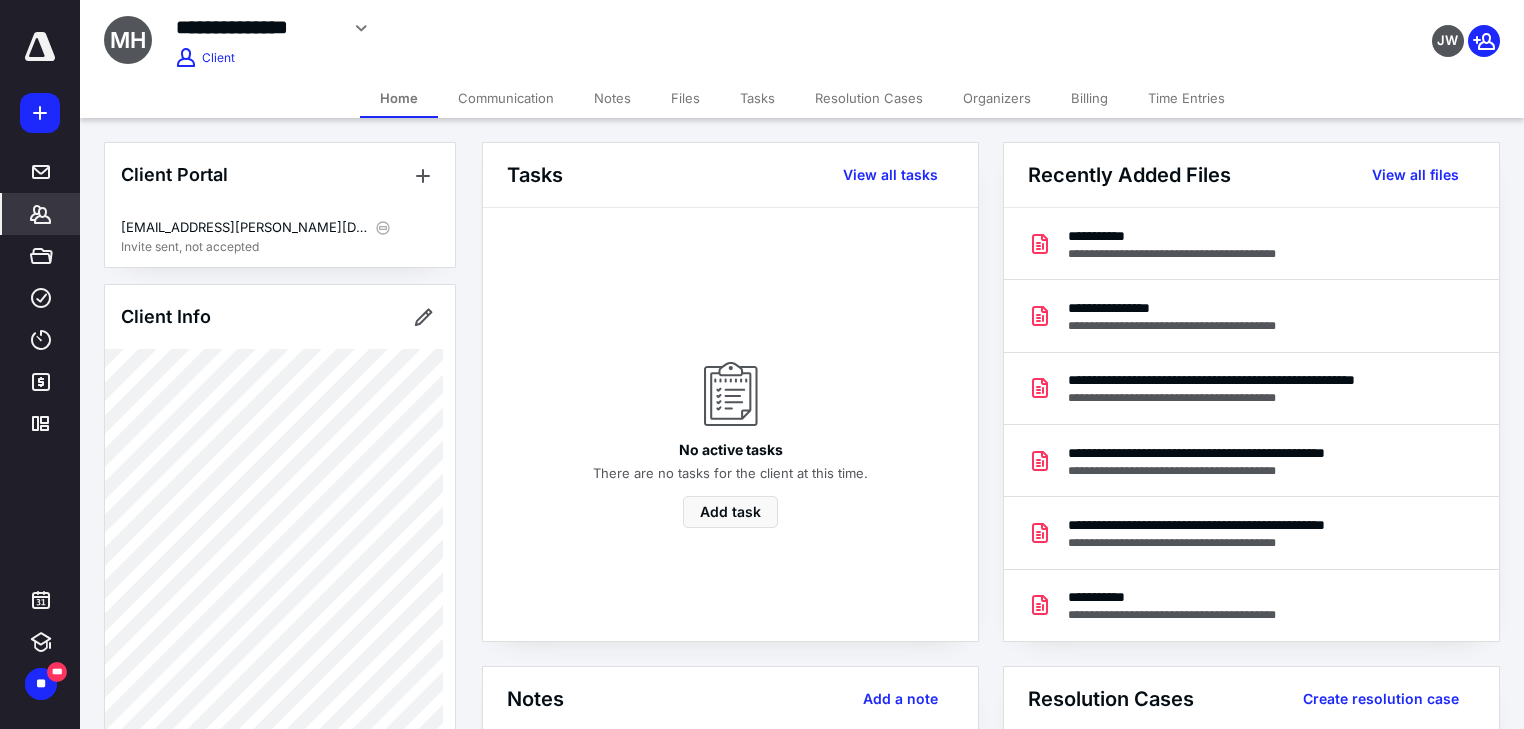 click on "**********" at bounding box center (802, 35) 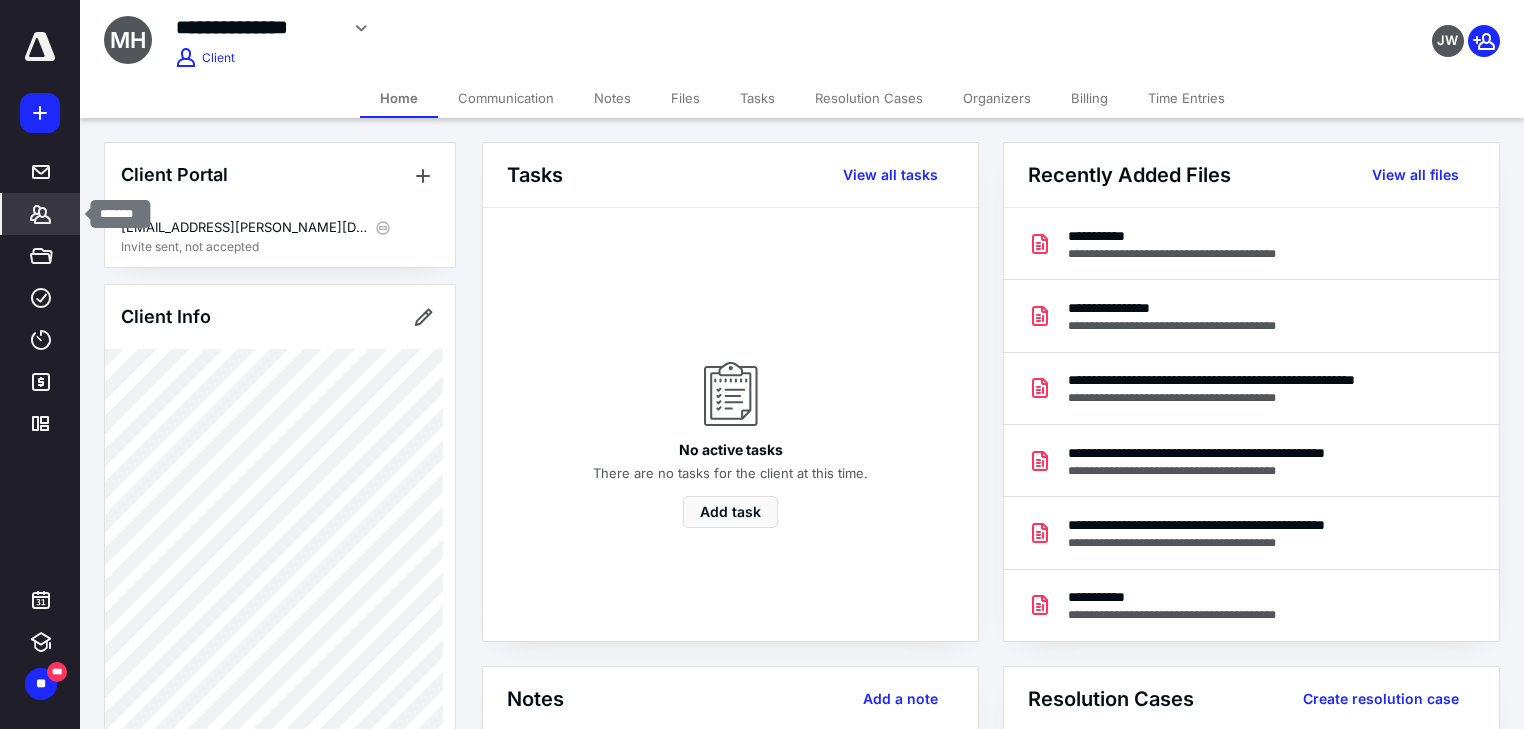 click 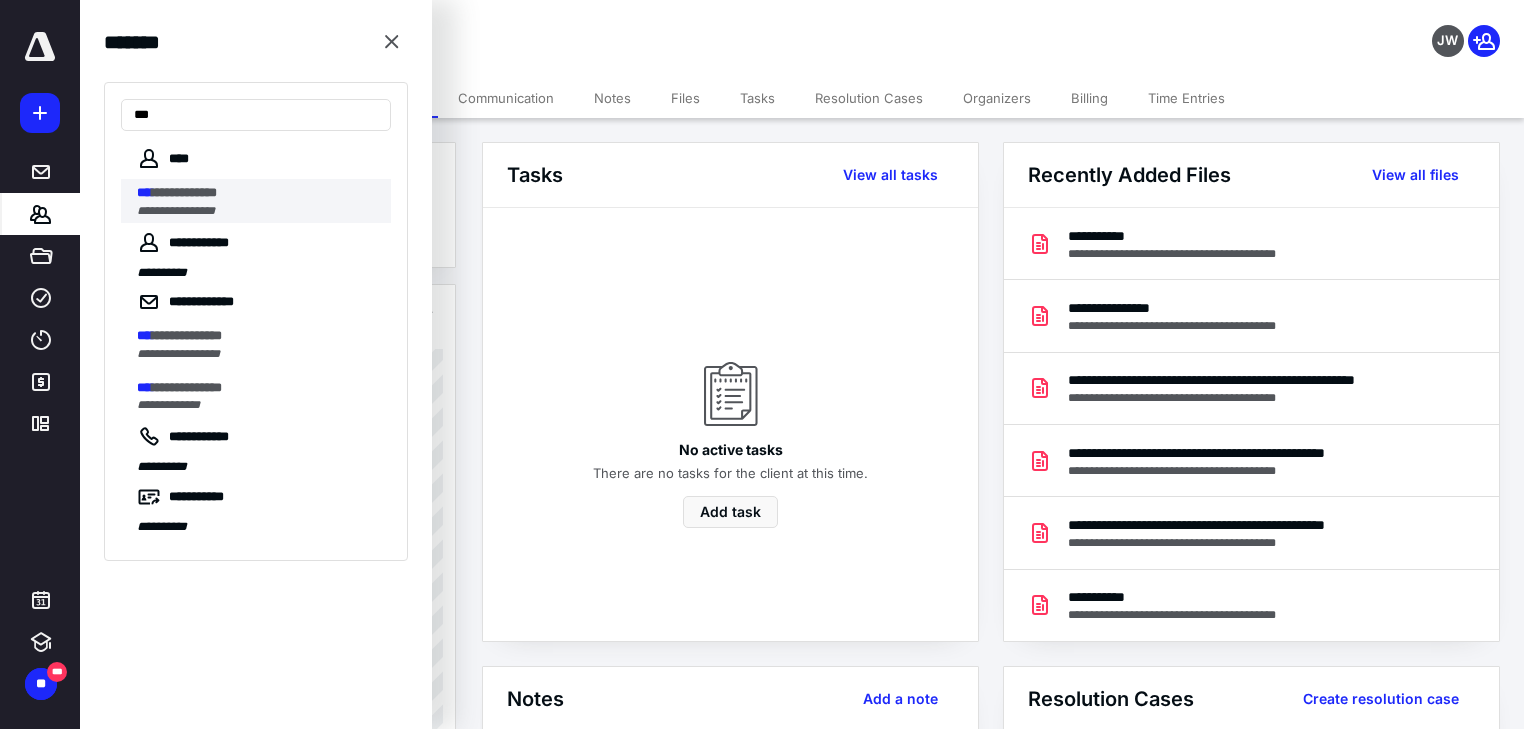 type on "***" 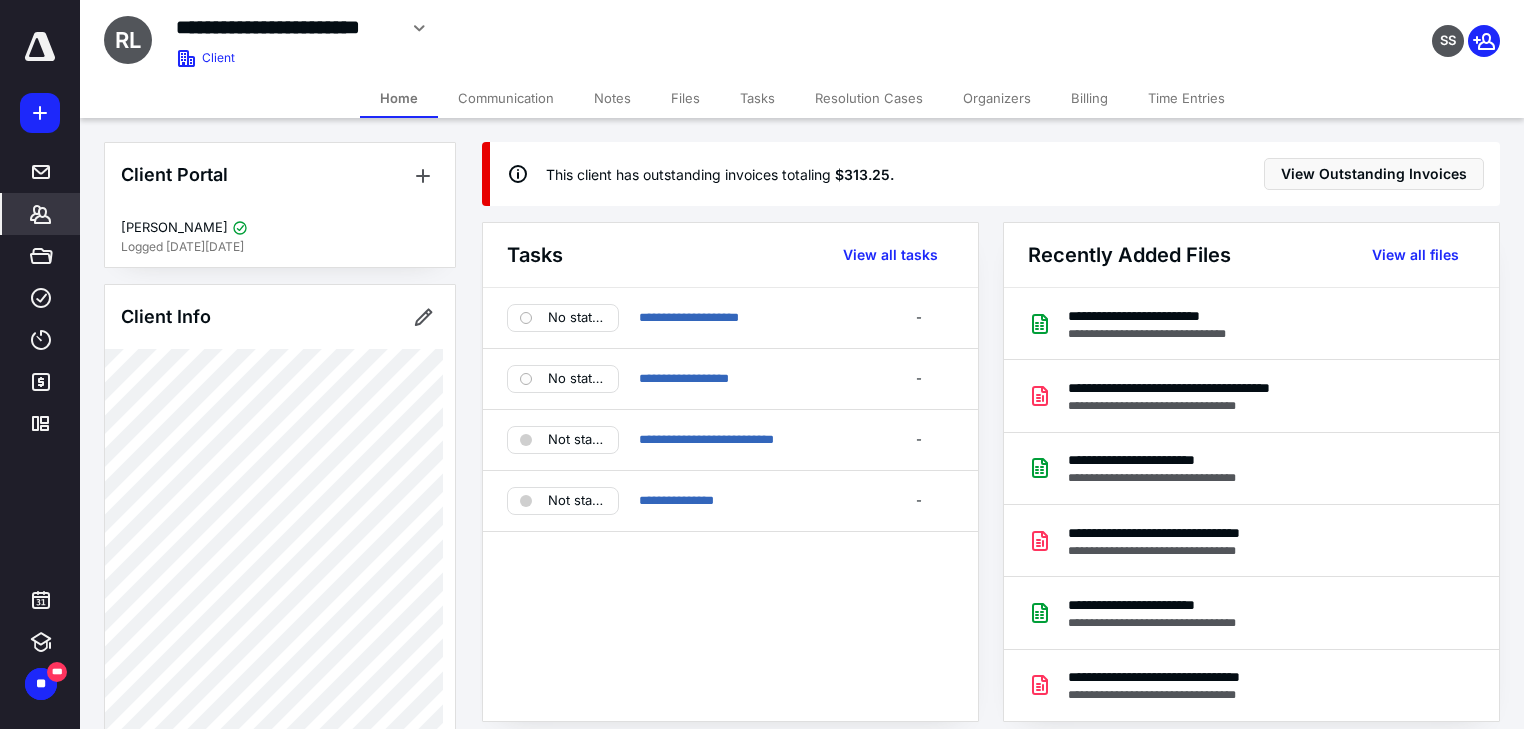 click on "Files" at bounding box center [685, 98] 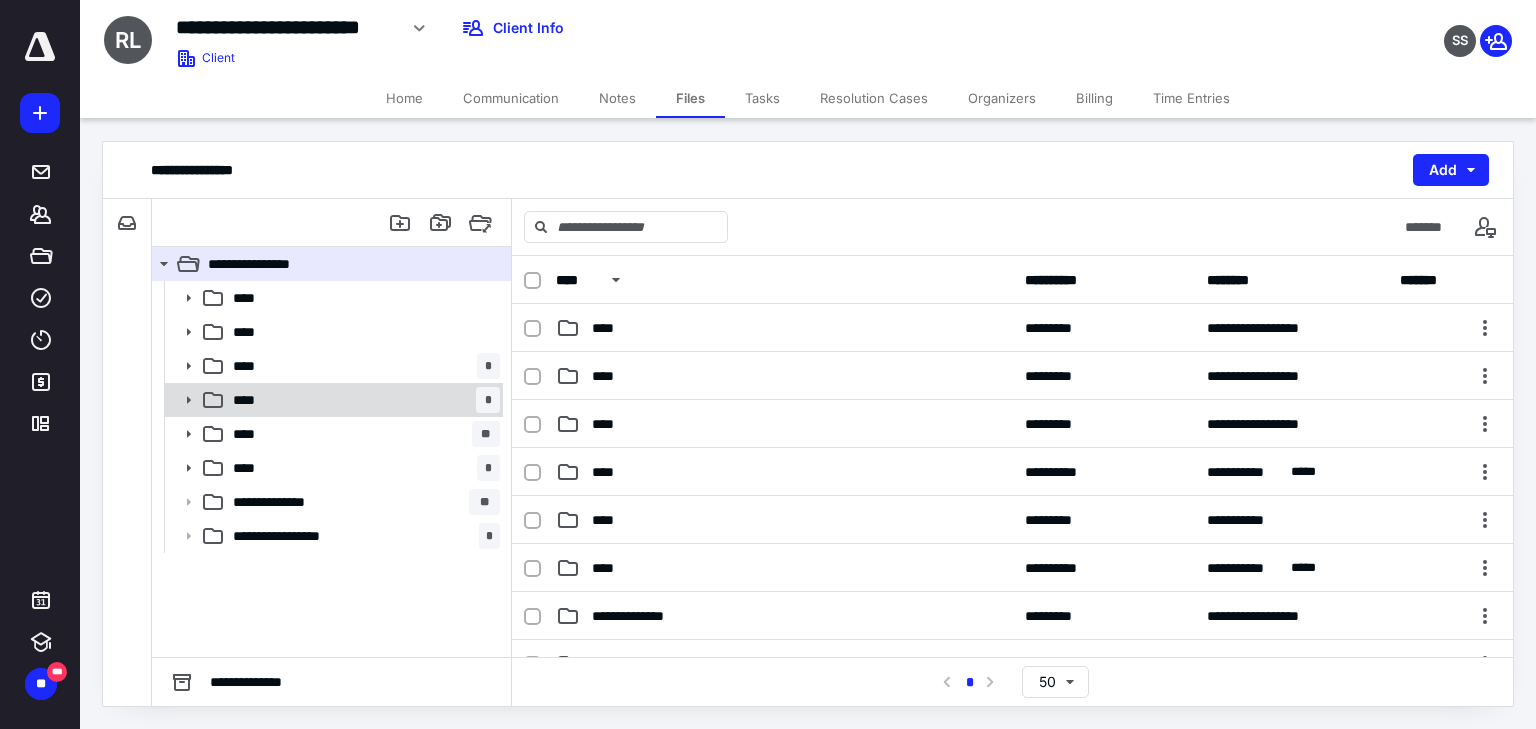 click 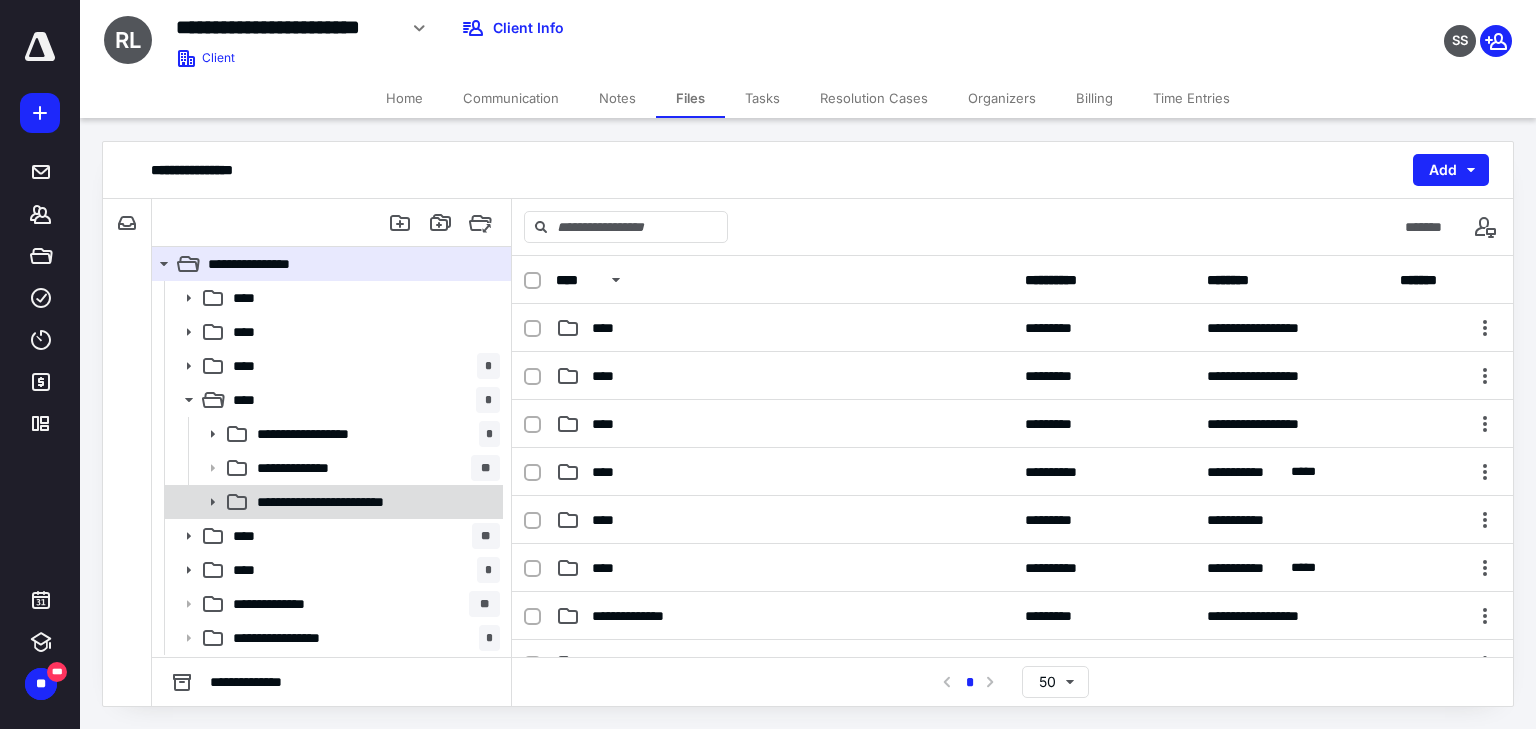 click 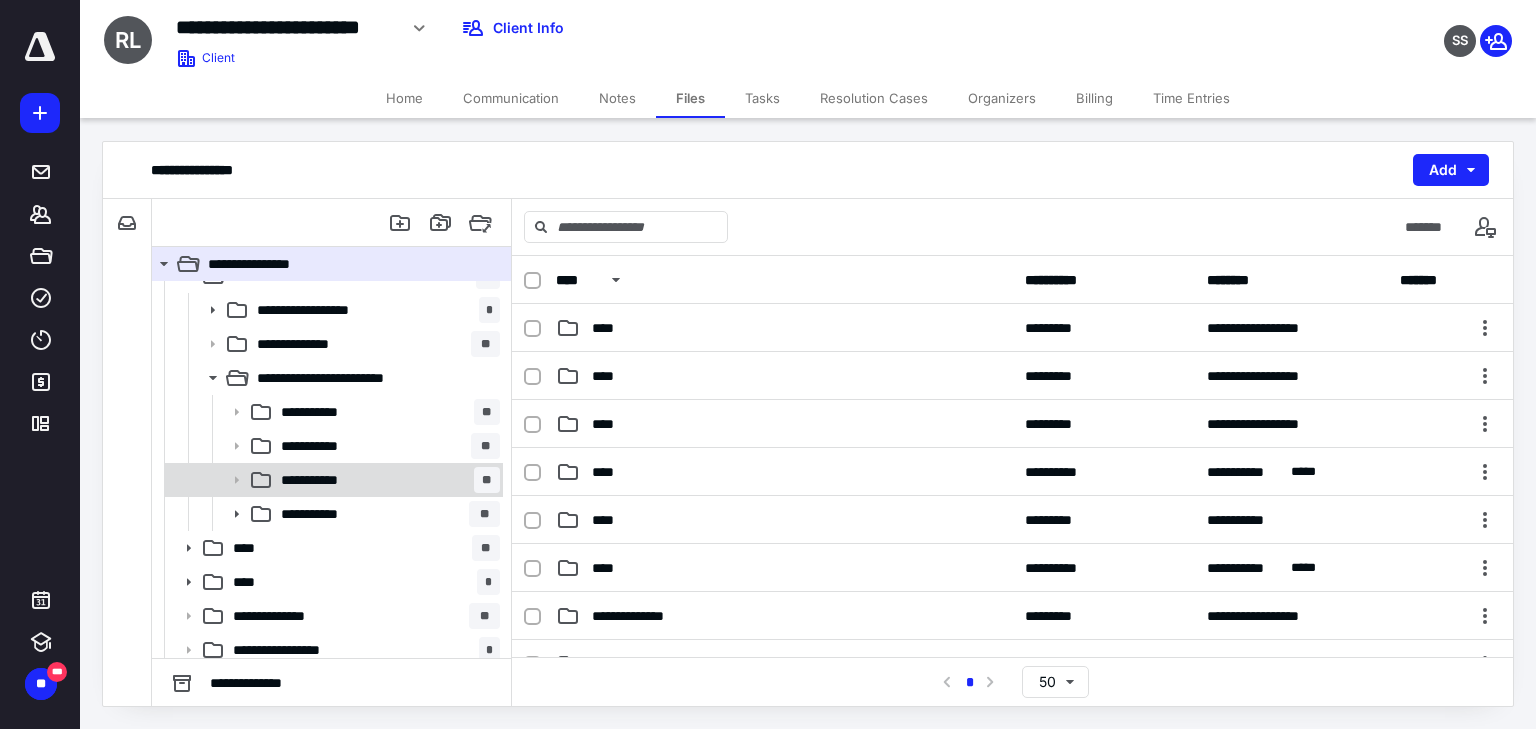scroll, scrollTop: 132, scrollLeft: 0, axis: vertical 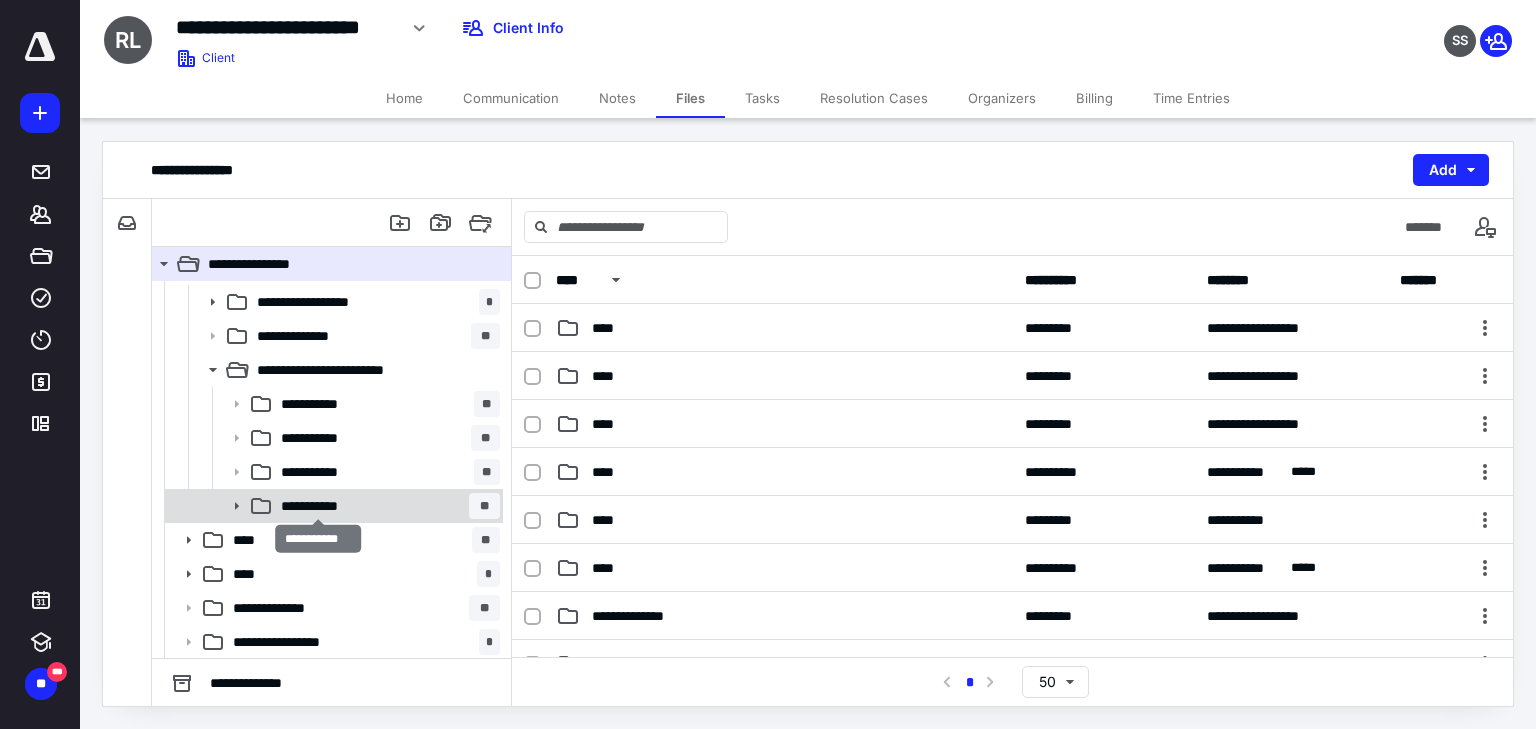 click on "**********" at bounding box center [319, 506] 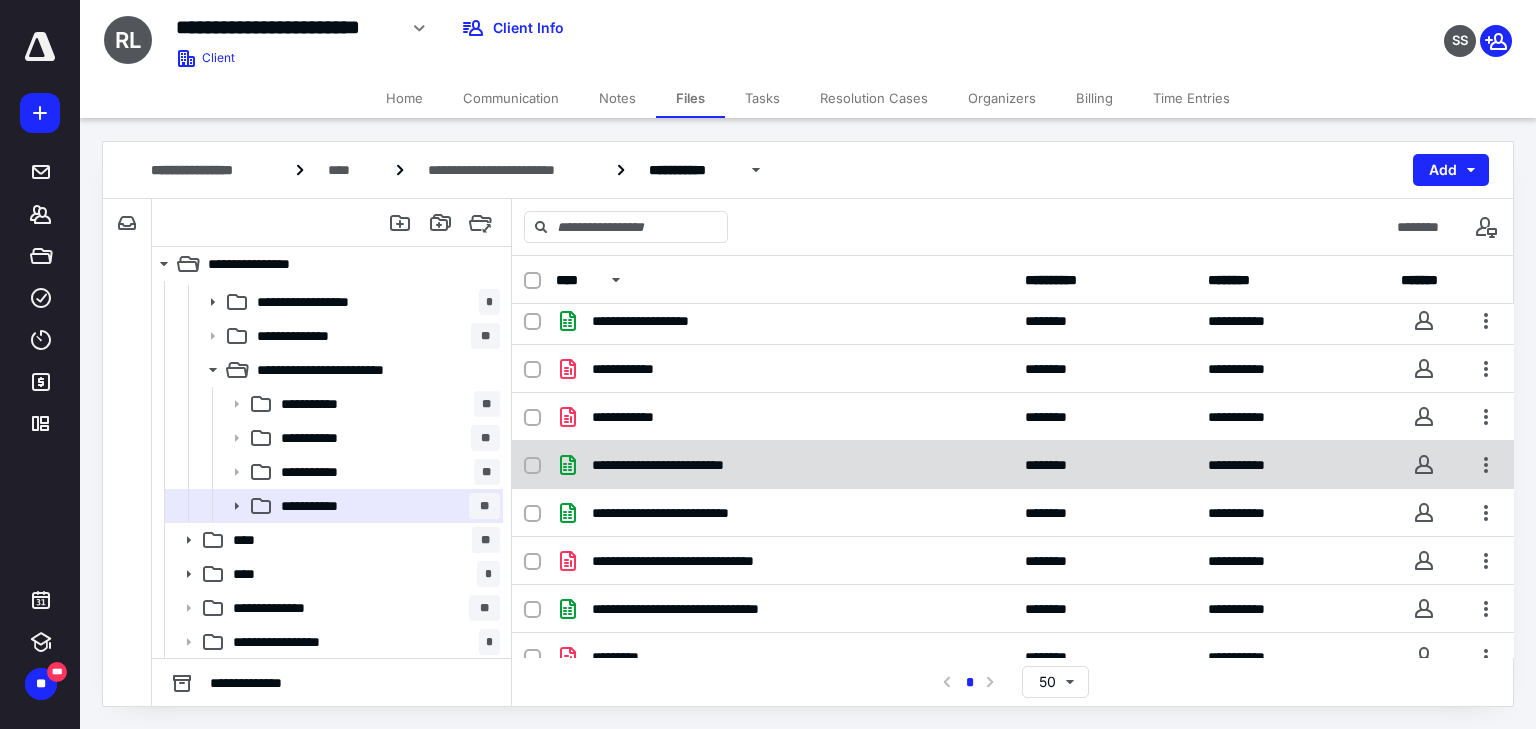 scroll, scrollTop: 560, scrollLeft: 0, axis: vertical 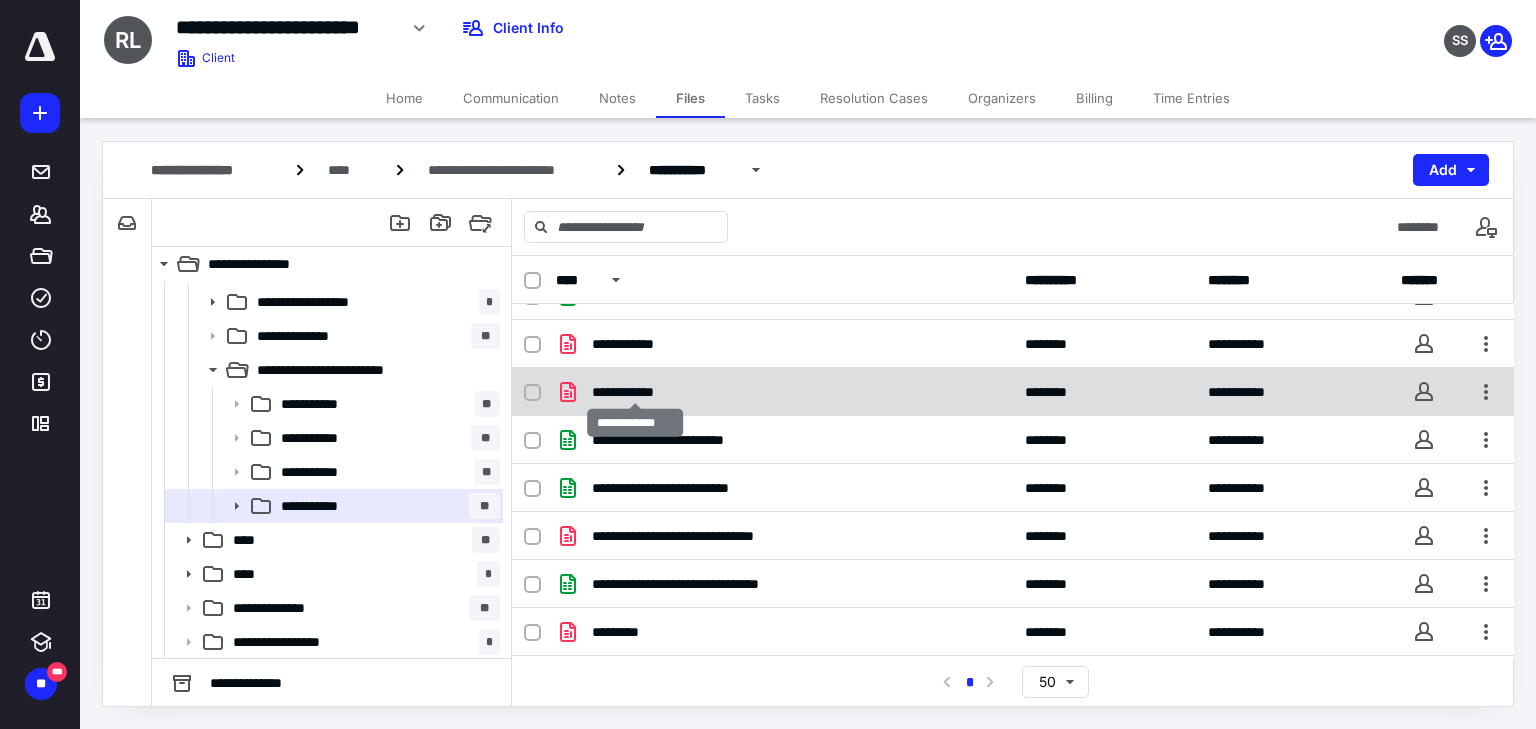 click on "**********" at bounding box center [635, 392] 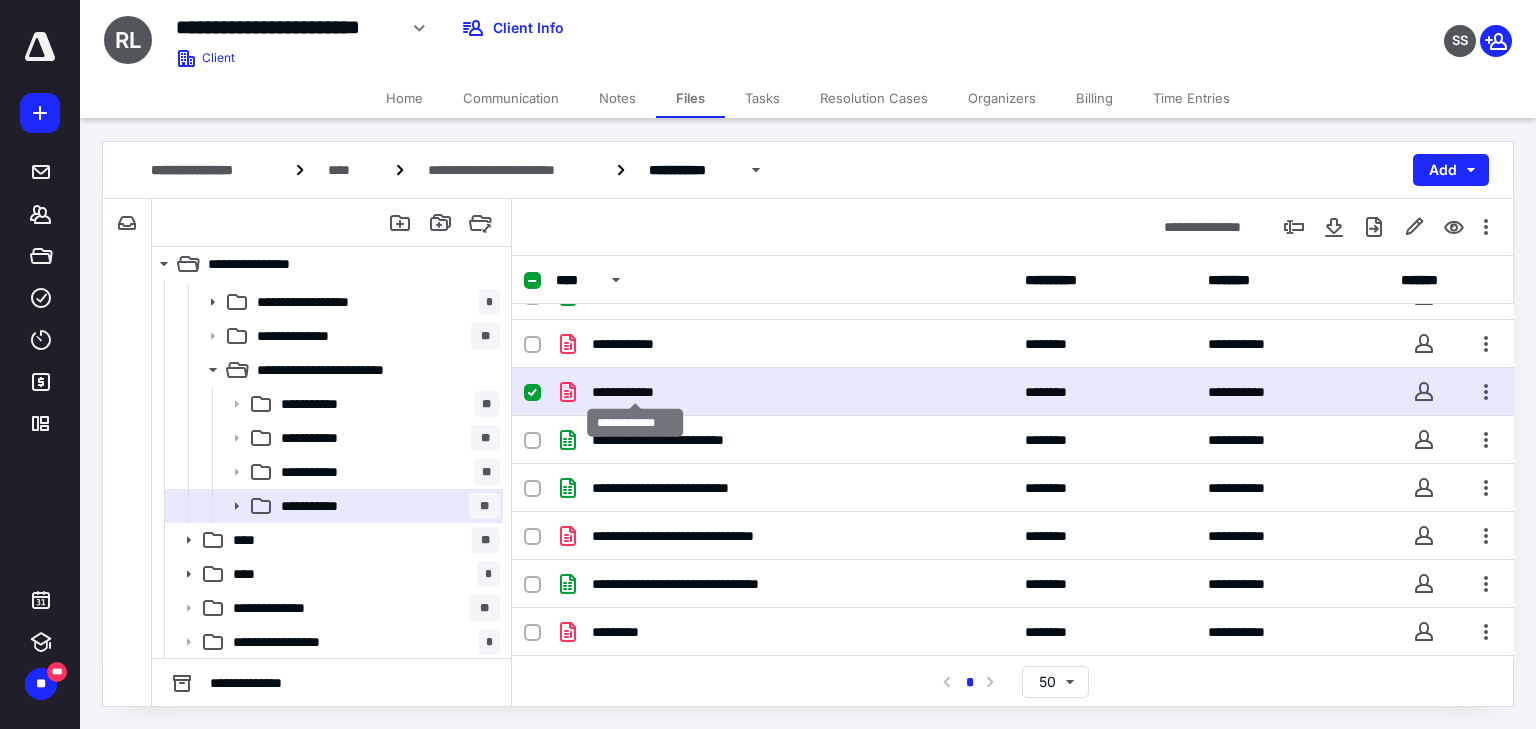 click on "**********" at bounding box center [635, 392] 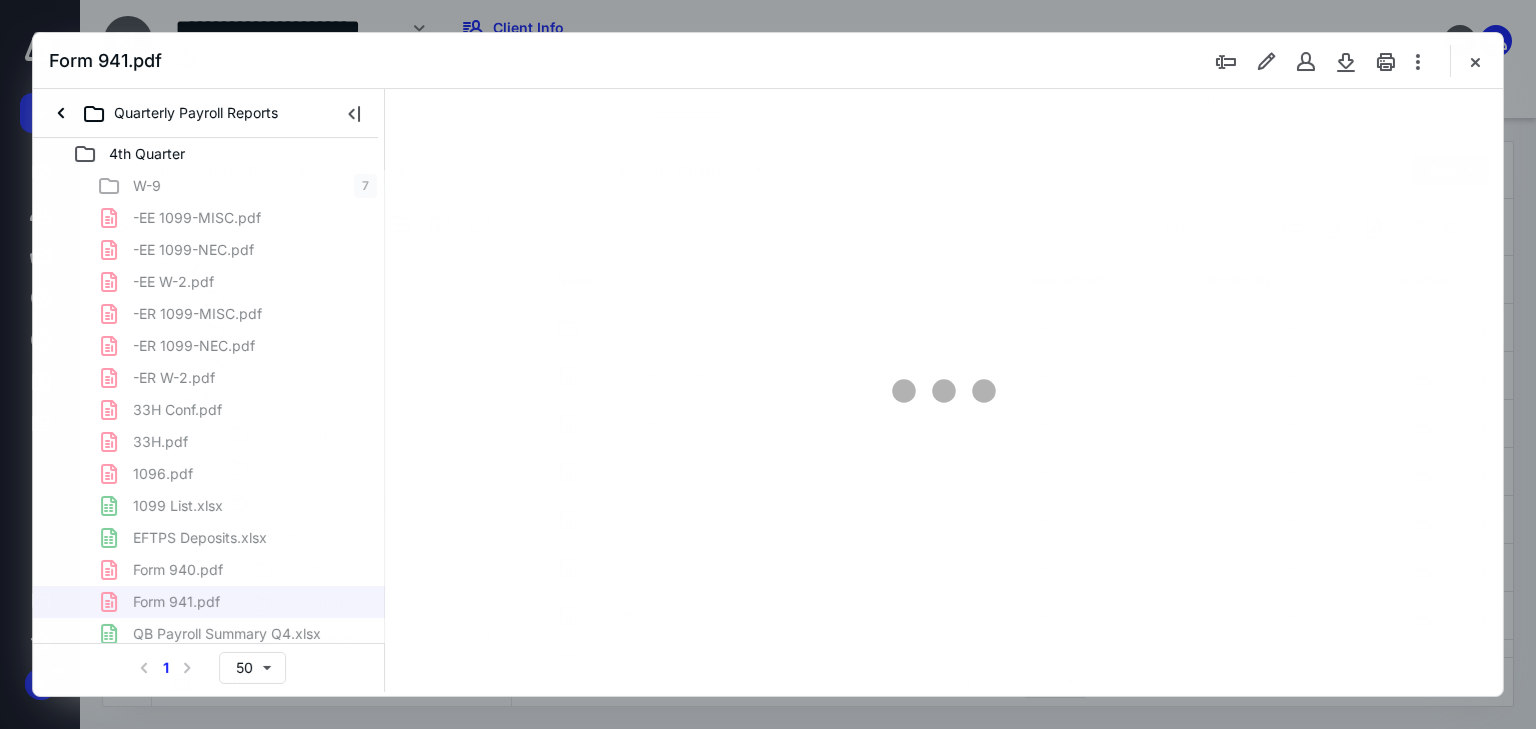 scroll, scrollTop: 132, scrollLeft: 0, axis: vertical 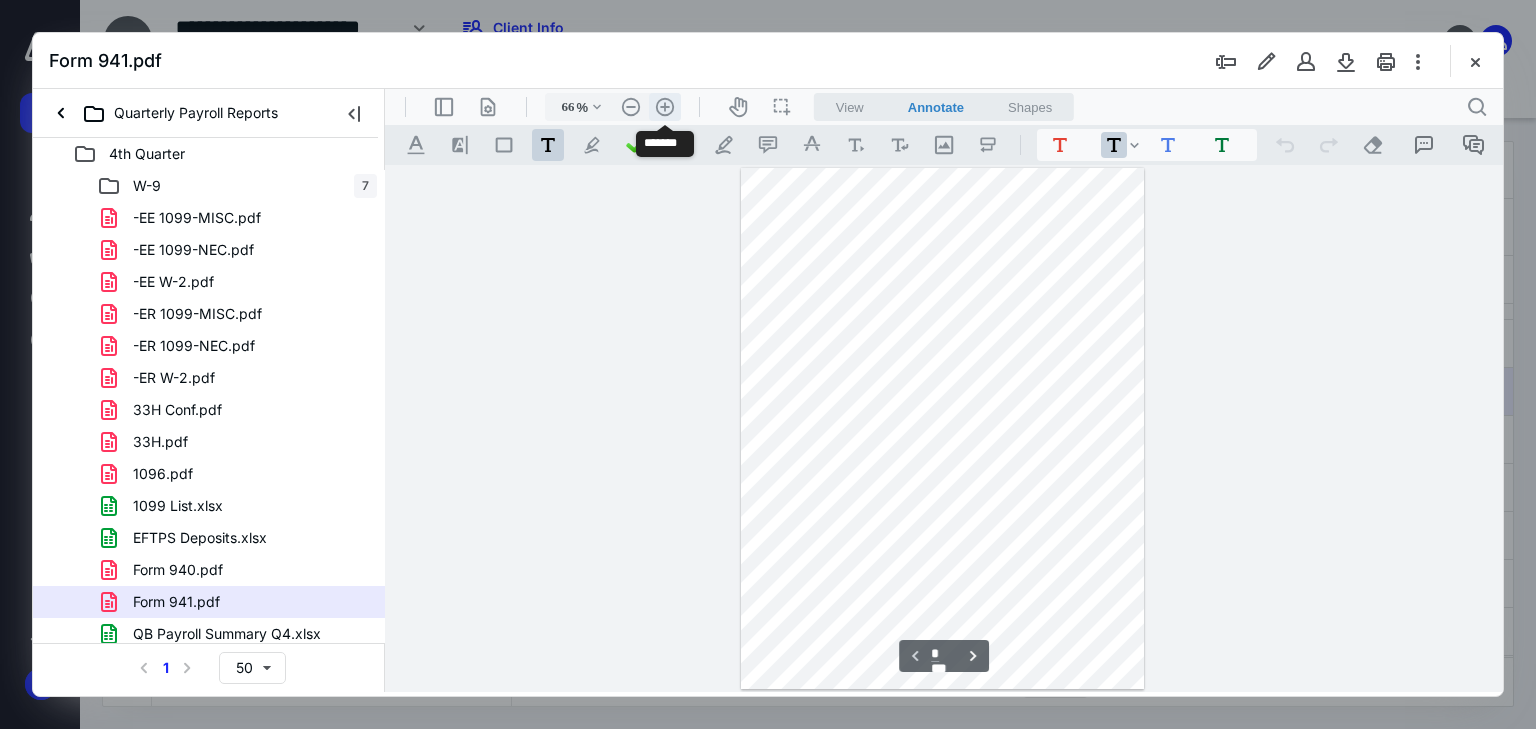 click on ".cls-1{fill:#abb0c4;} icon - header - zoom - in - line" at bounding box center (665, 107) 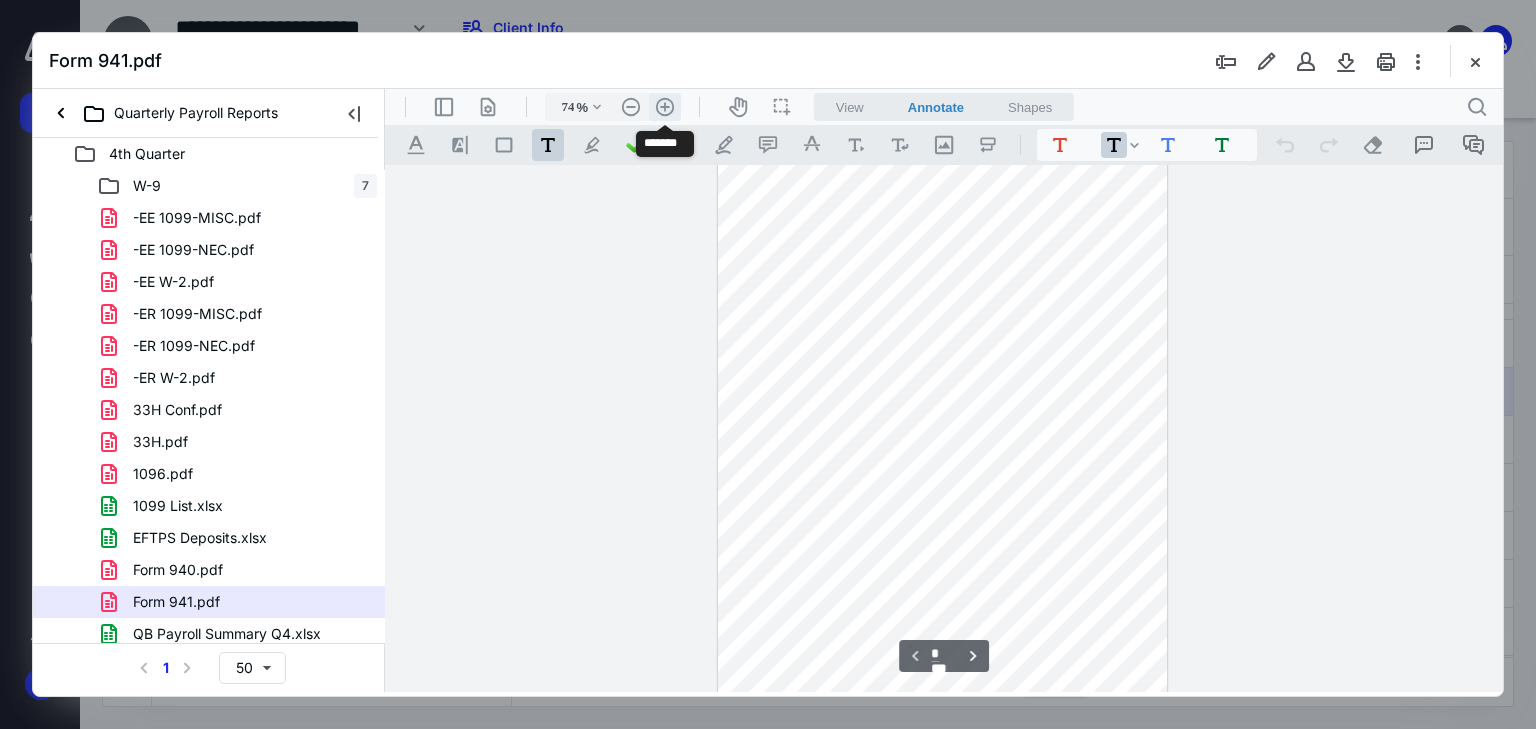 click on ".cls-1{fill:#abb0c4;} icon - header - zoom - in - line" at bounding box center [665, 107] 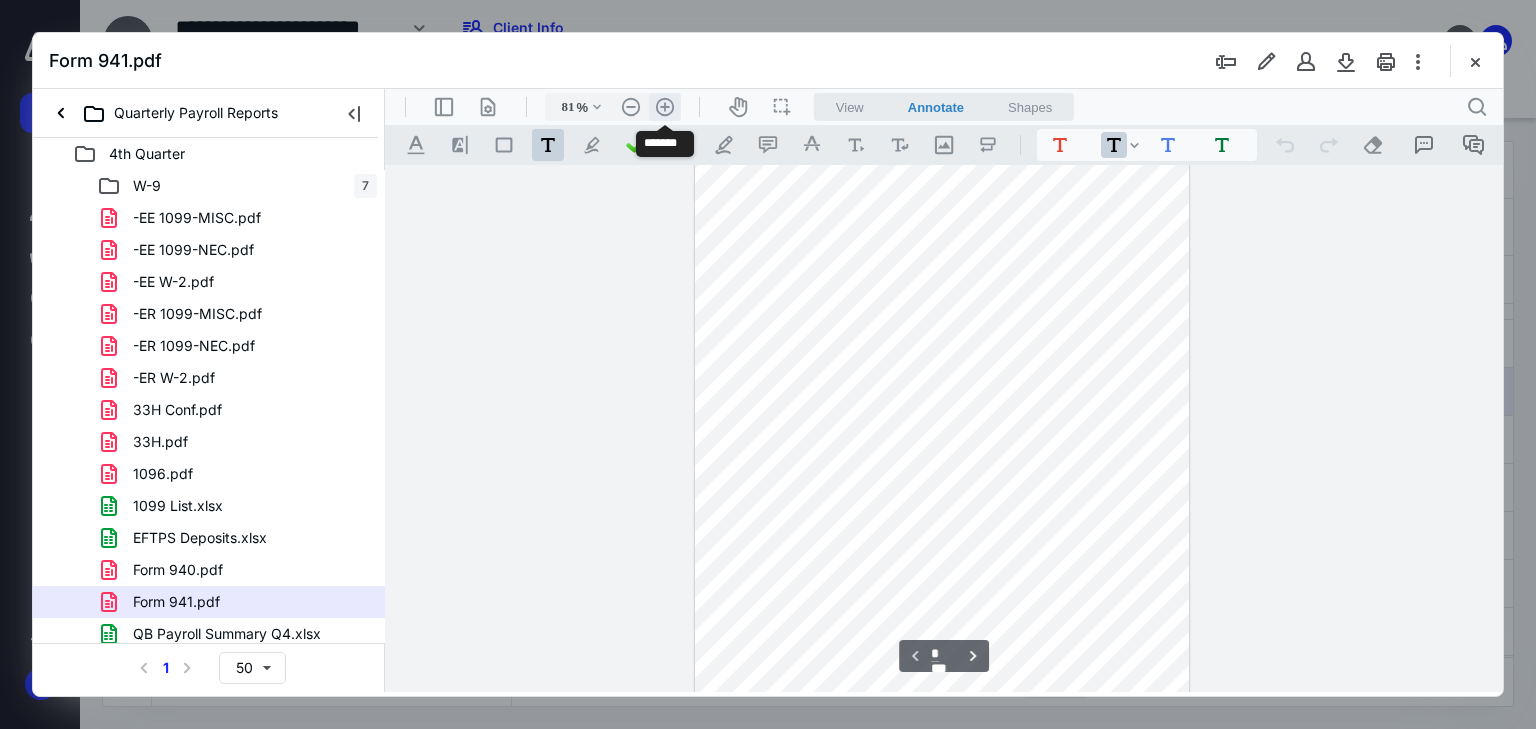 click on ".cls-1{fill:#abb0c4;} icon - header - zoom - in - line" at bounding box center [665, 107] 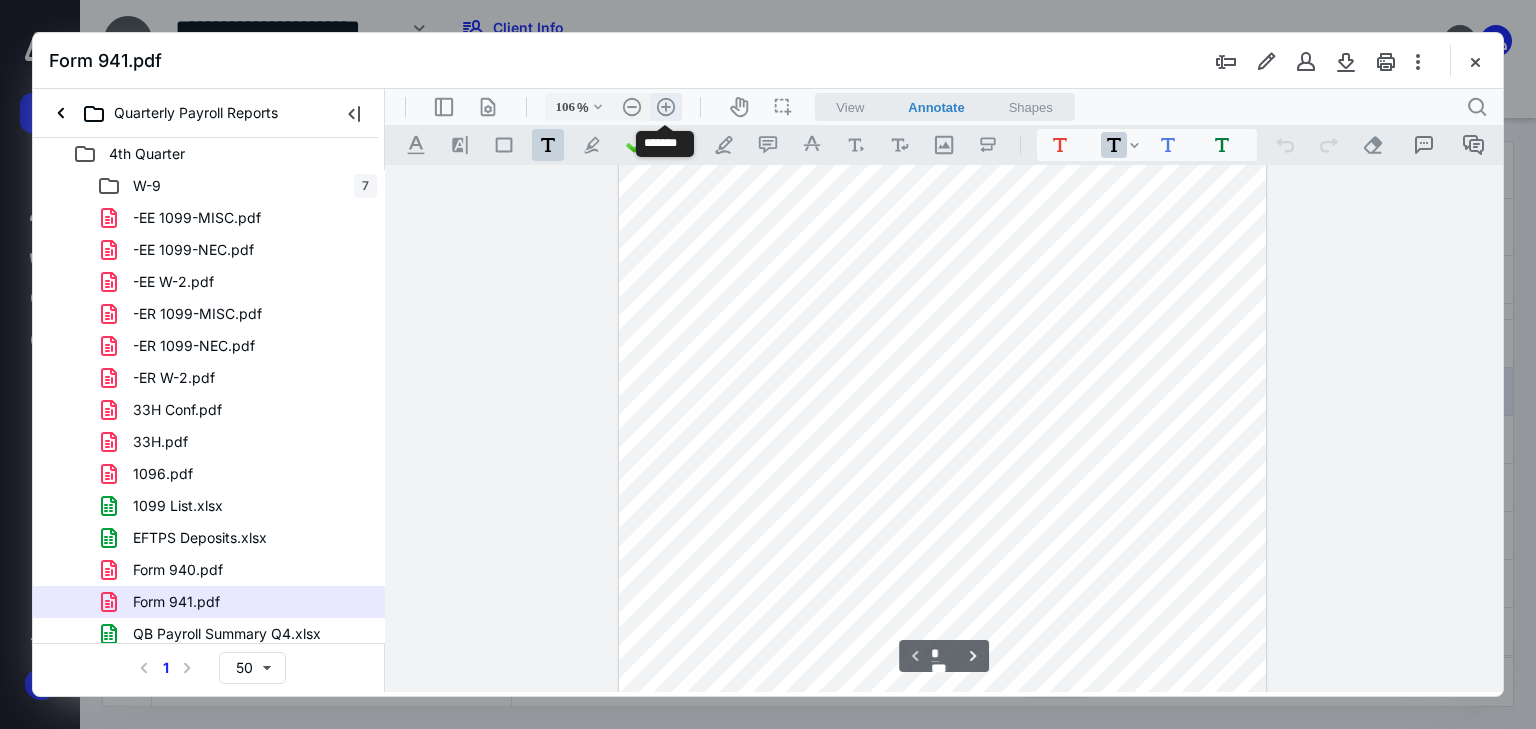 click on ".cls-1{fill:#abb0c4;} icon - header - zoom - in - line" at bounding box center (666, 107) 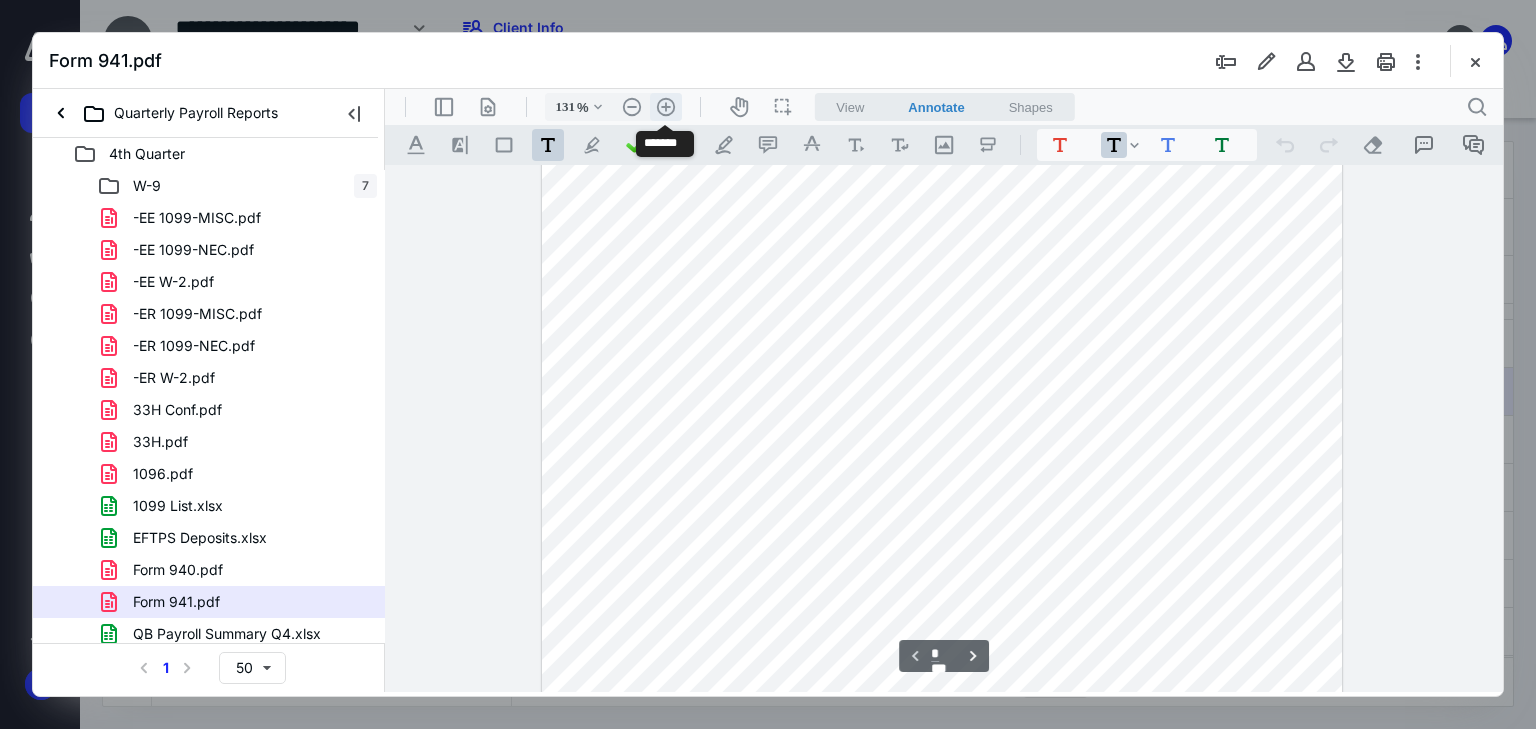 click on ".cls-1{fill:#abb0c4;} icon - header - zoom - in - line" at bounding box center [666, 107] 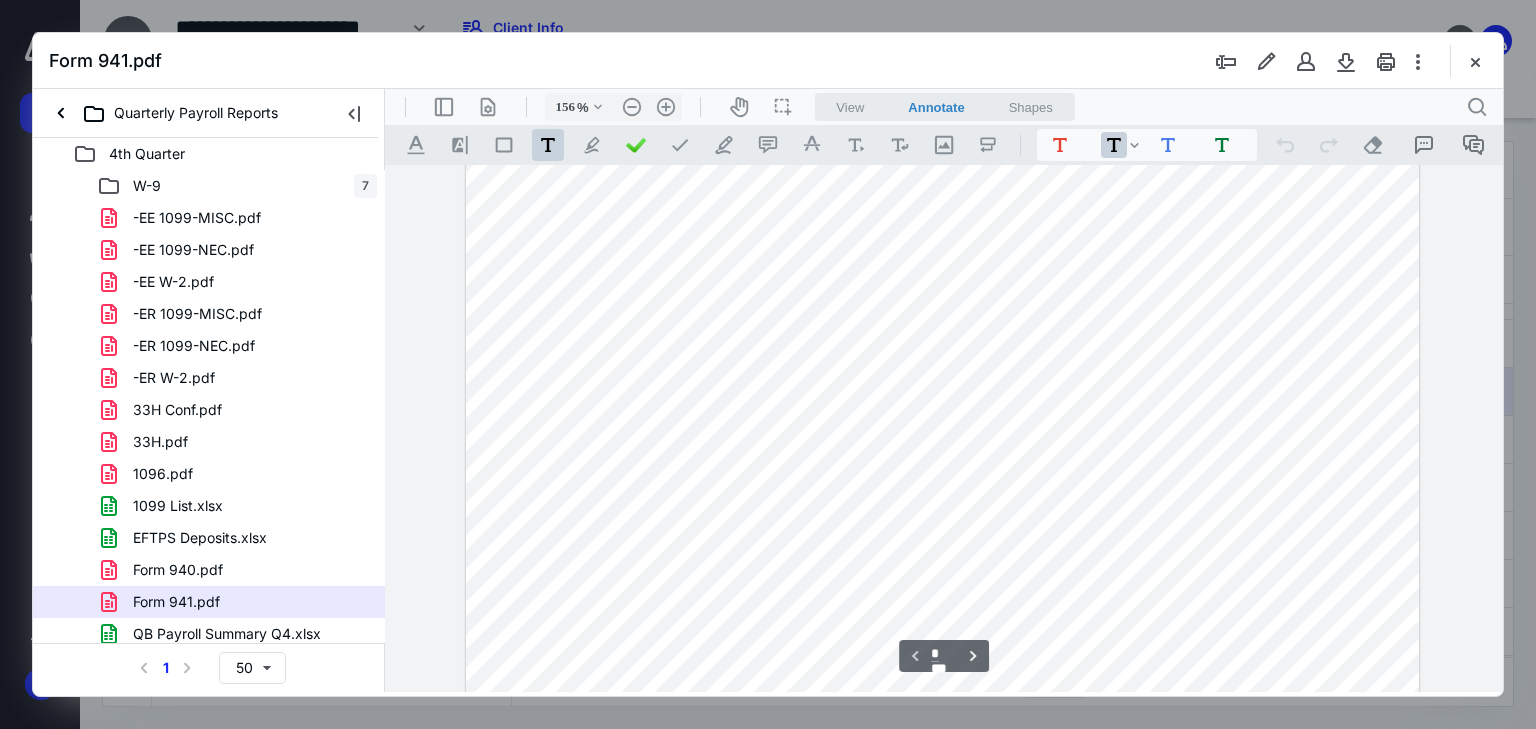 scroll, scrollTop: 788, scrollLeft: 0, axis: vertical 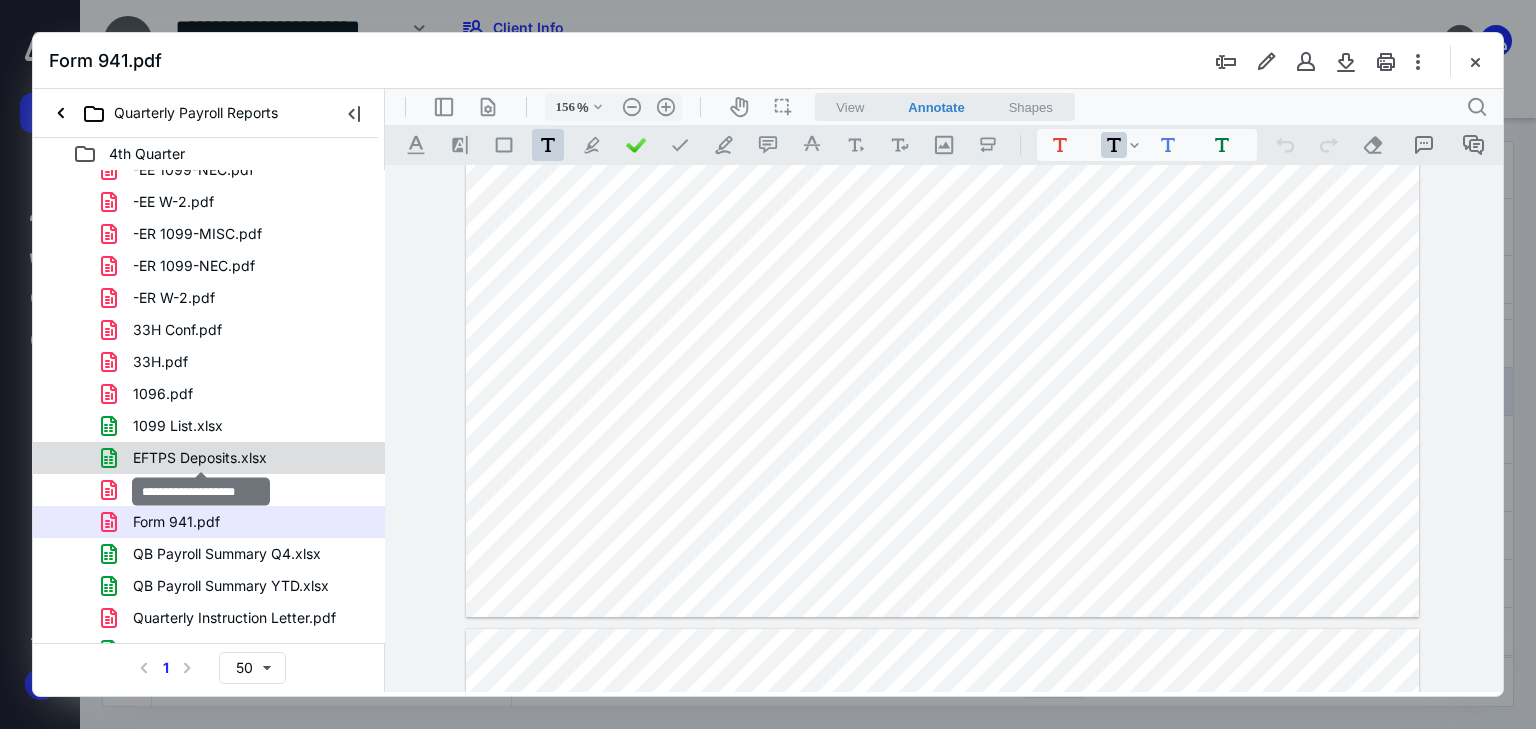 click on "EFTPS Deposits.xlsx" at bounding box center (200, 458) 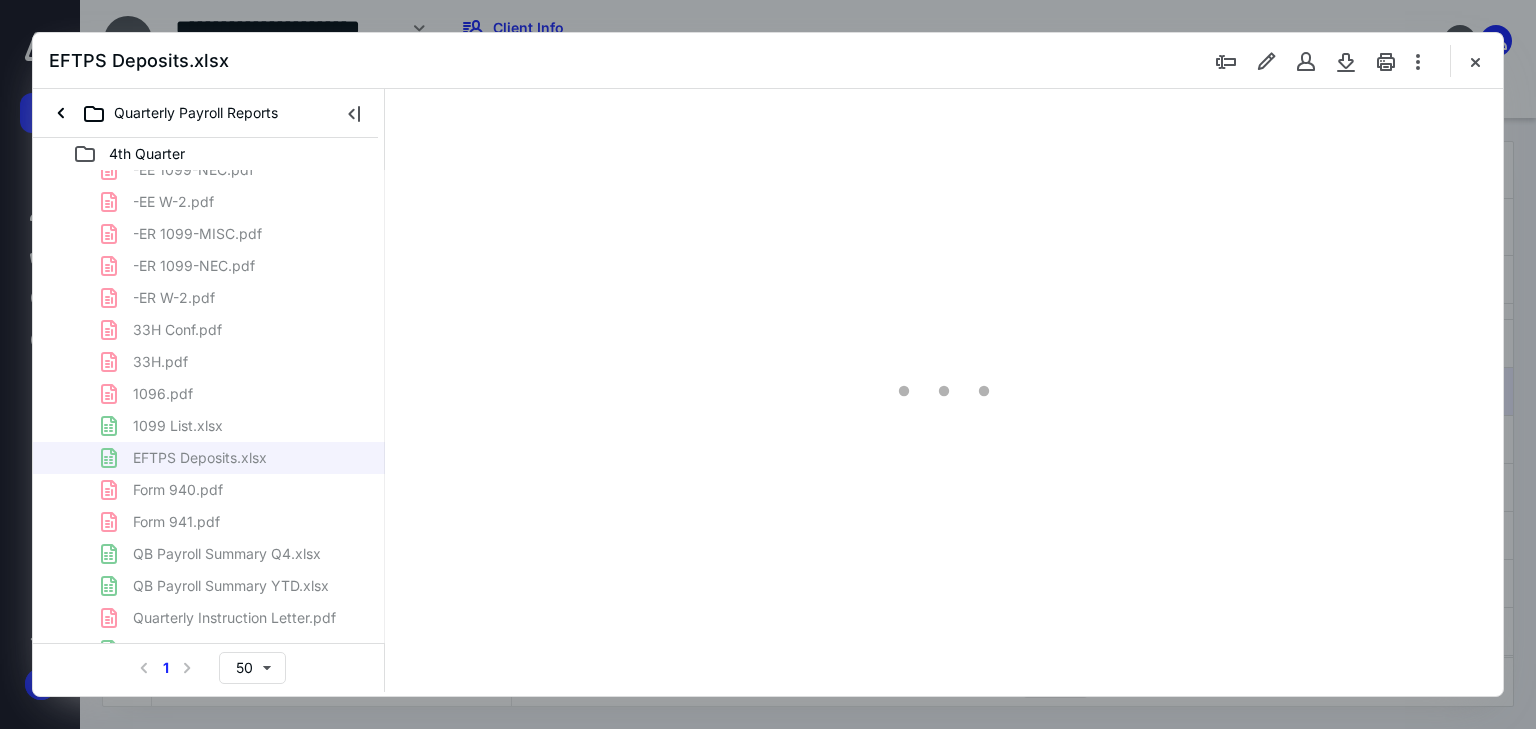 type on "71" 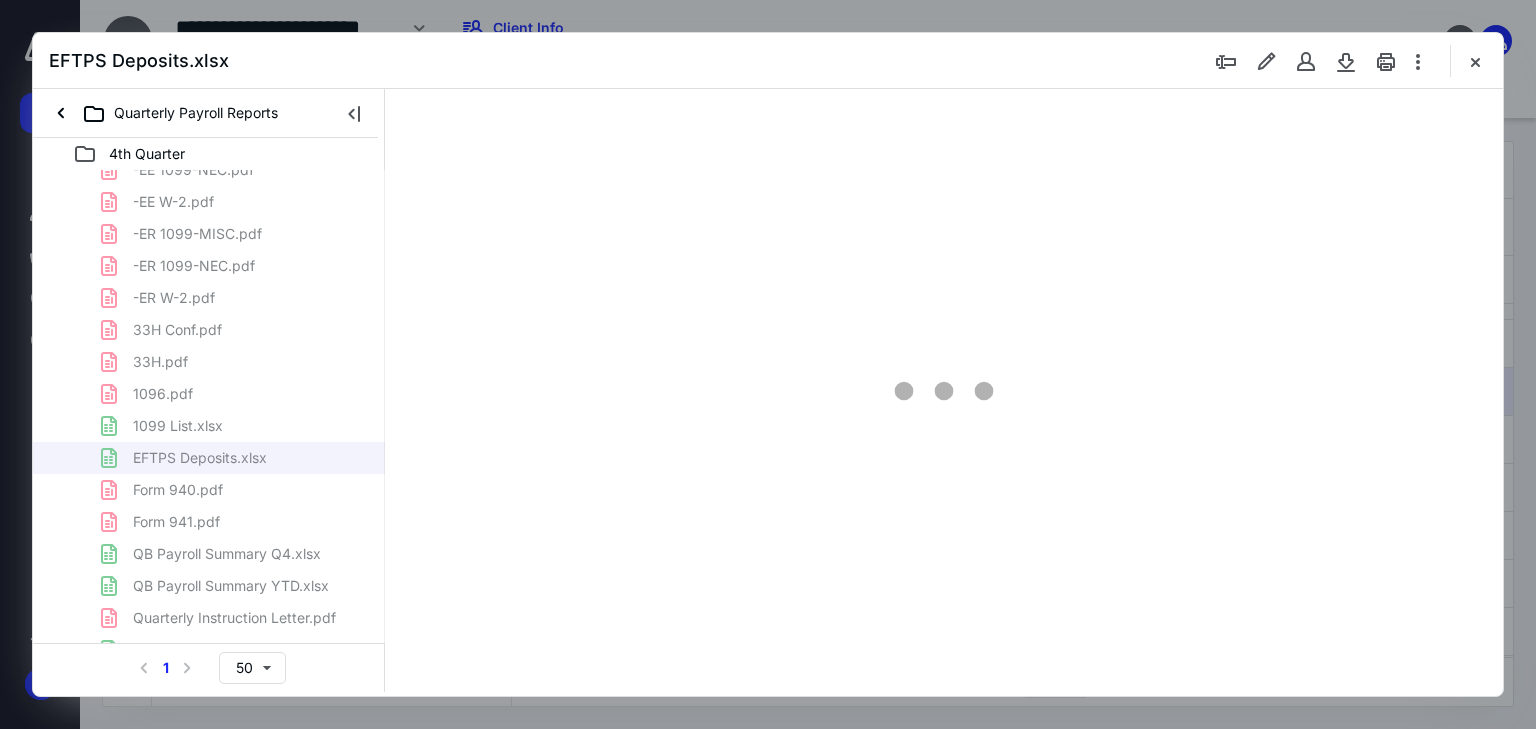 scroll, scrollTop: 0, scrollLeft: 0, axis: both 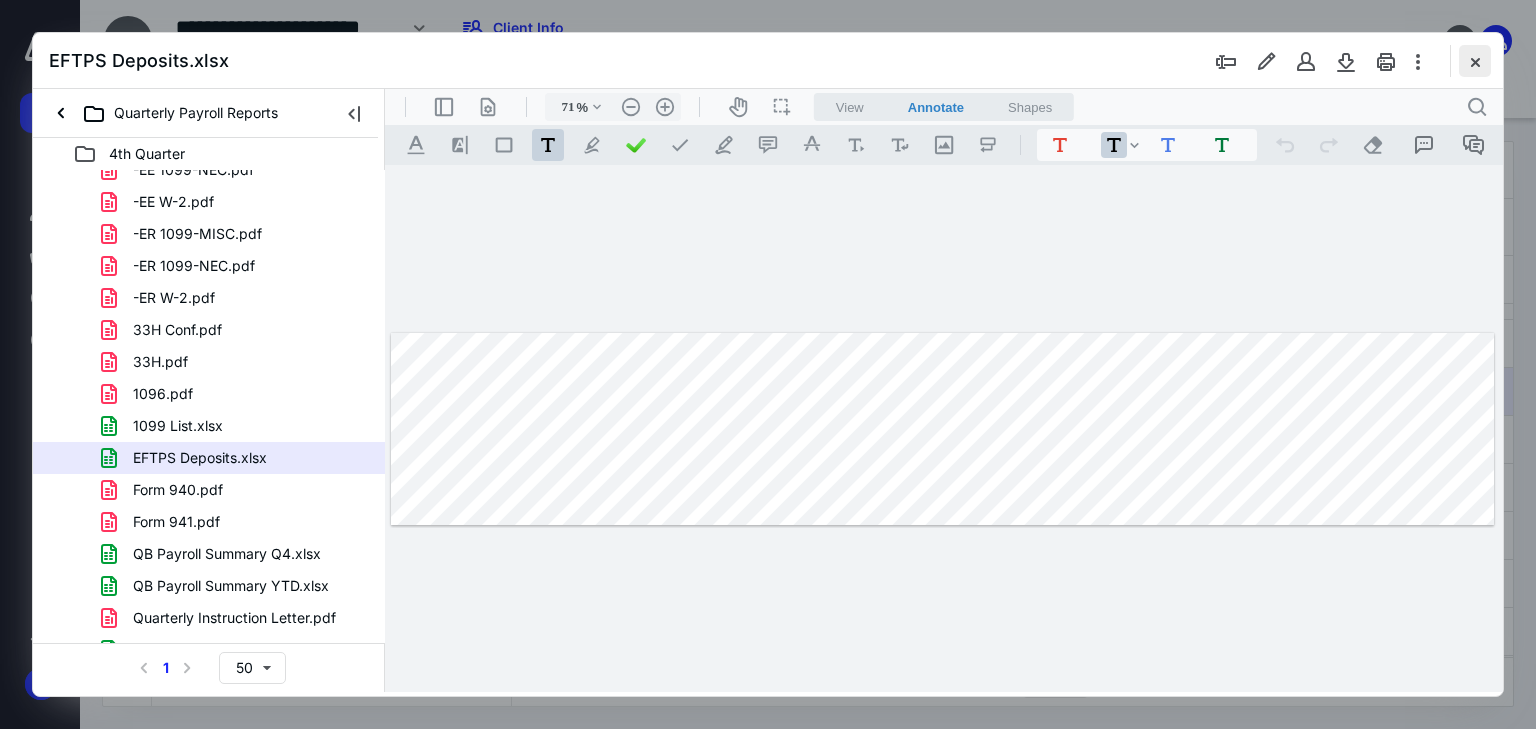 click at bounding box center [1475, 61] 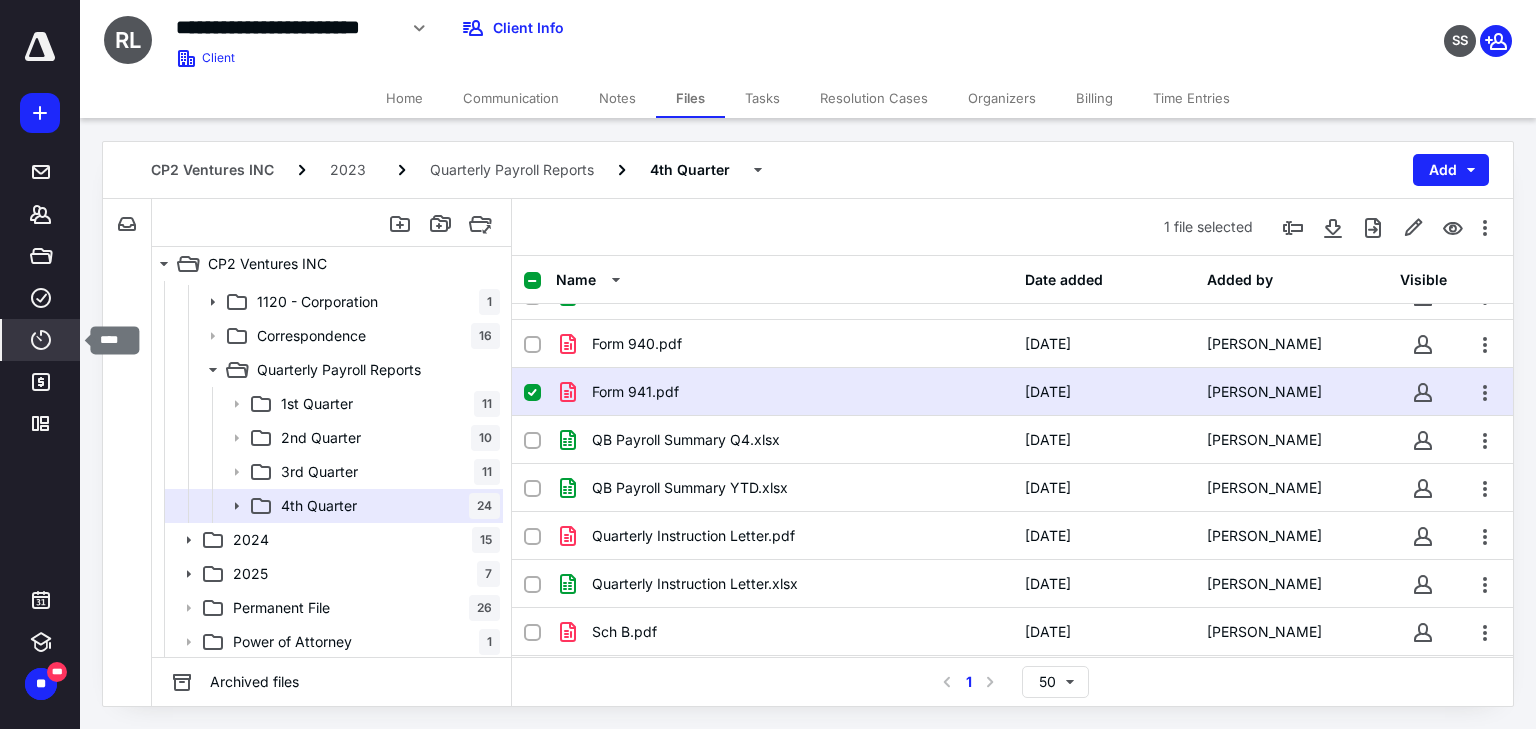 click 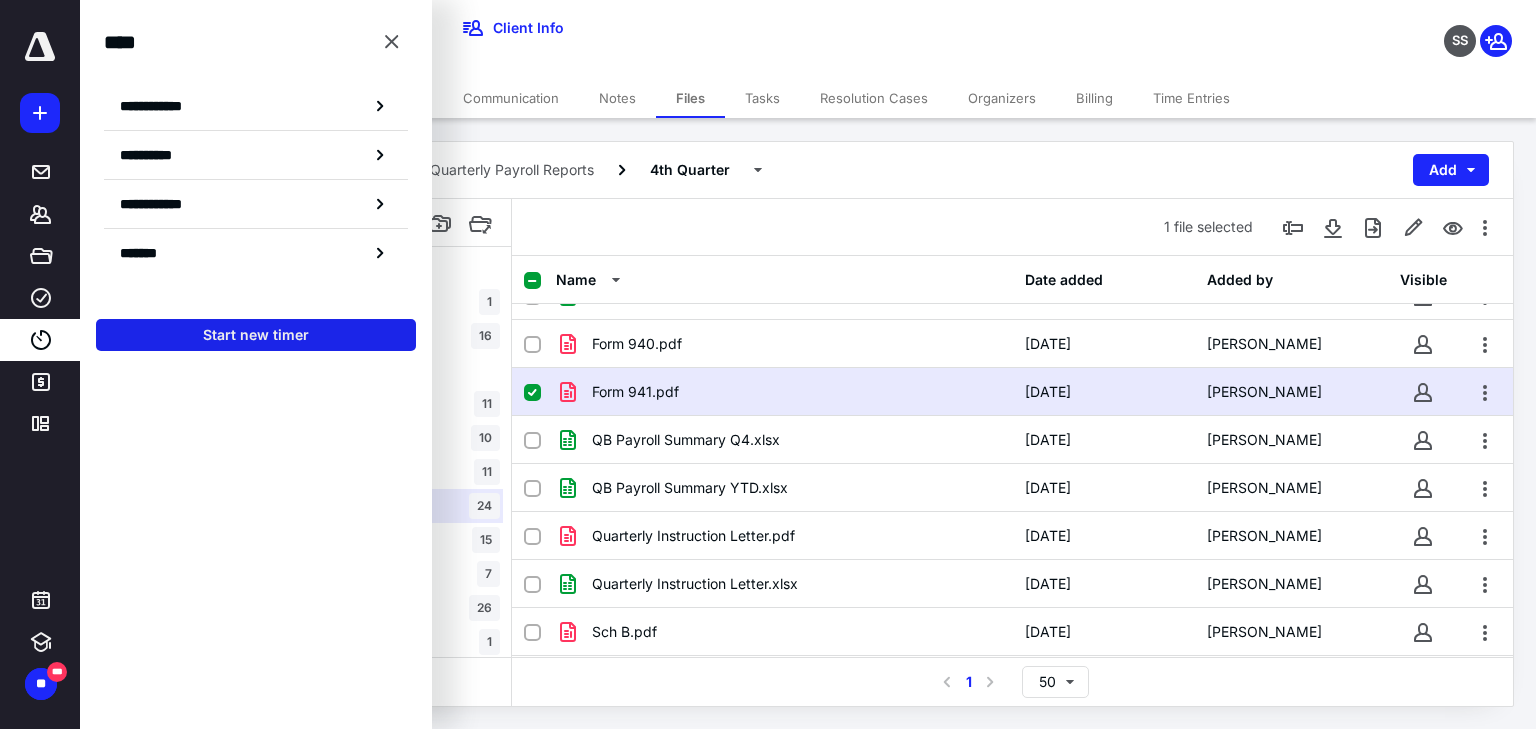 click on "Start new timer" at bounding box center (256, 335) 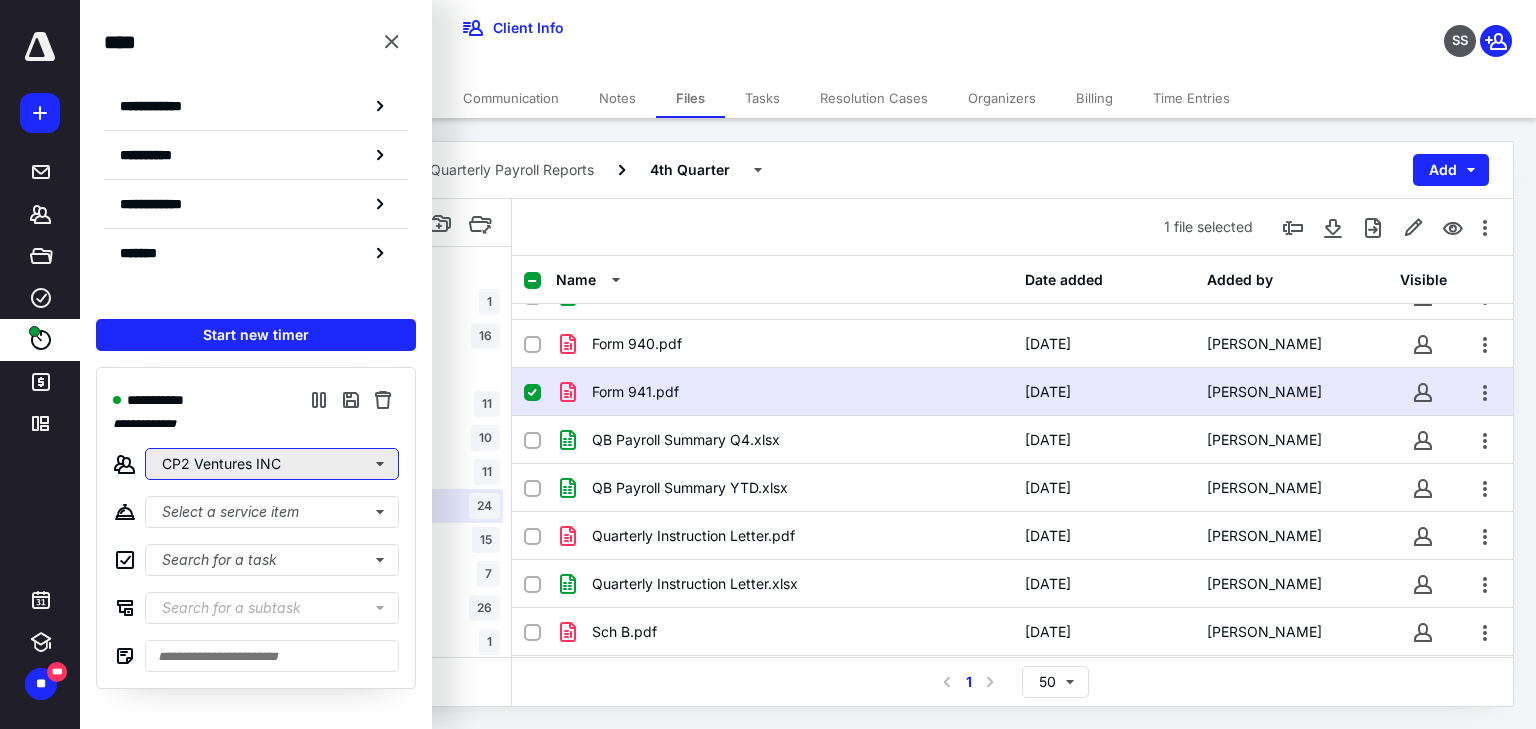 click on "CP2 Ventures INC" at bounding box center (272, 464) 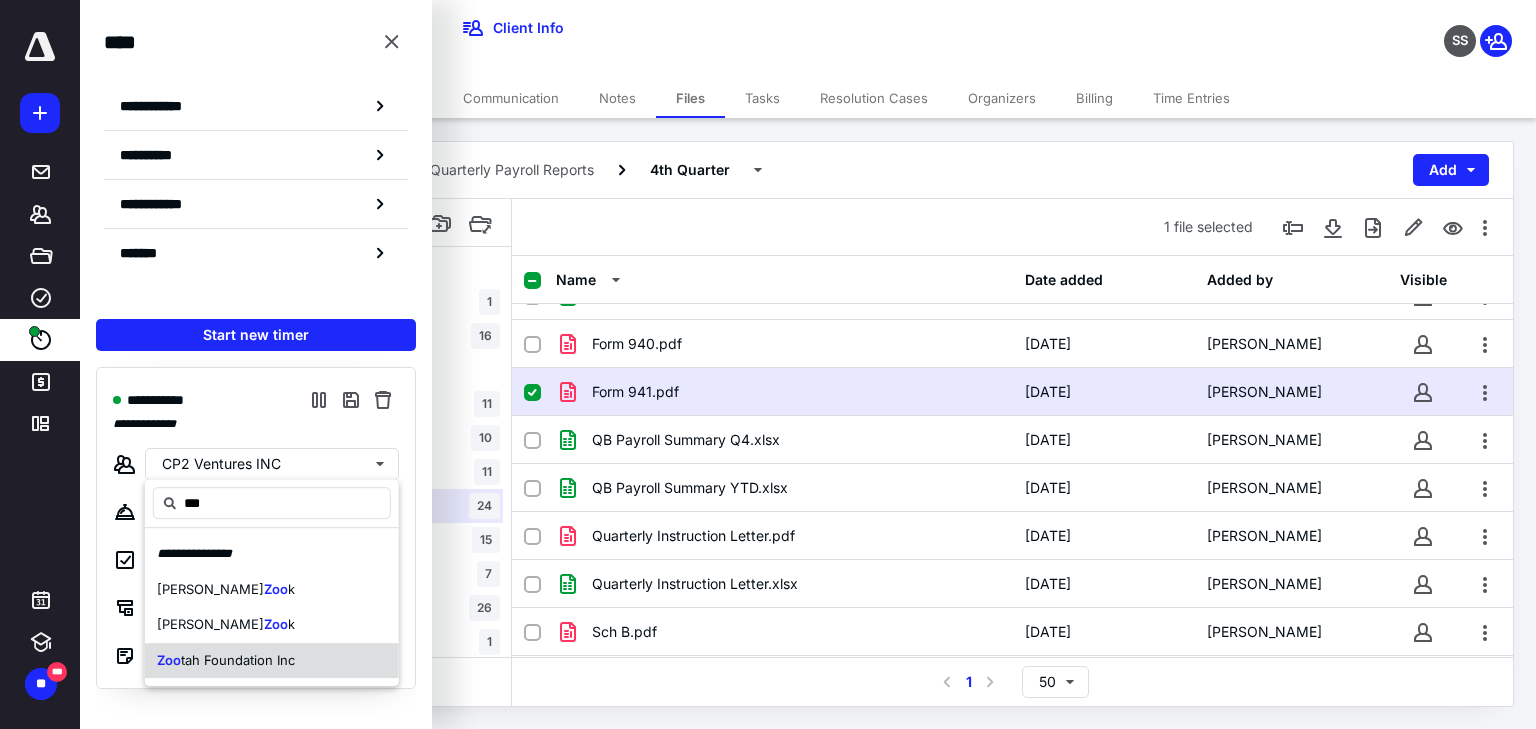 click on "tah Foundation Inc" at bounding box center (238, 660) 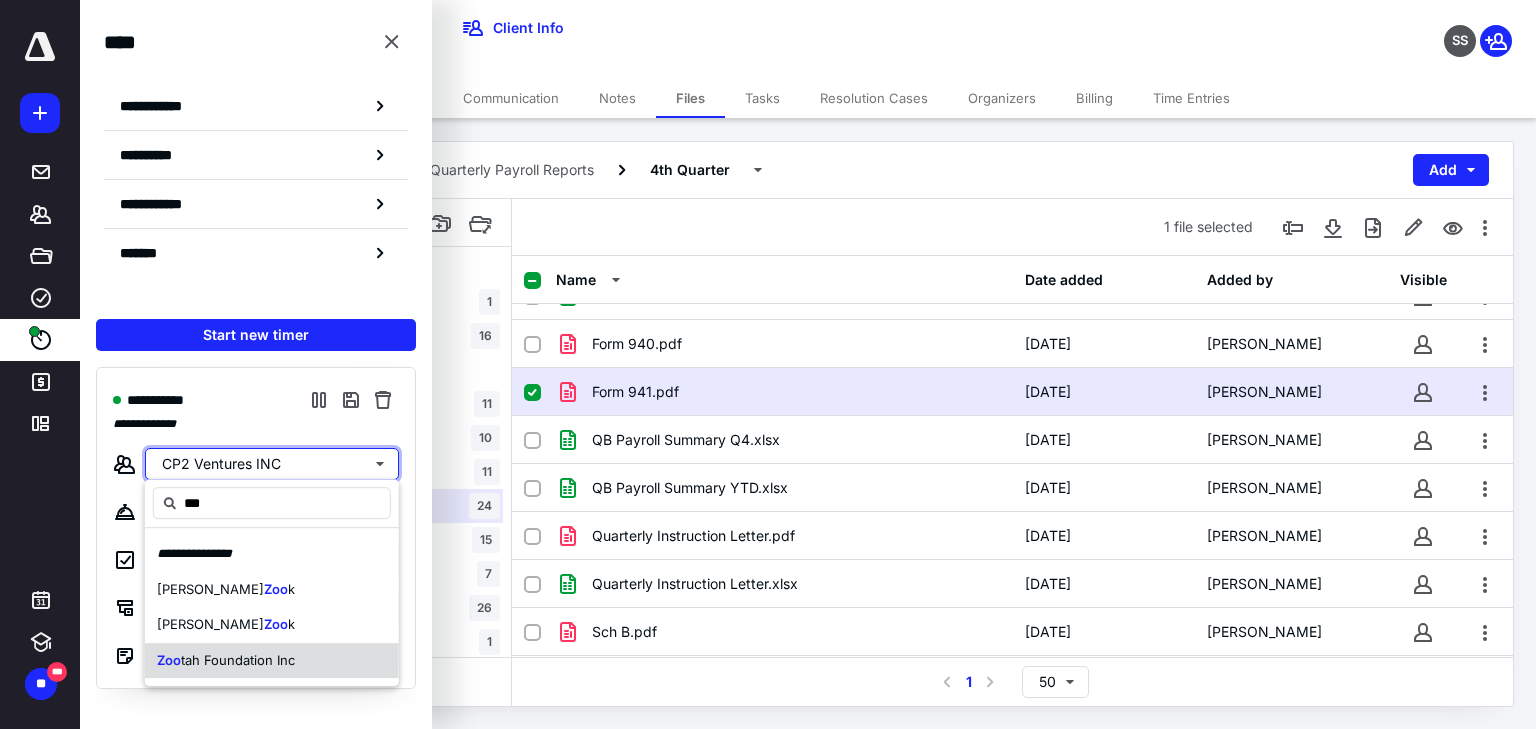 type 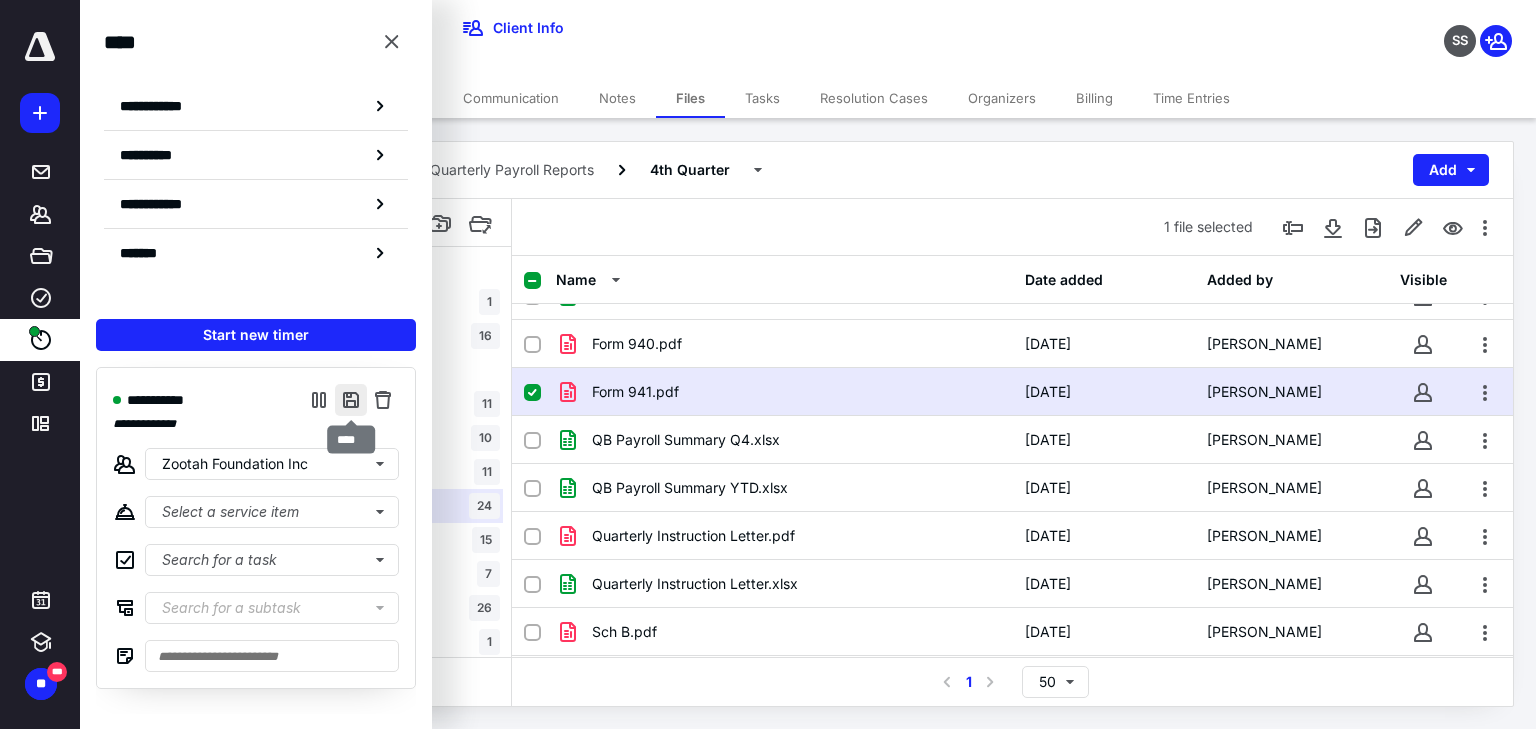 click at bounding box center [351, 400] 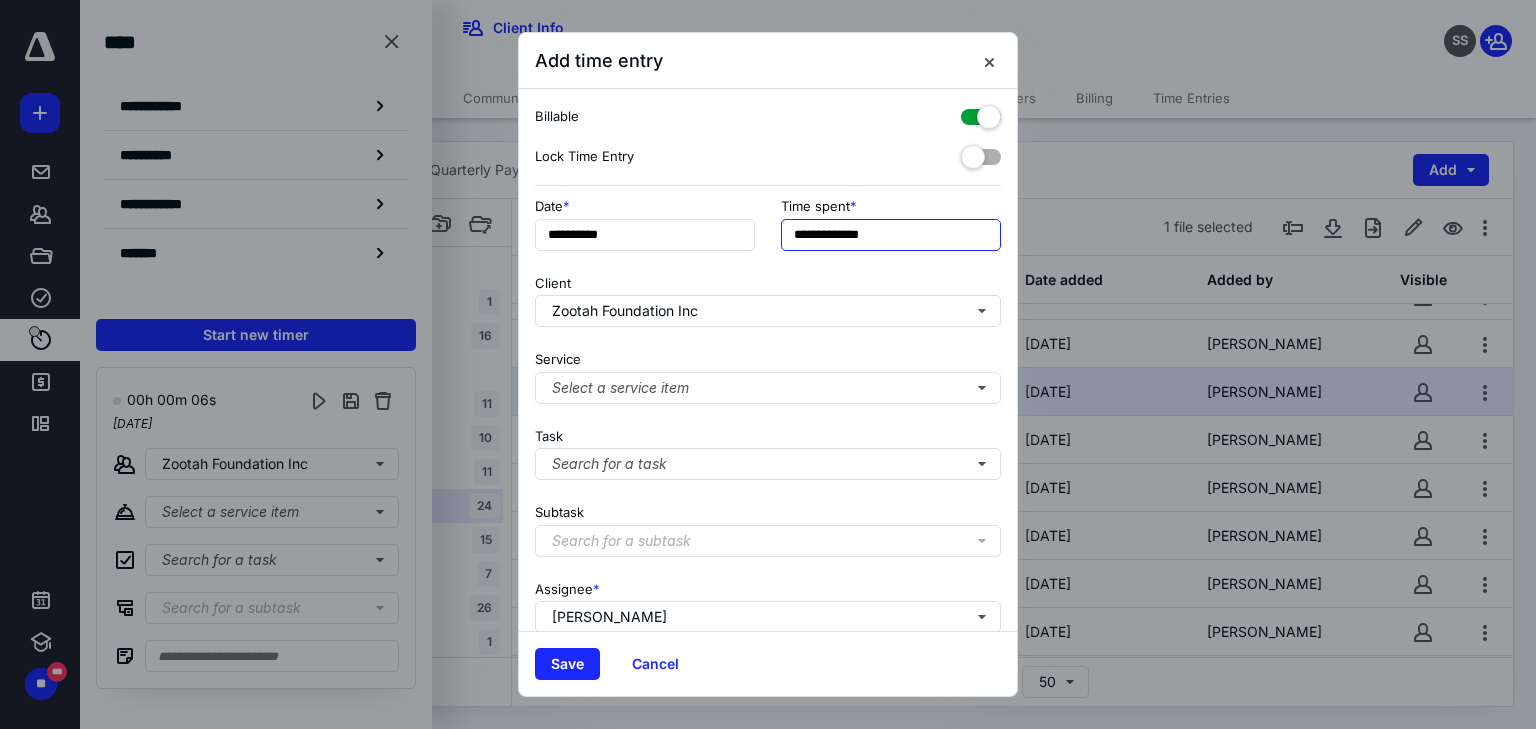 drag, startPoint x: 908, startPoint y: 234, endPoint x: 784, endPoint y: 236, distance: 124.01613 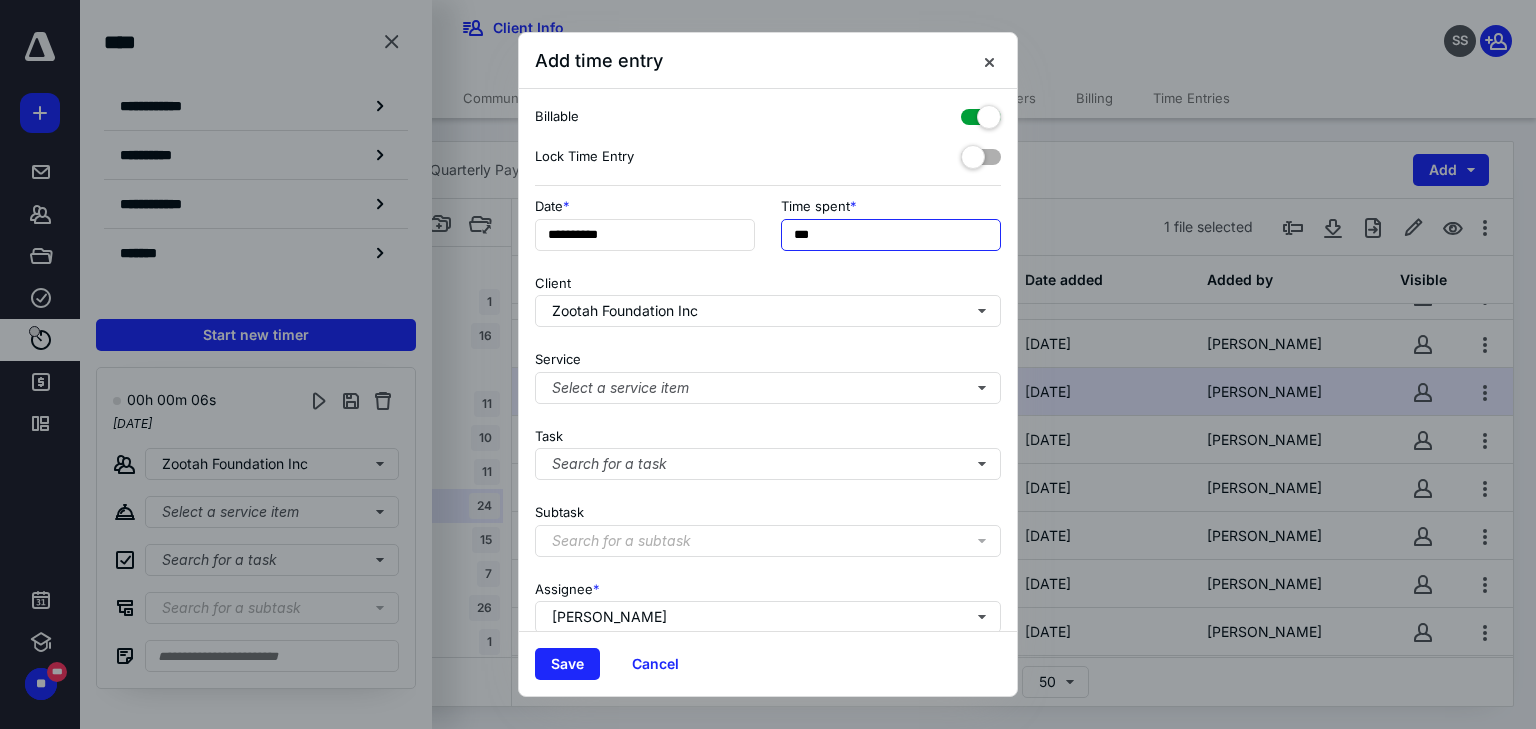 type on "***" 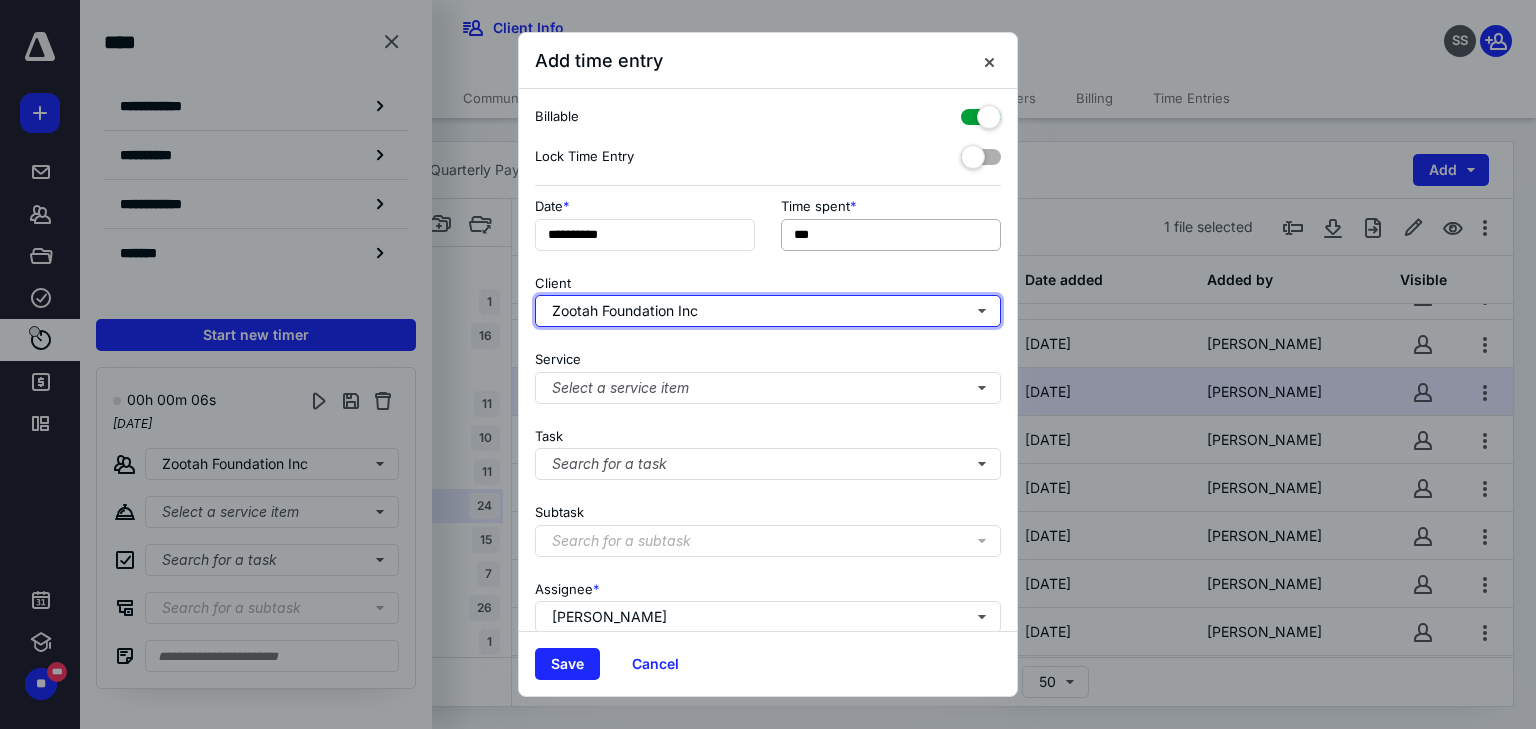 type 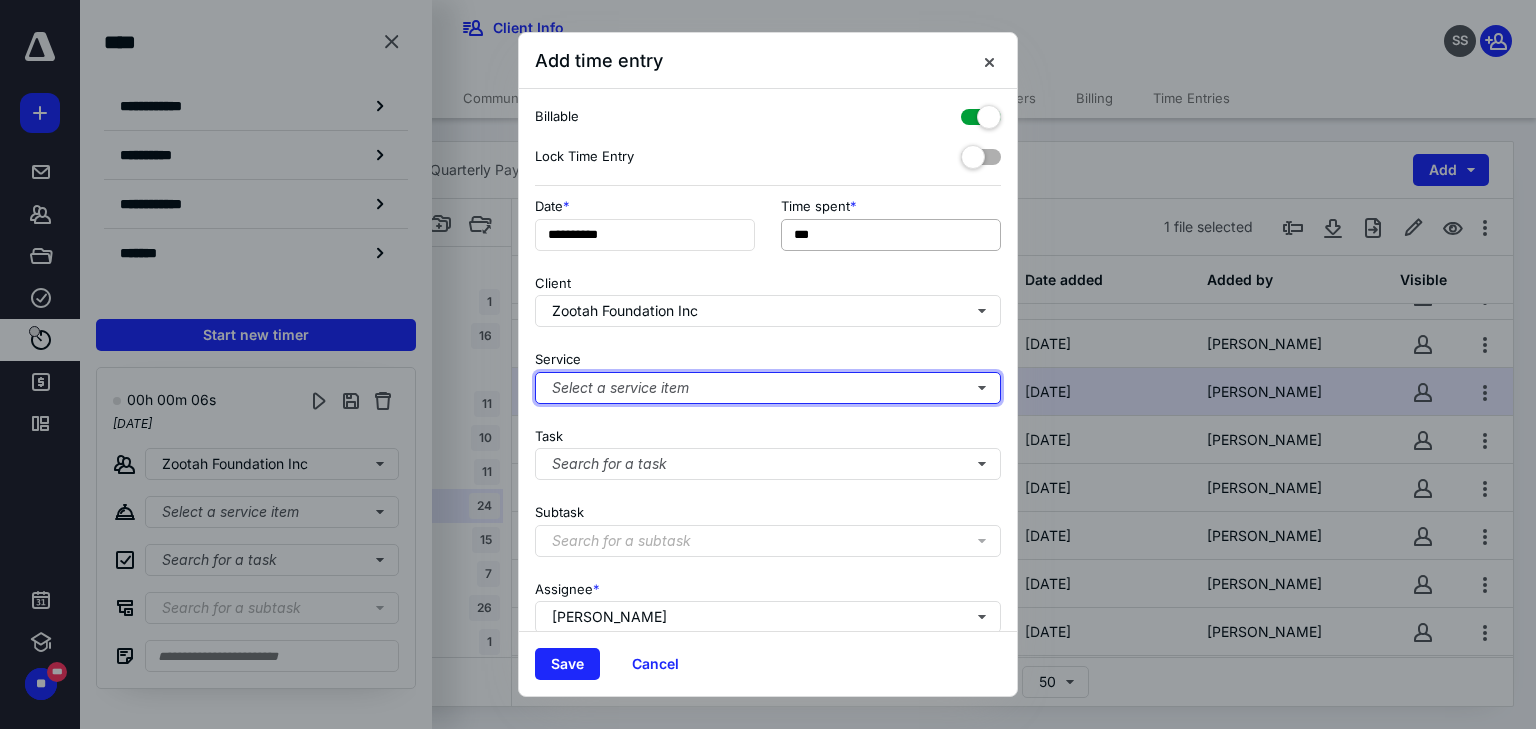 type 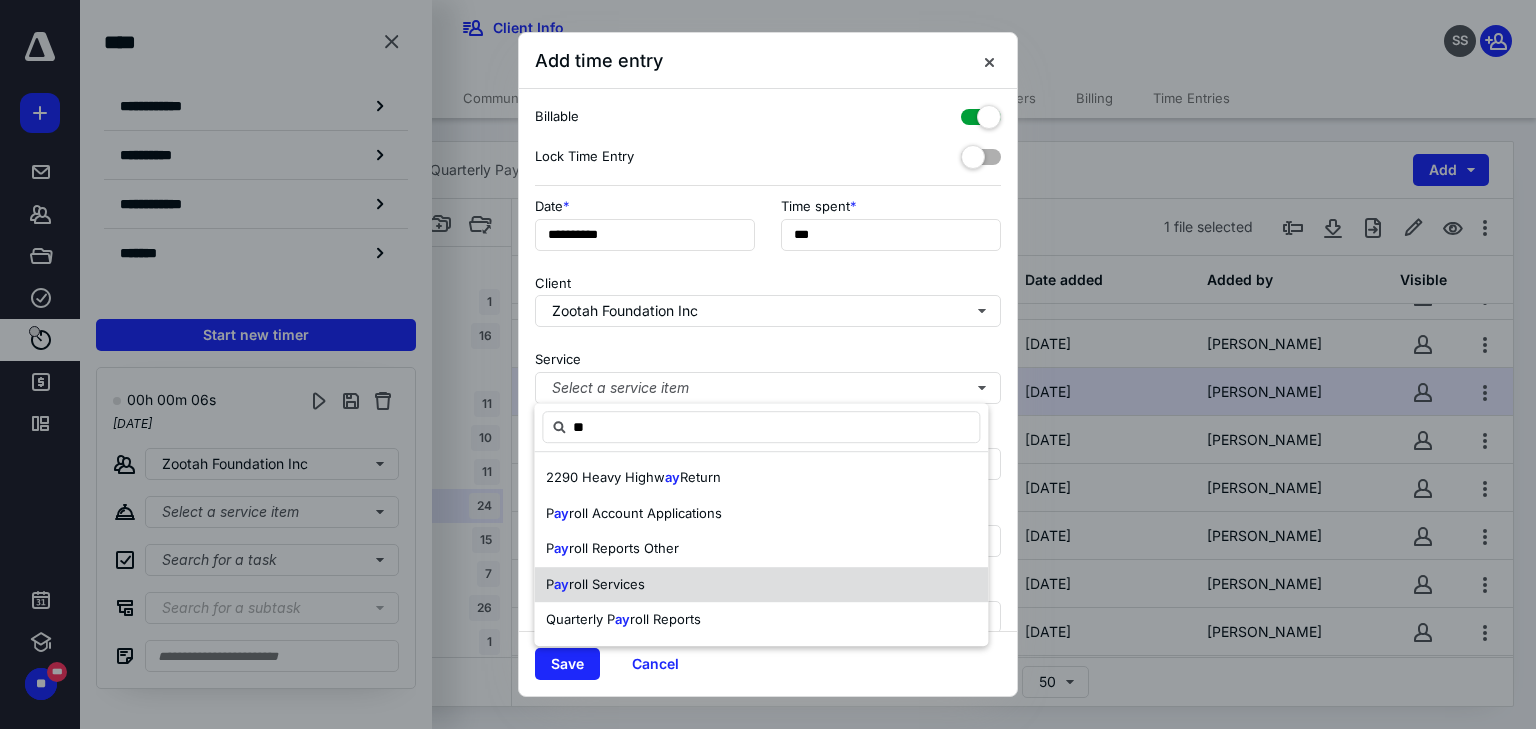 click on "roll Services" at bounding box center [607, 584] 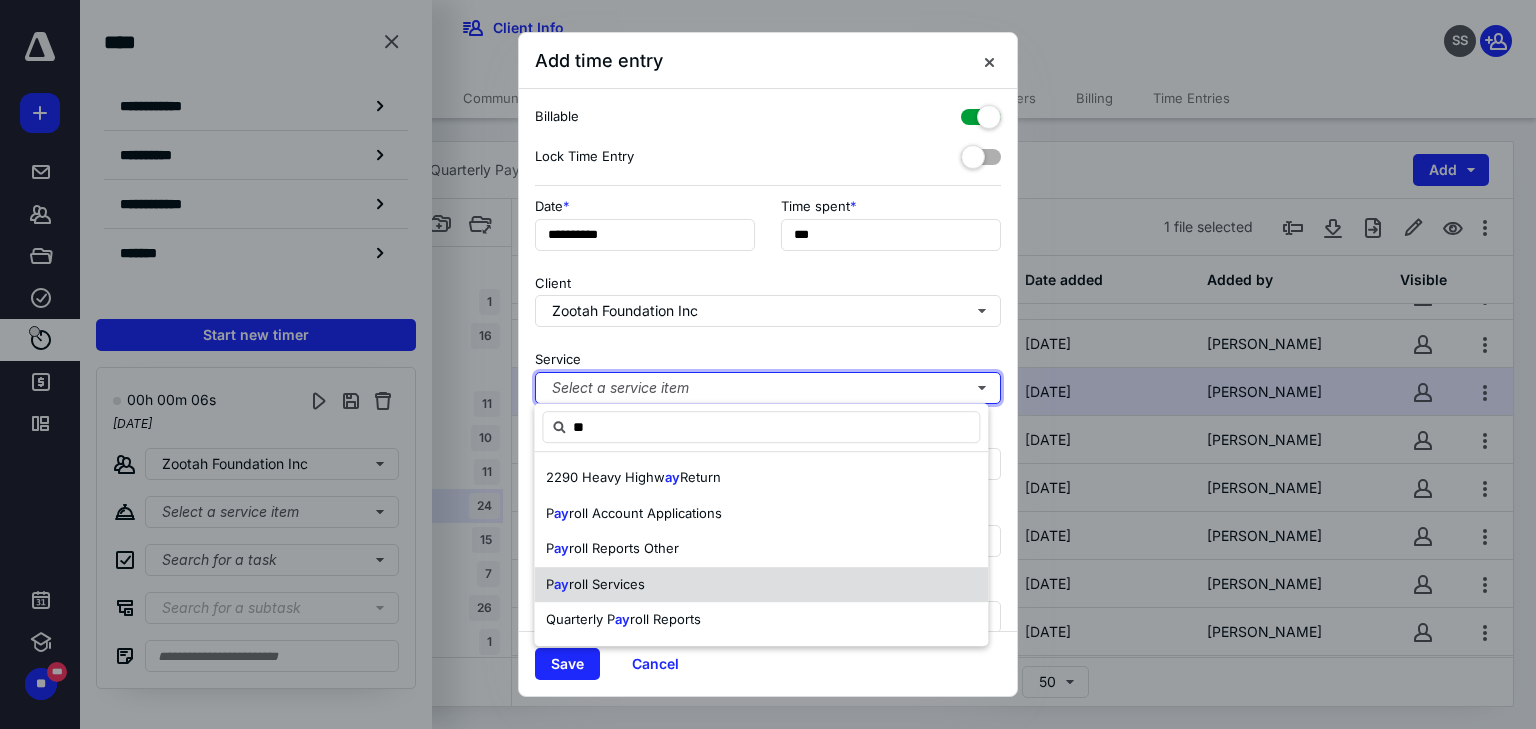 type 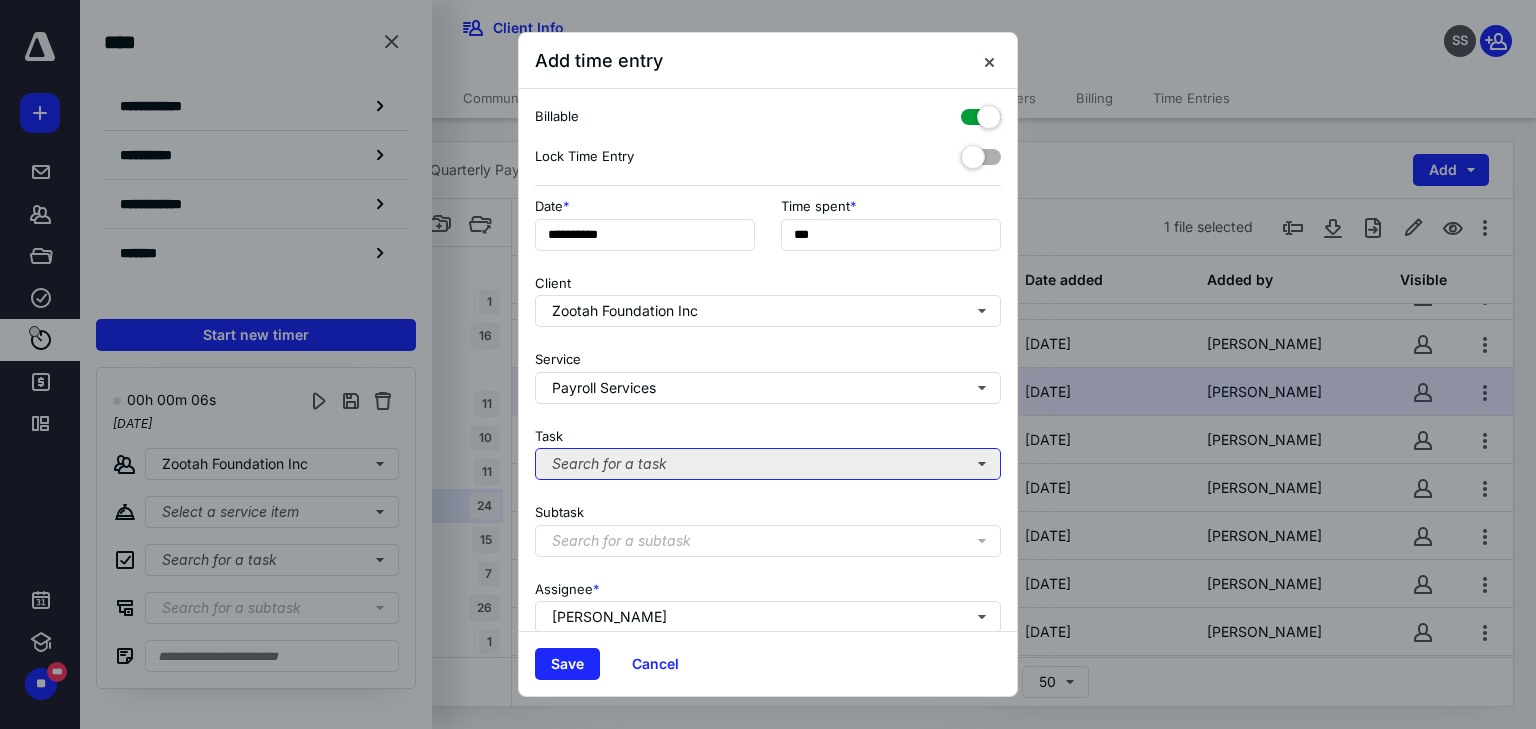 click on "Search for a task" at bounding box center (768, 464) 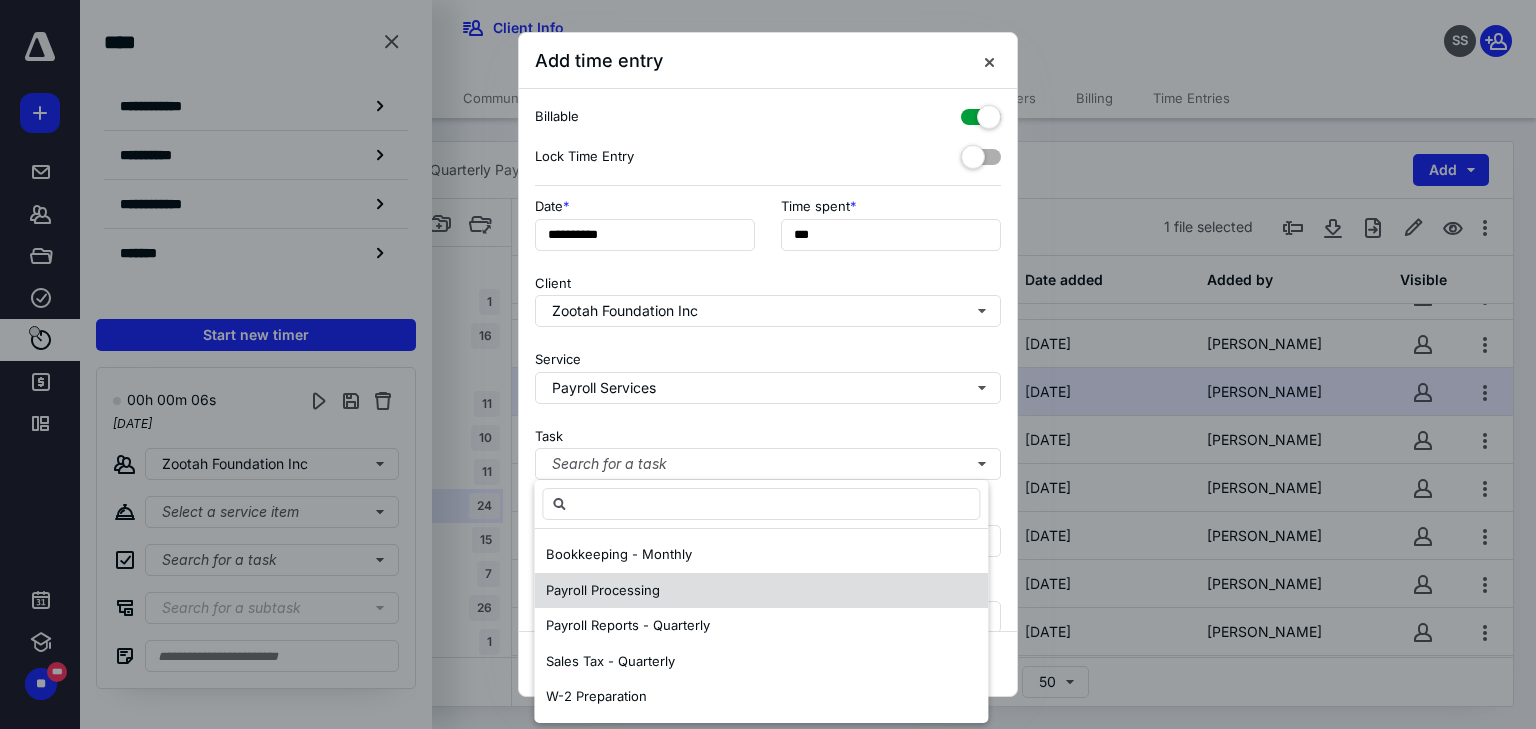 click on "Payroll Processing" at bounding box center (603, 590) 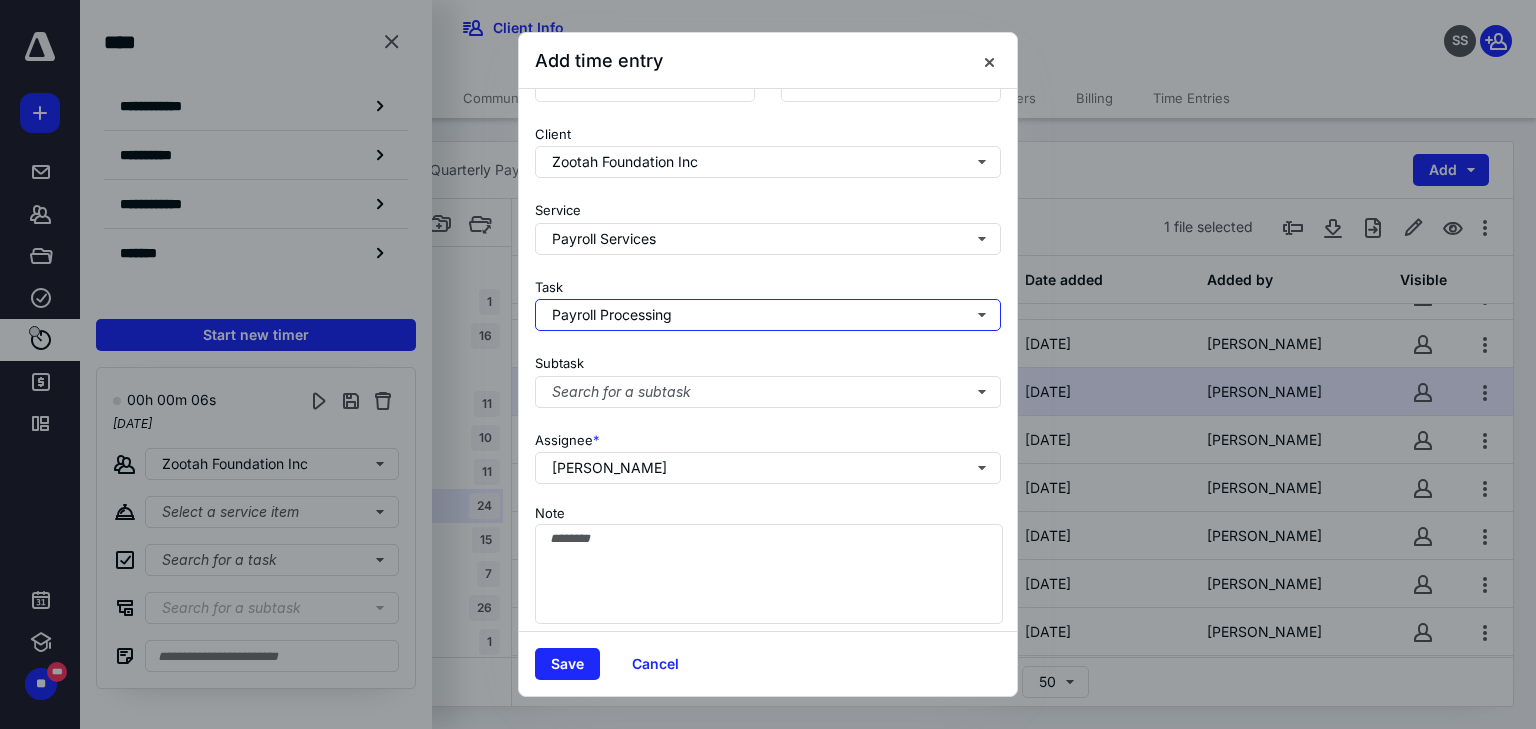 scroll, scrollTop: 156, scrollLeft: 0, axis: vertical 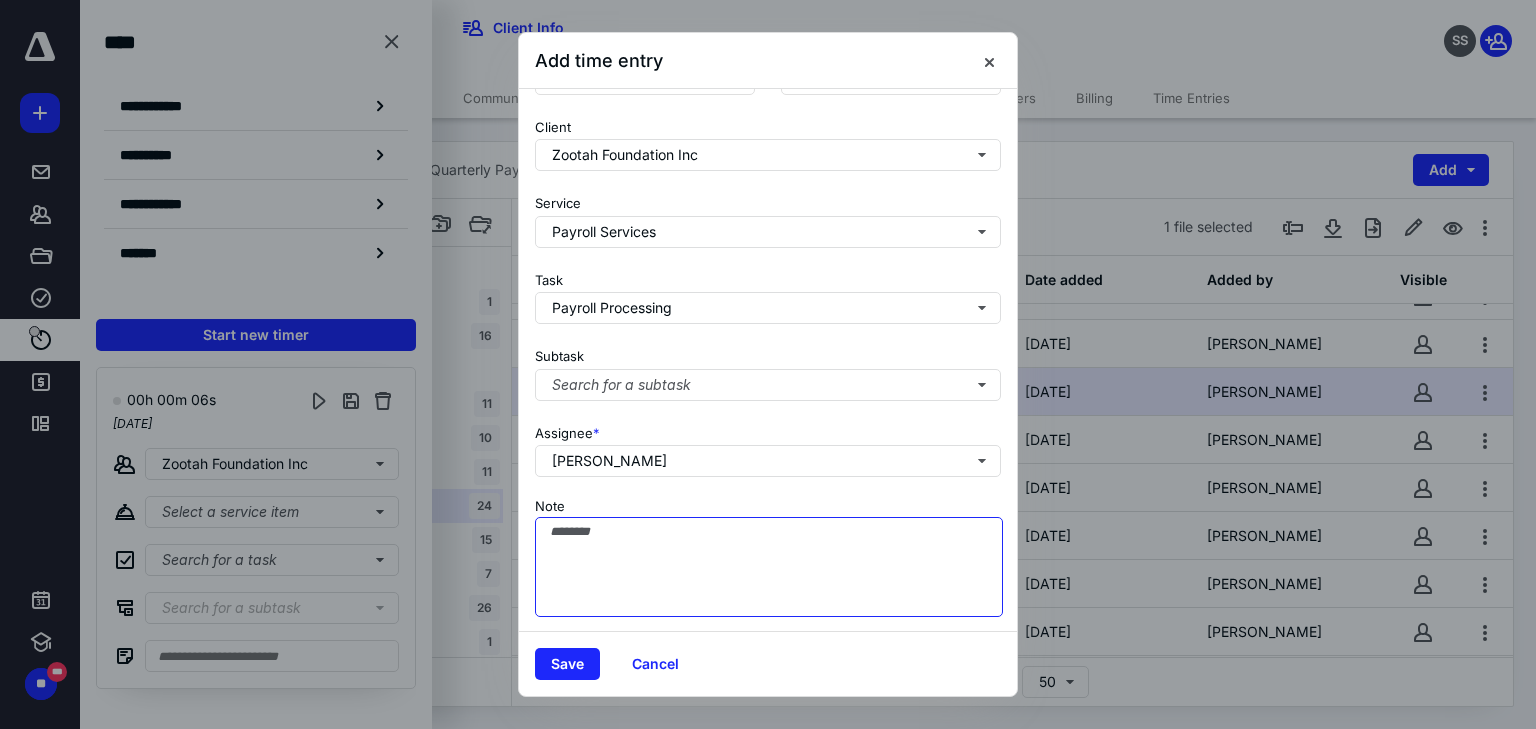 click on "Note" at bounding box center (769, 567) 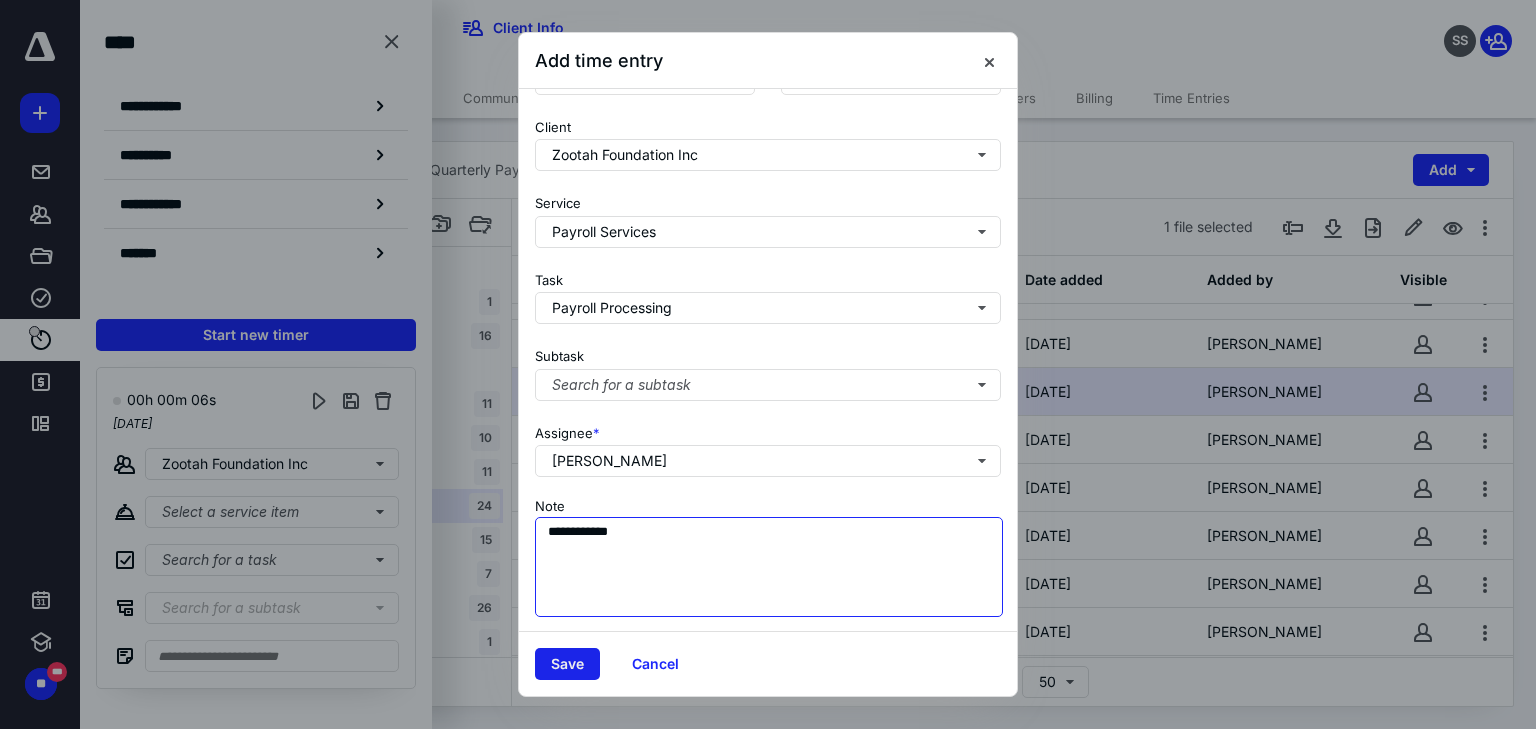 type on "**********" 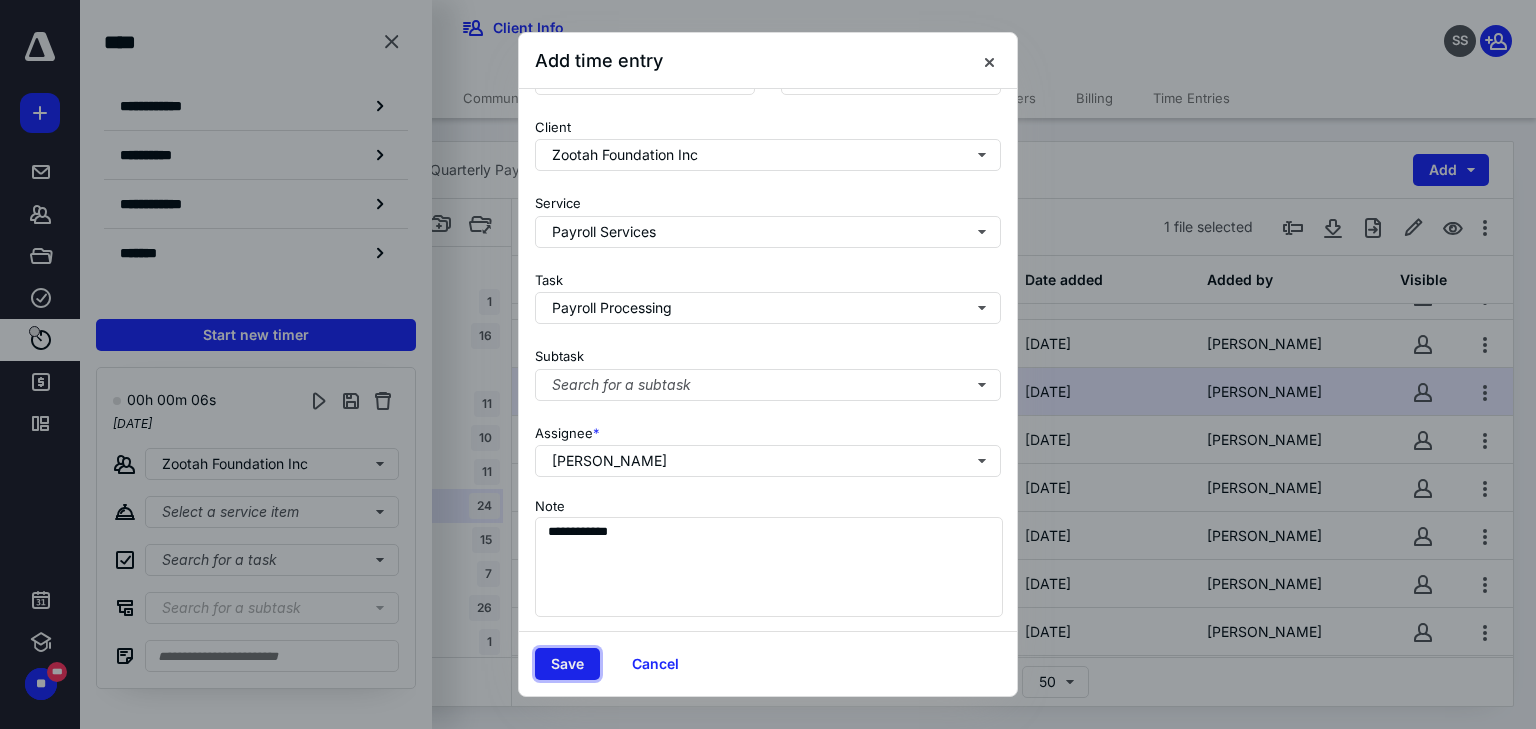 click on "Save" at bounding box center (567, 664) 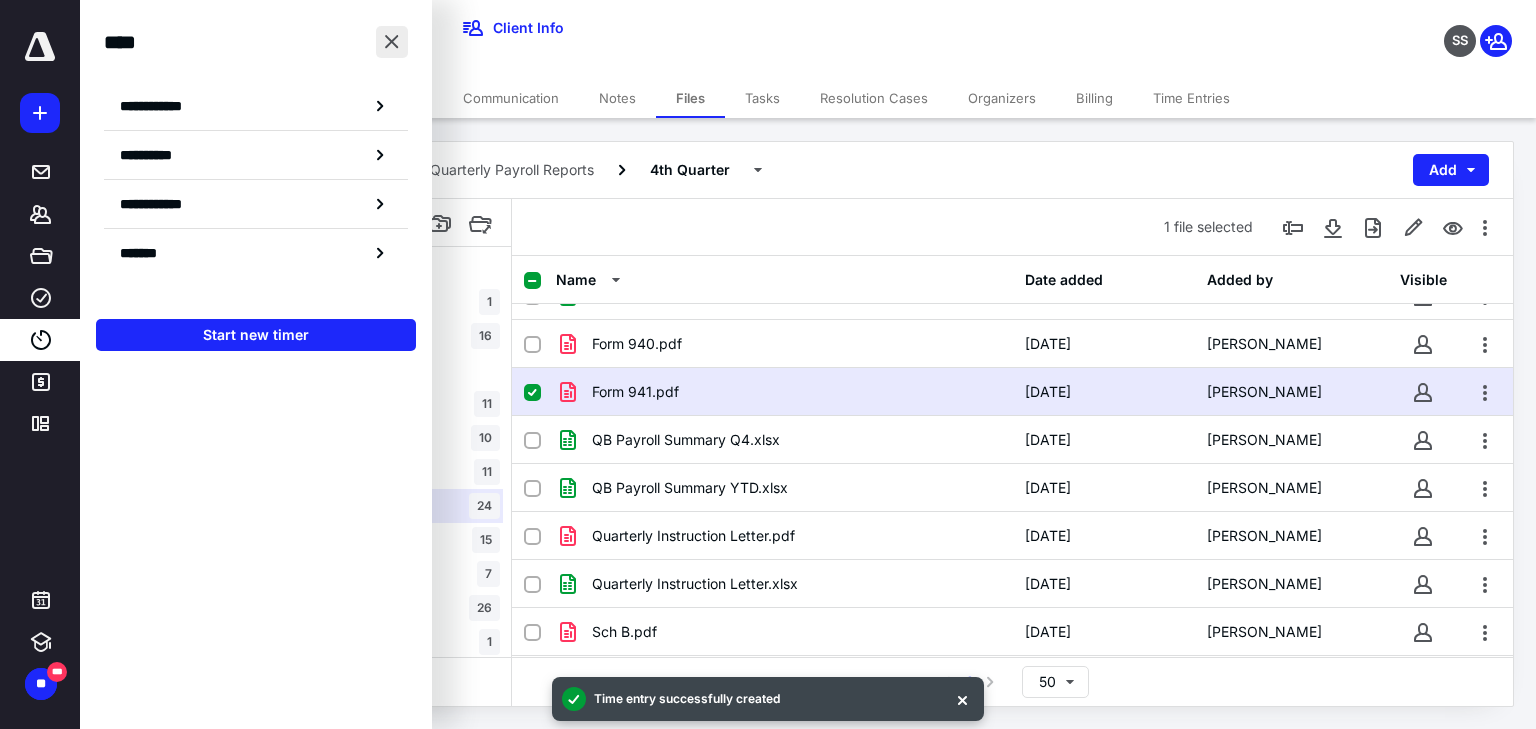 click at bounding box center [392, 42] 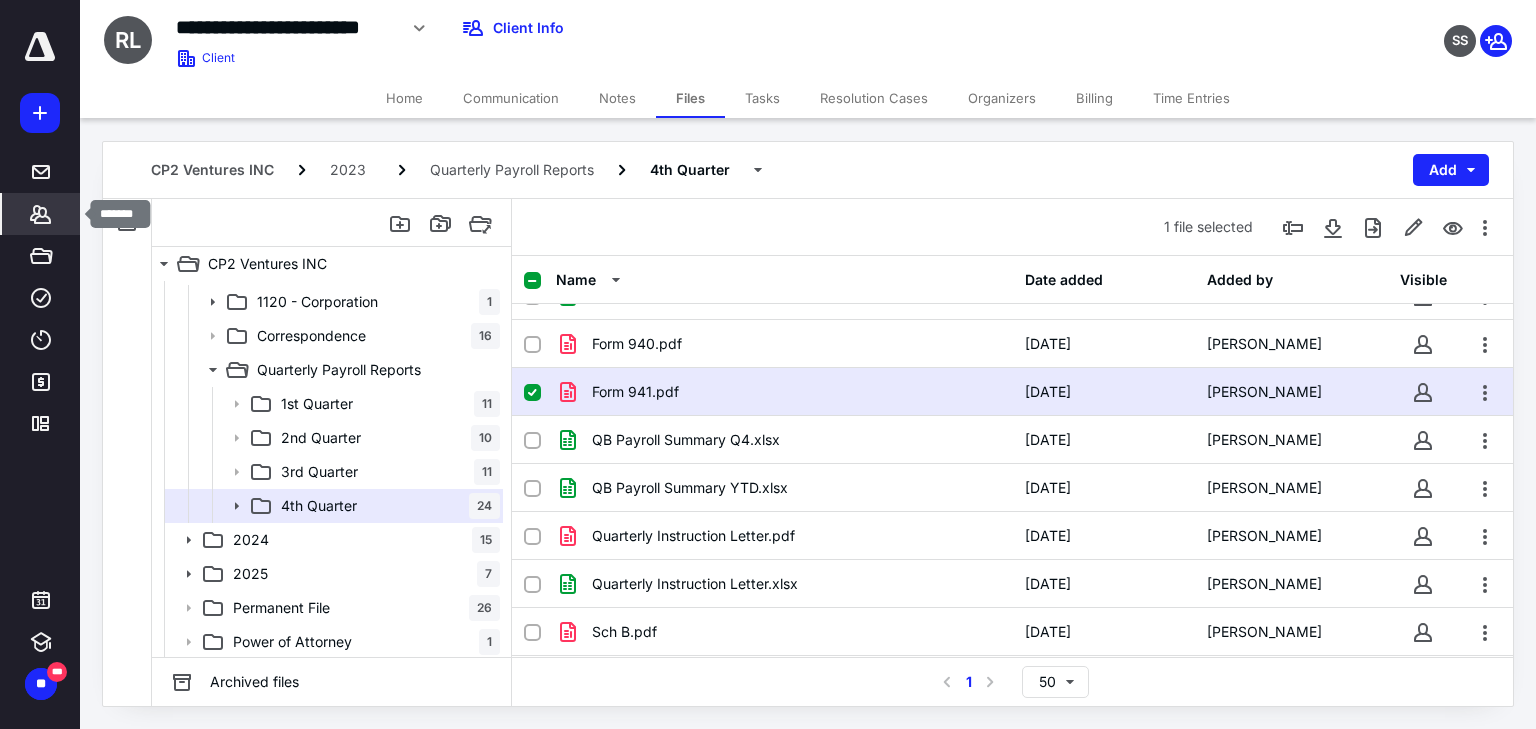 click 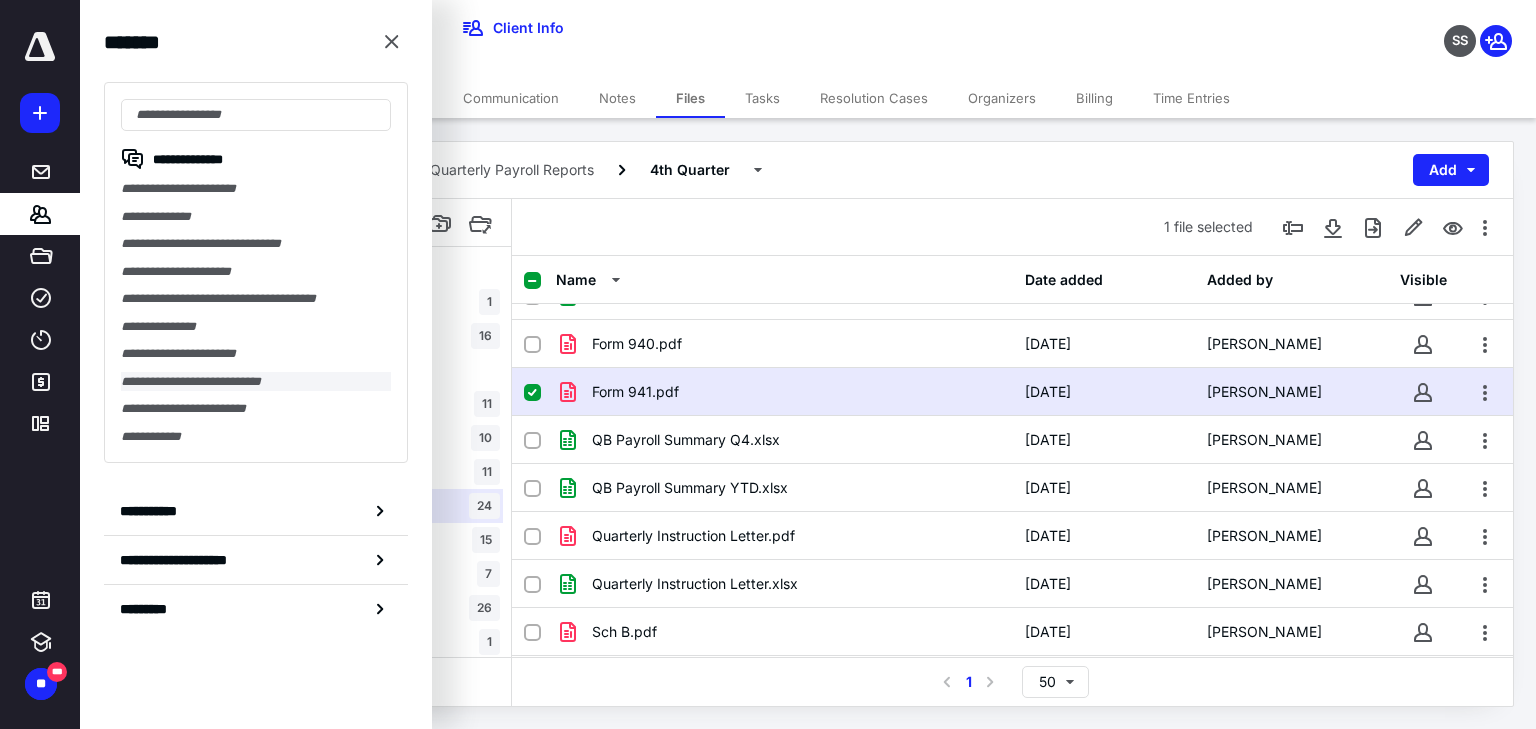 click on "**********" at bounding box center [256, 382] 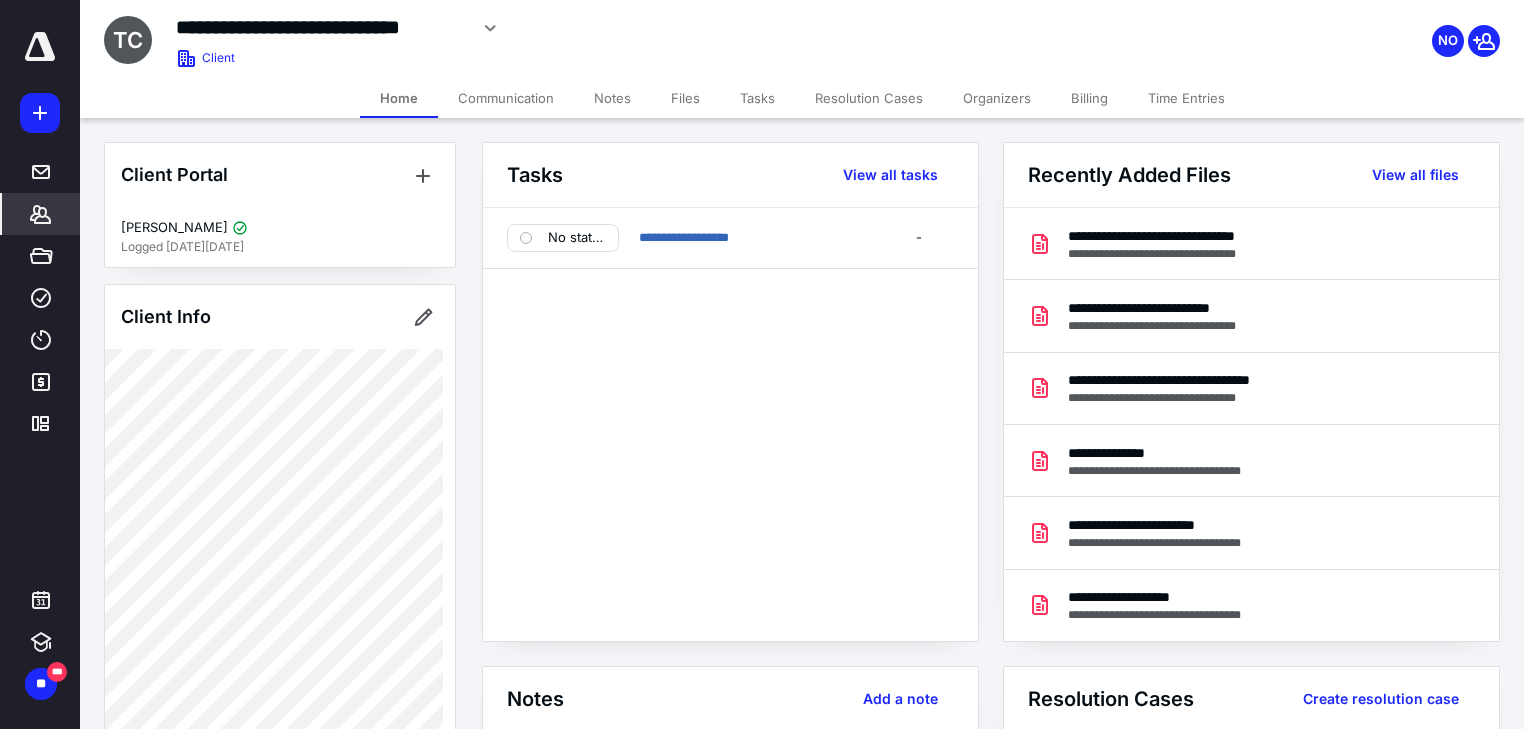 click on "Files" at bounding box center (685, 98) 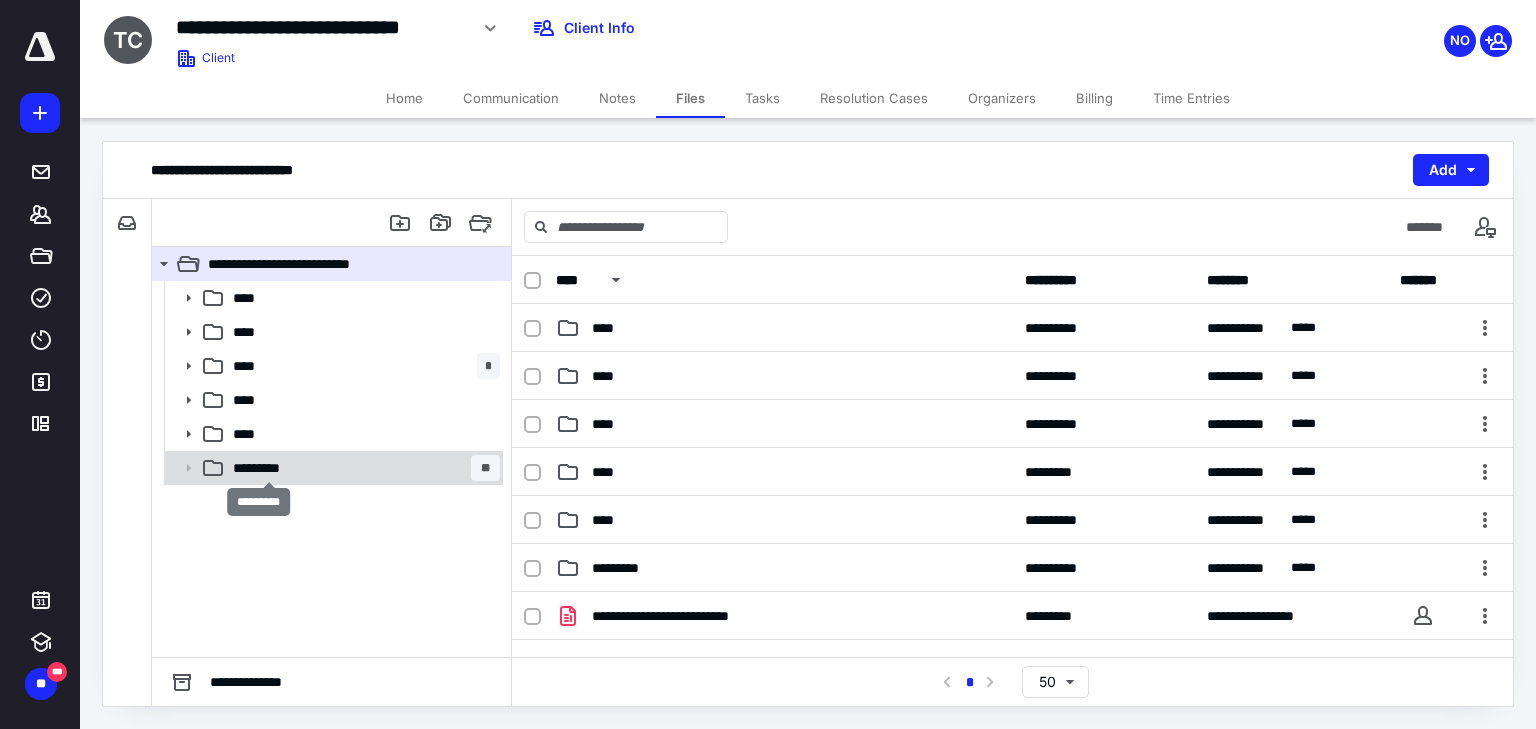 drag, startPoint x: 248, startPoint y: 465, endPoint x: 340, endPoint y: 472, distance: 92.26592 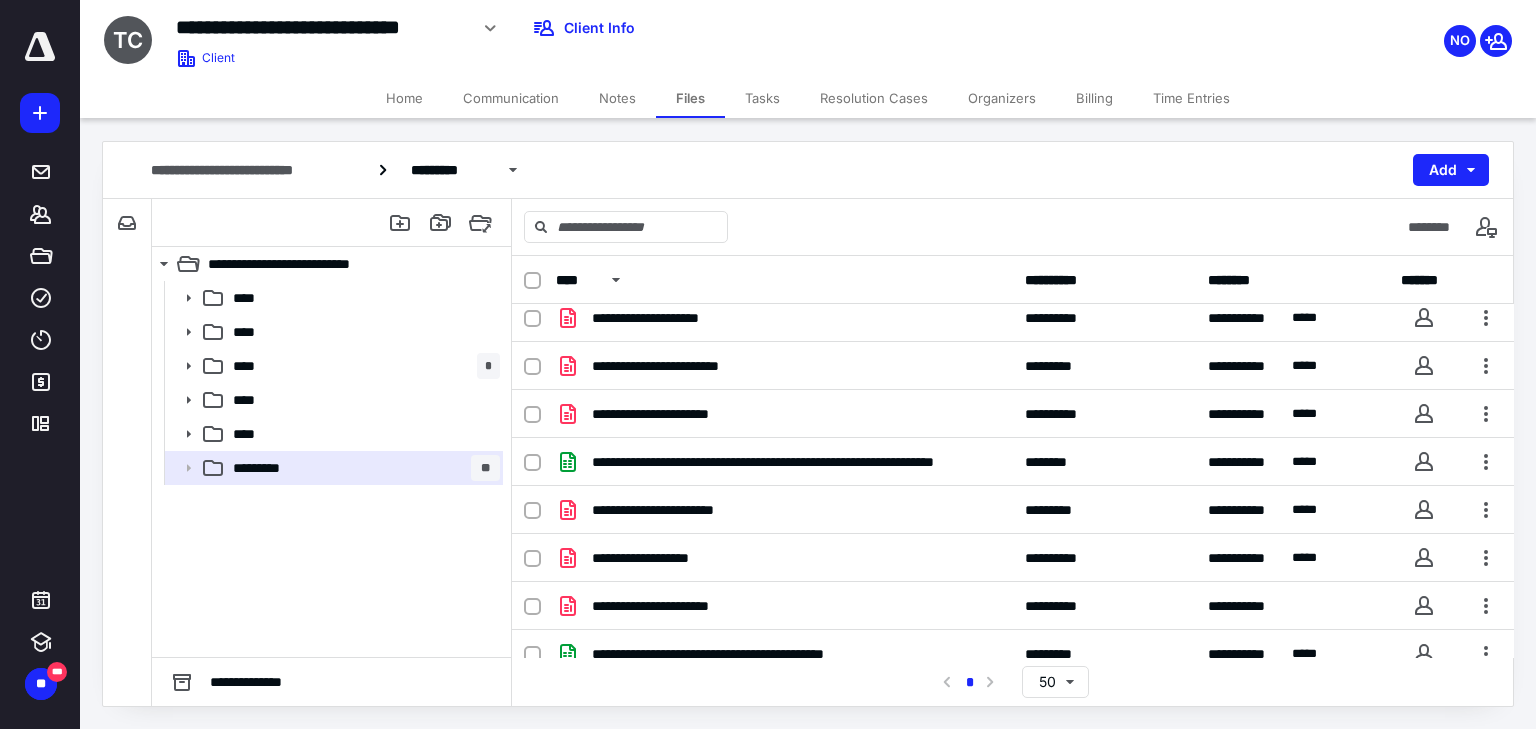 scroll, scrollTop: 268, scrollLeft: 0, axis: vertical 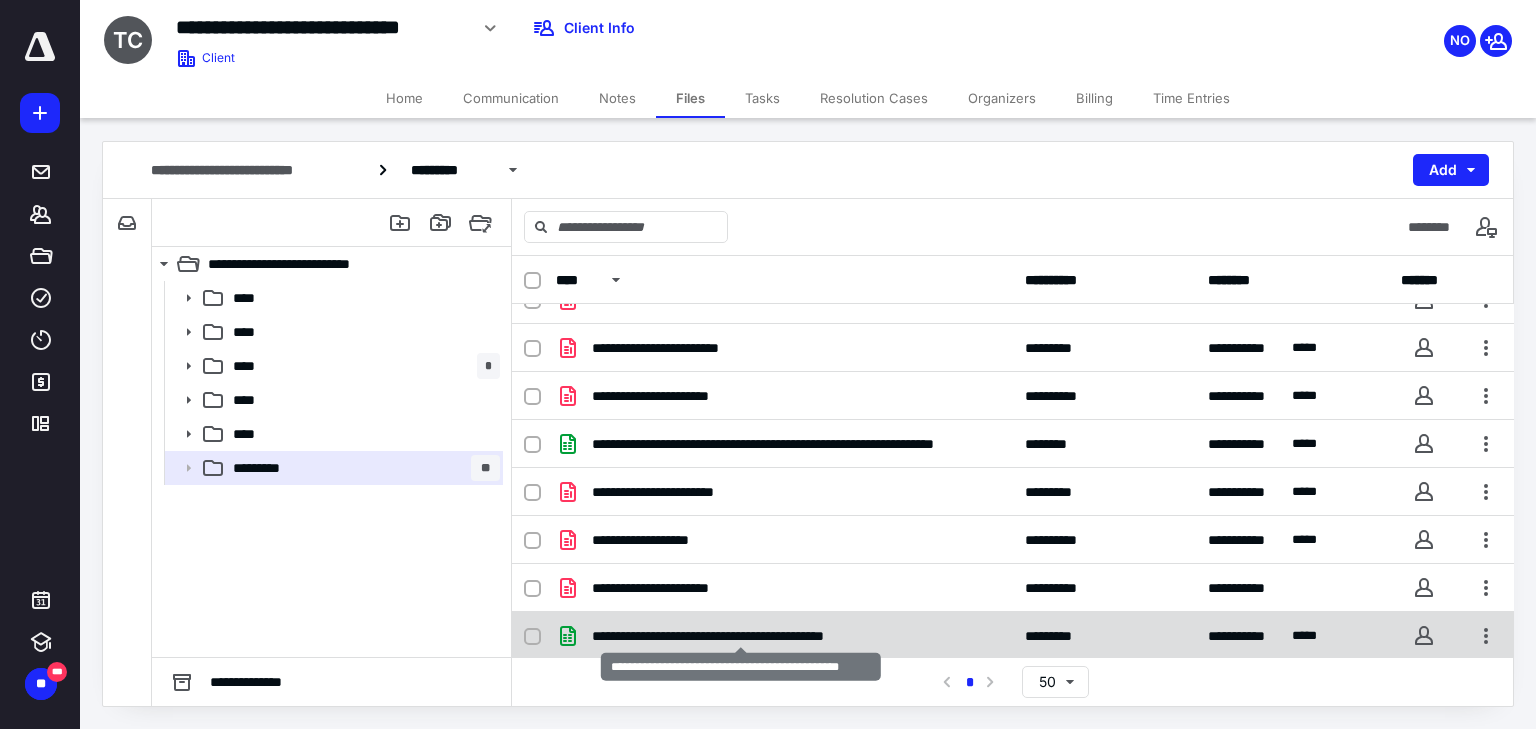 click on "**********" at bounding box center (741, 636) 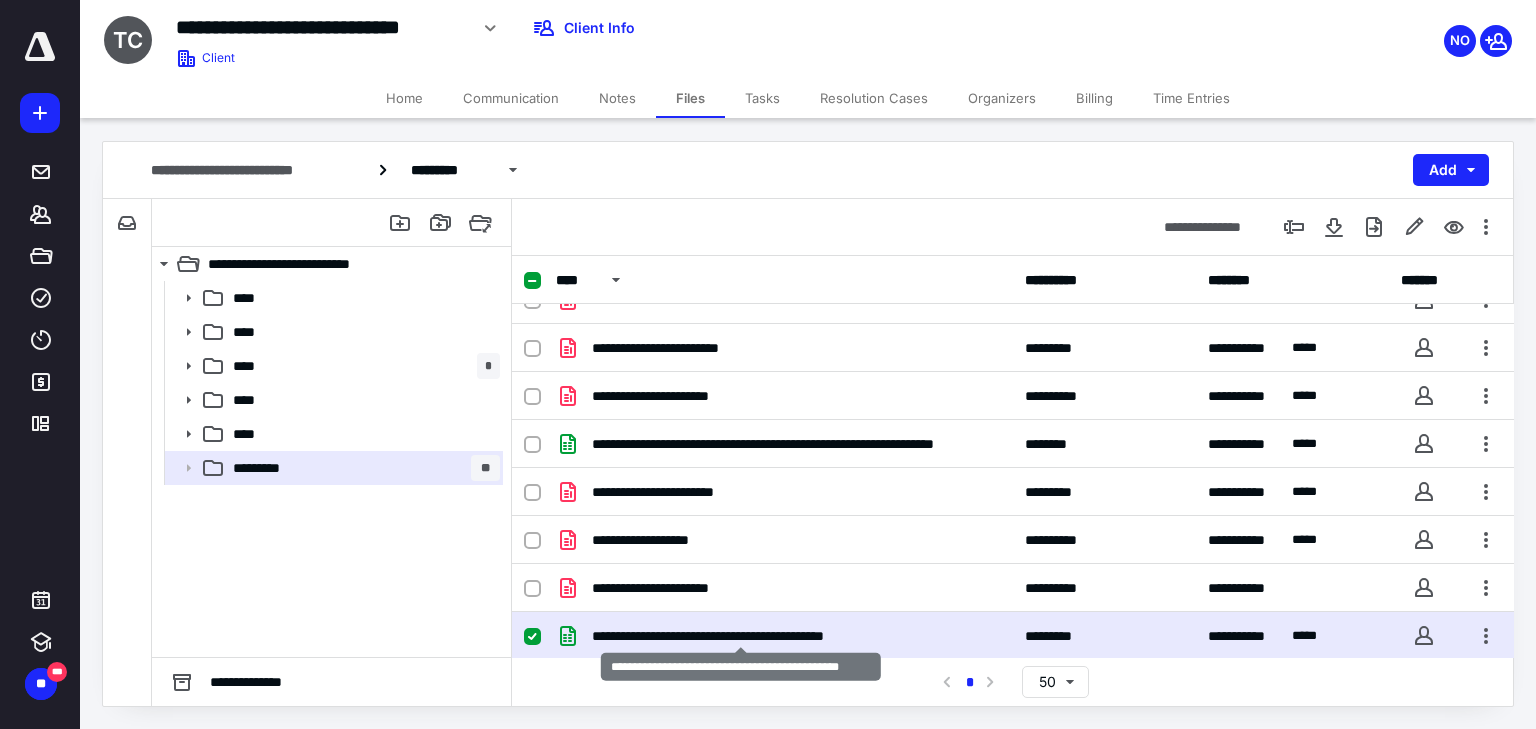 click on "**********" at bounding box center (741, 636) 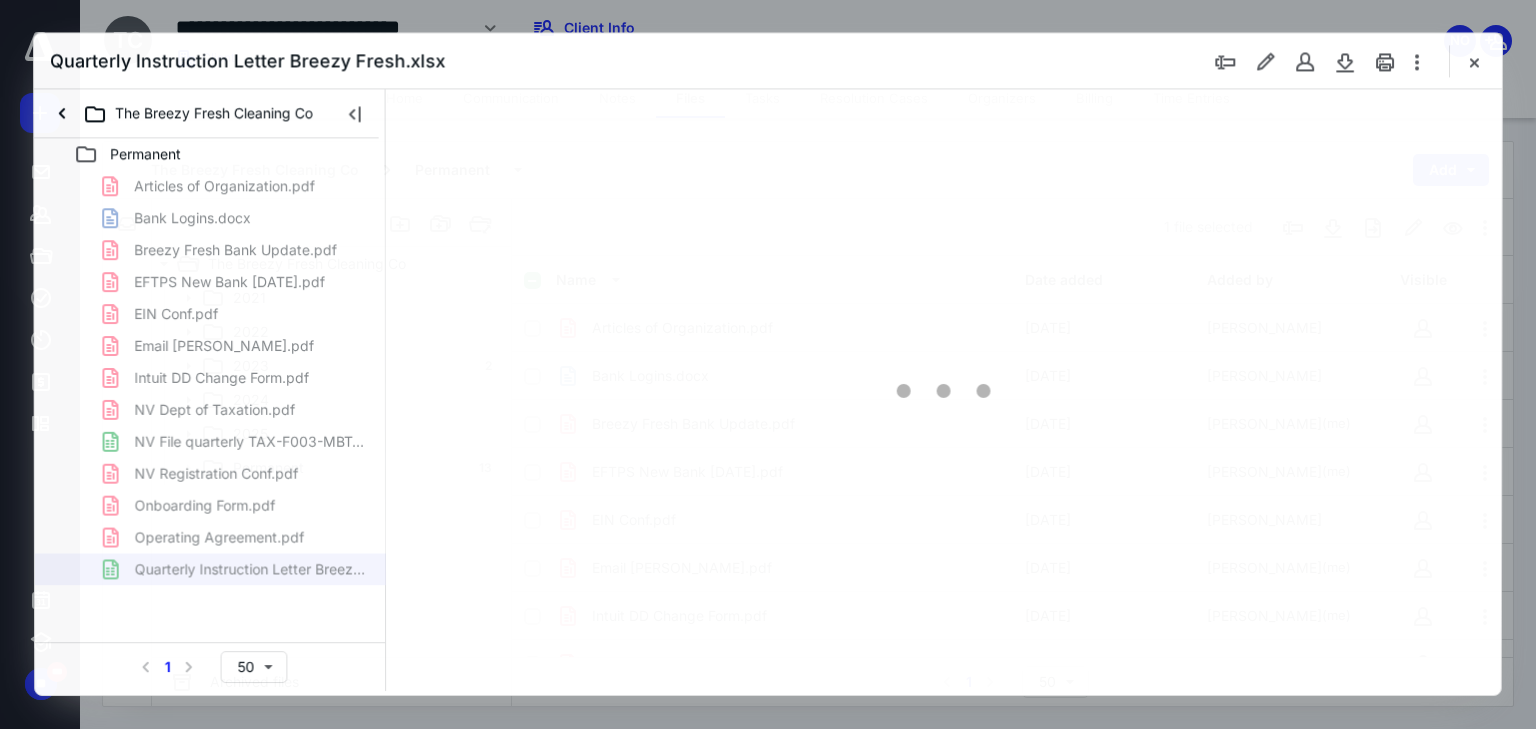 scroll, scrollTop: 268, scrollLeft: 0, axis: vertical 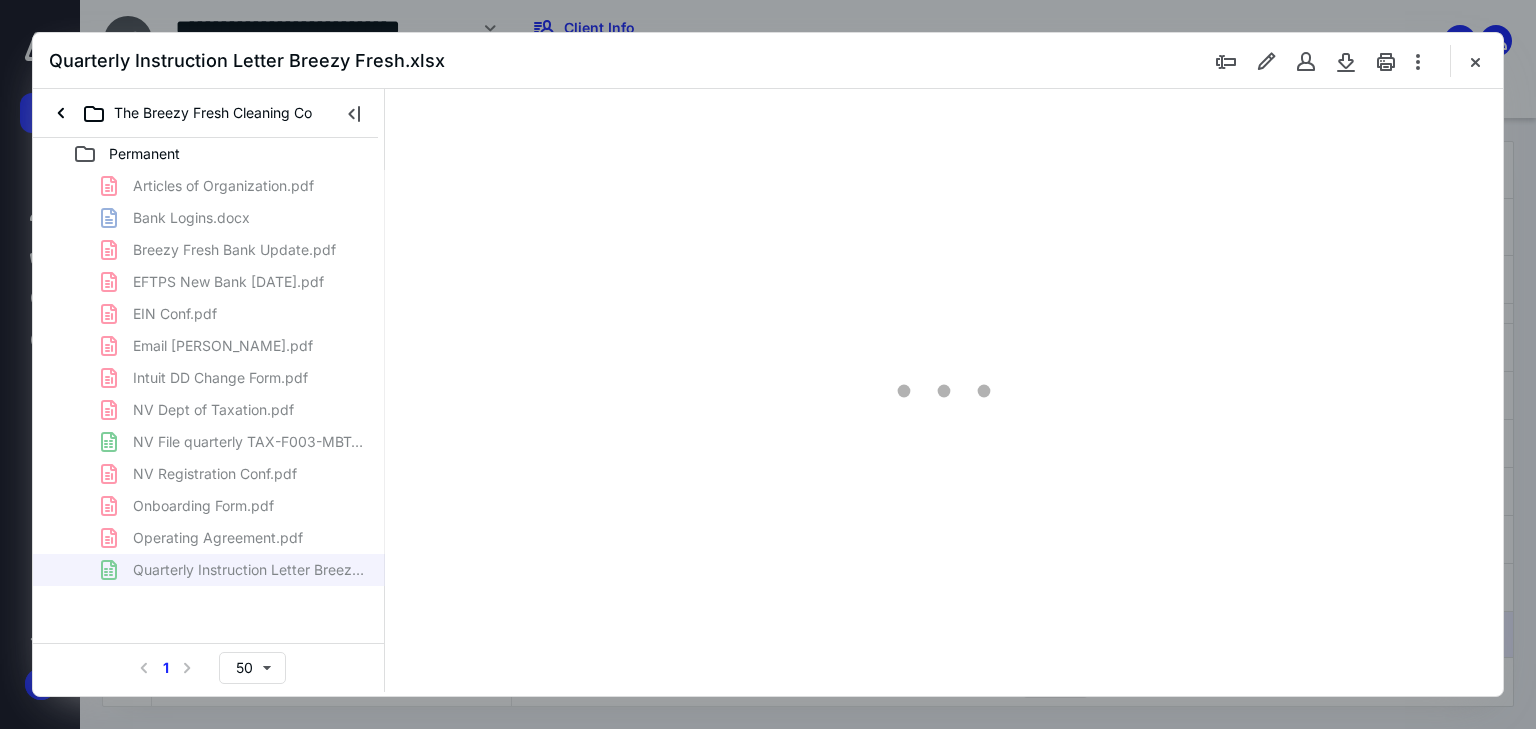 type on "65" 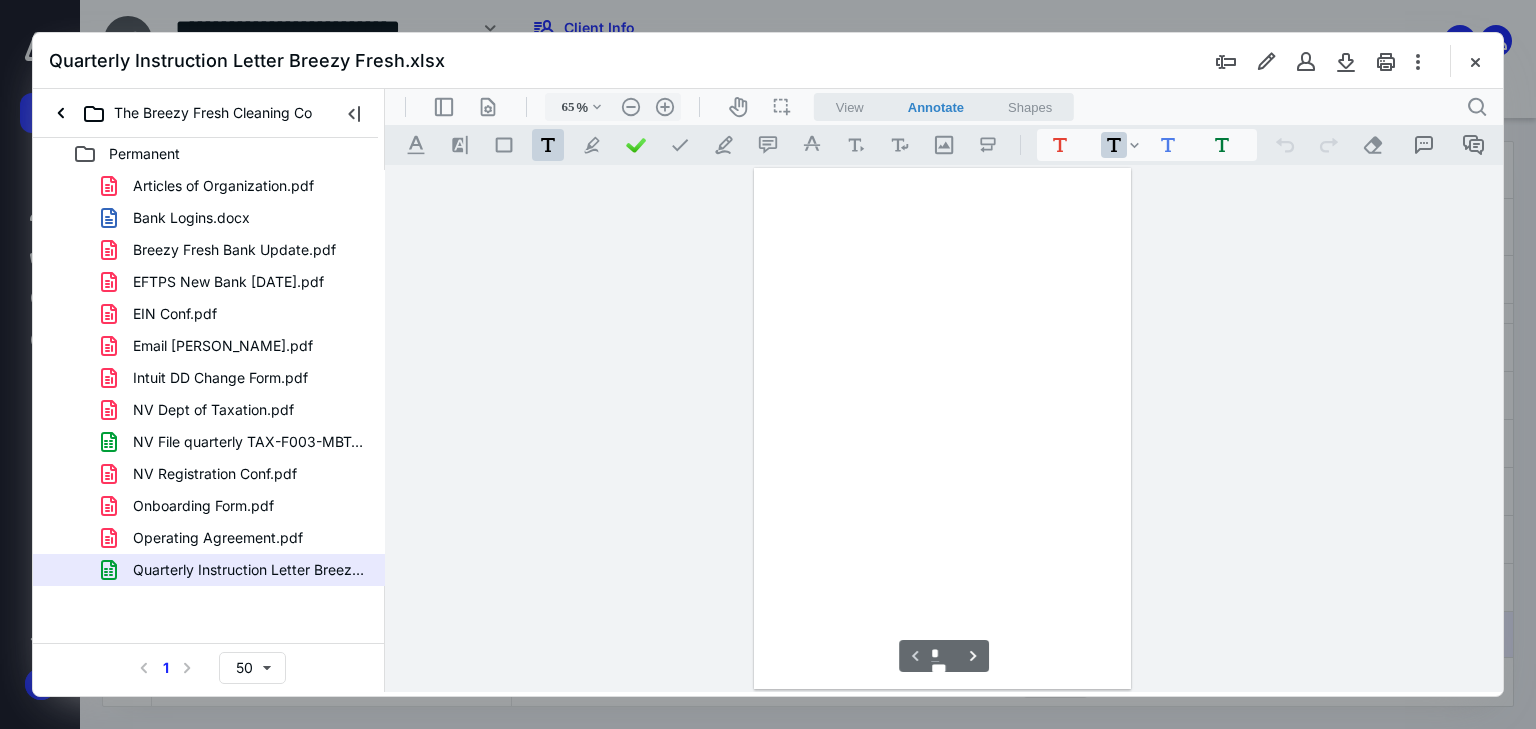 scroll, scrollTop: 79, scrollLeft: 0, axis: vertical 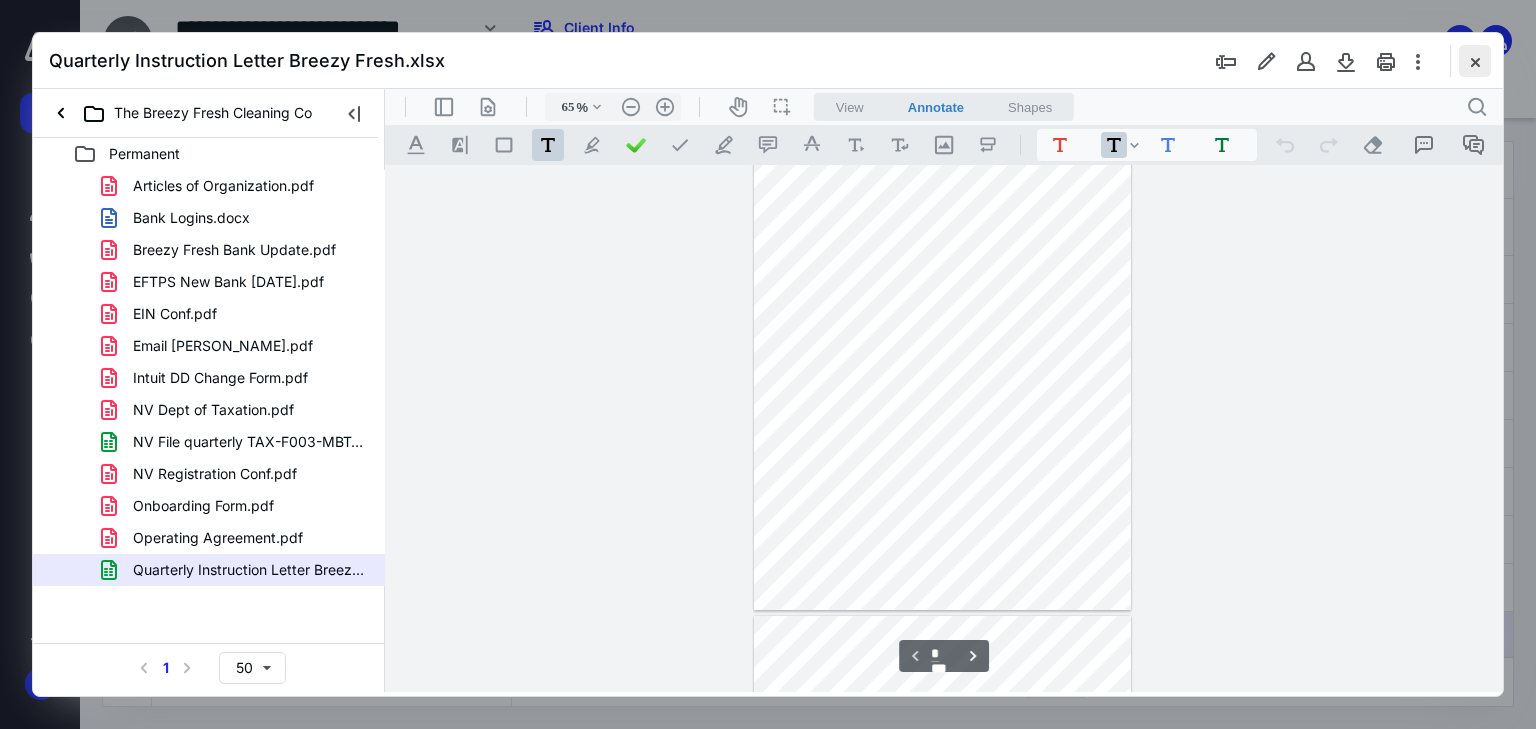 click at bounding box center [1475, 61] 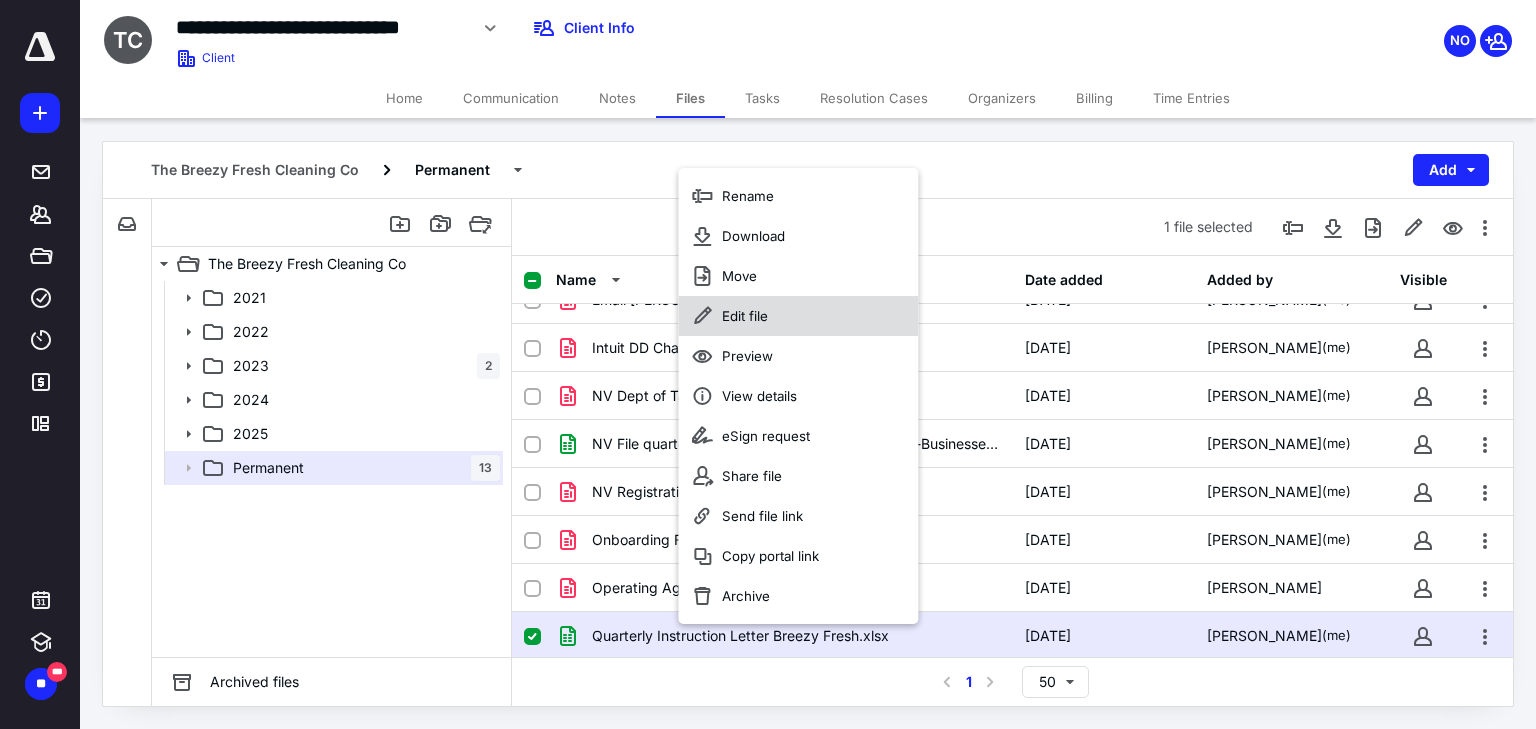 click on "Edit file" at bounding box center (745, 316) 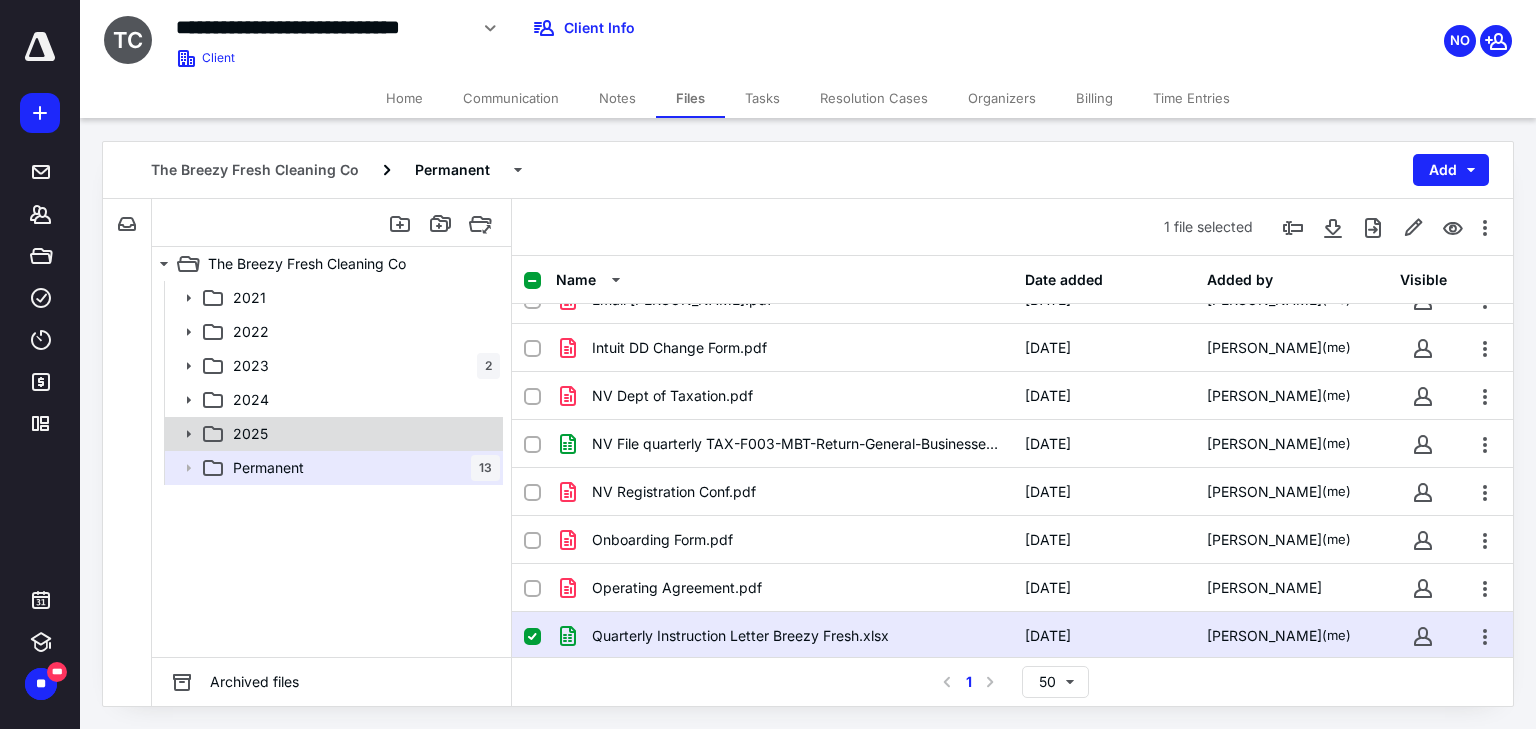 click 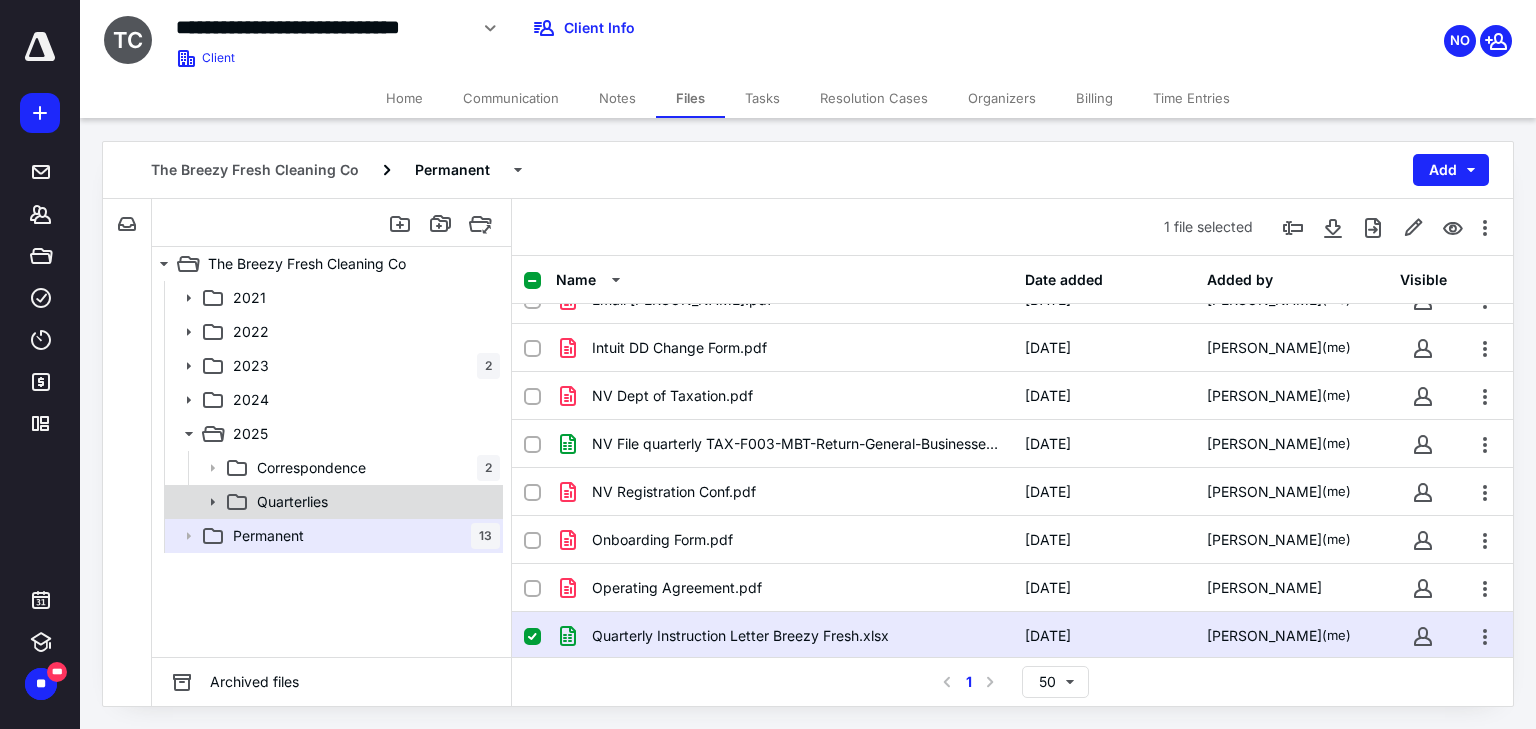 click 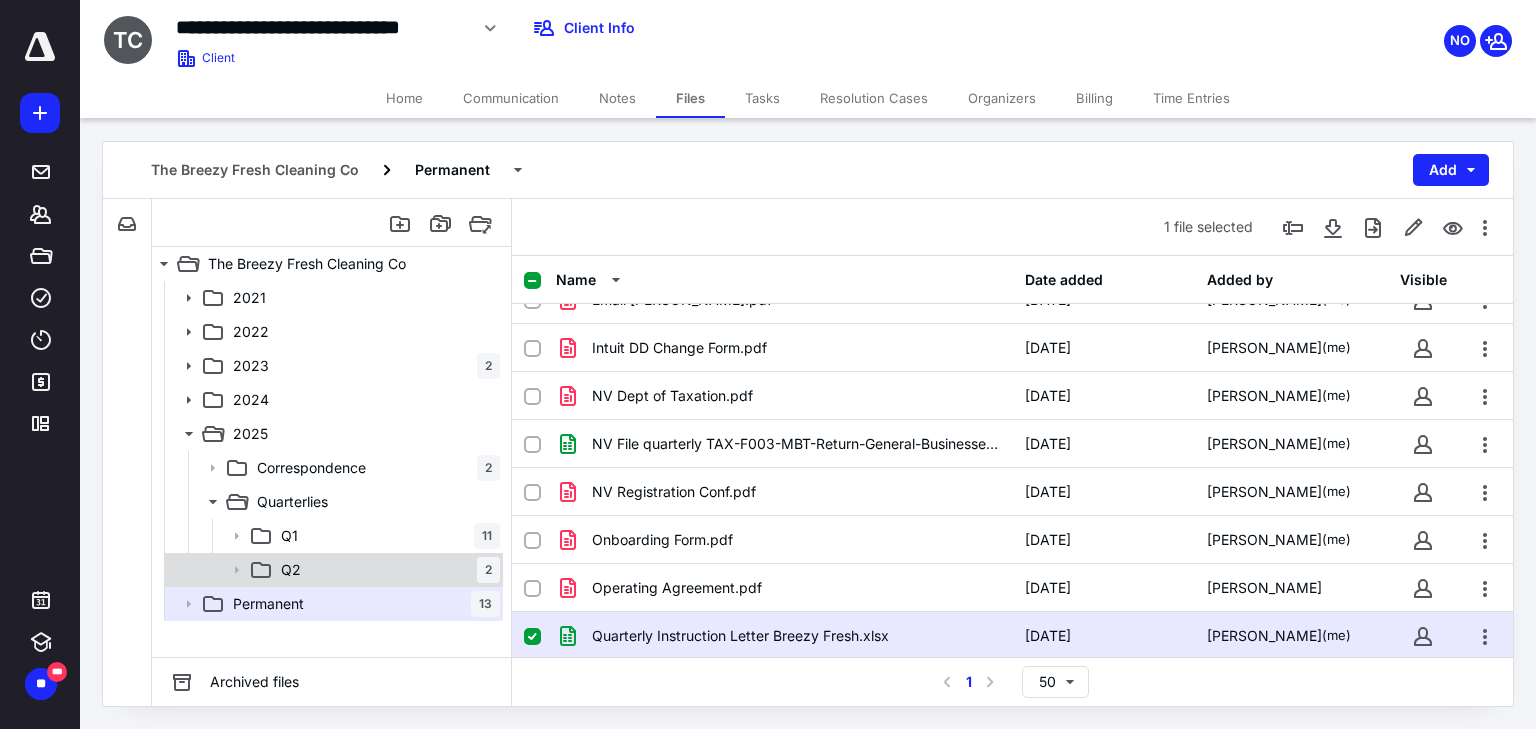 click 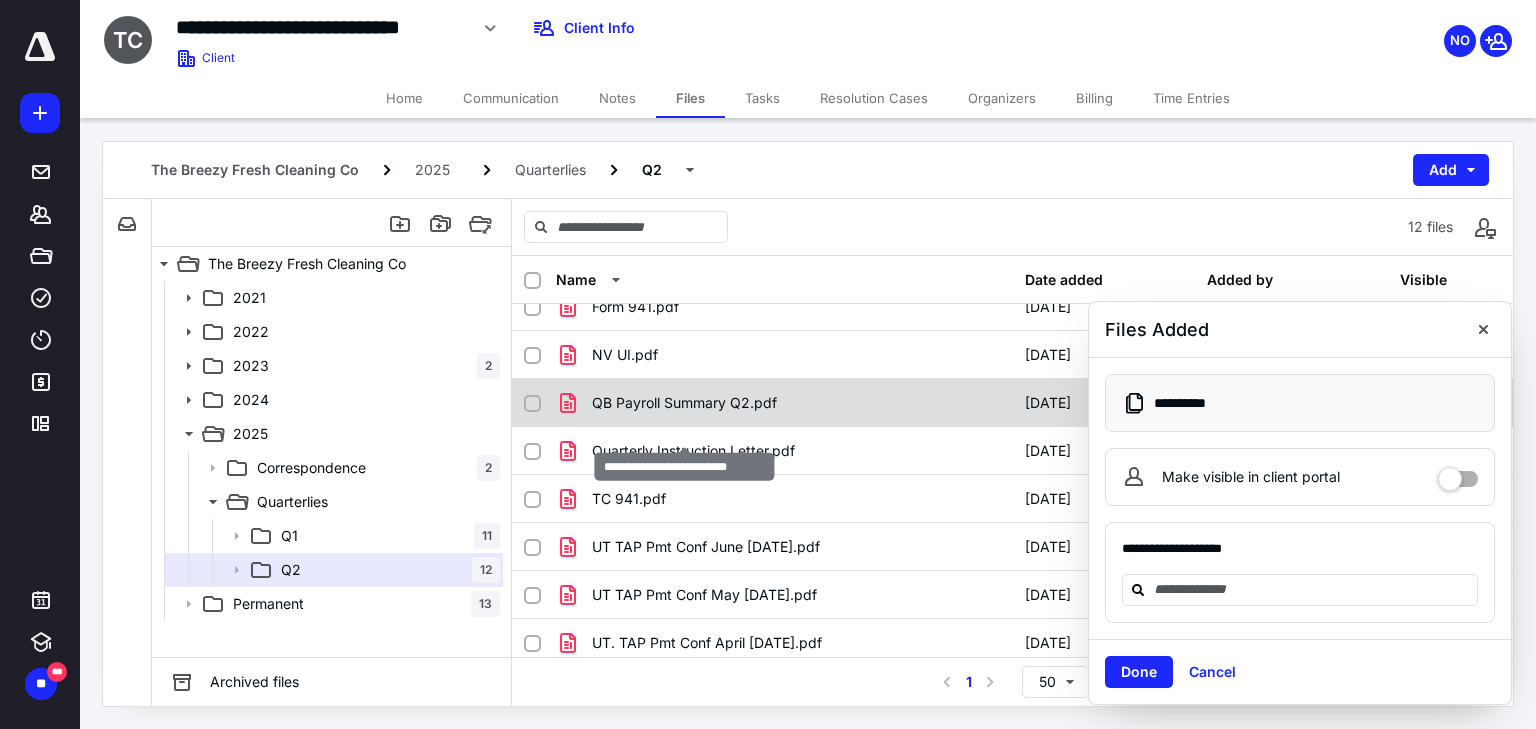scroll, scrollTop: 220, scrollLeft: 0, axis: vertical 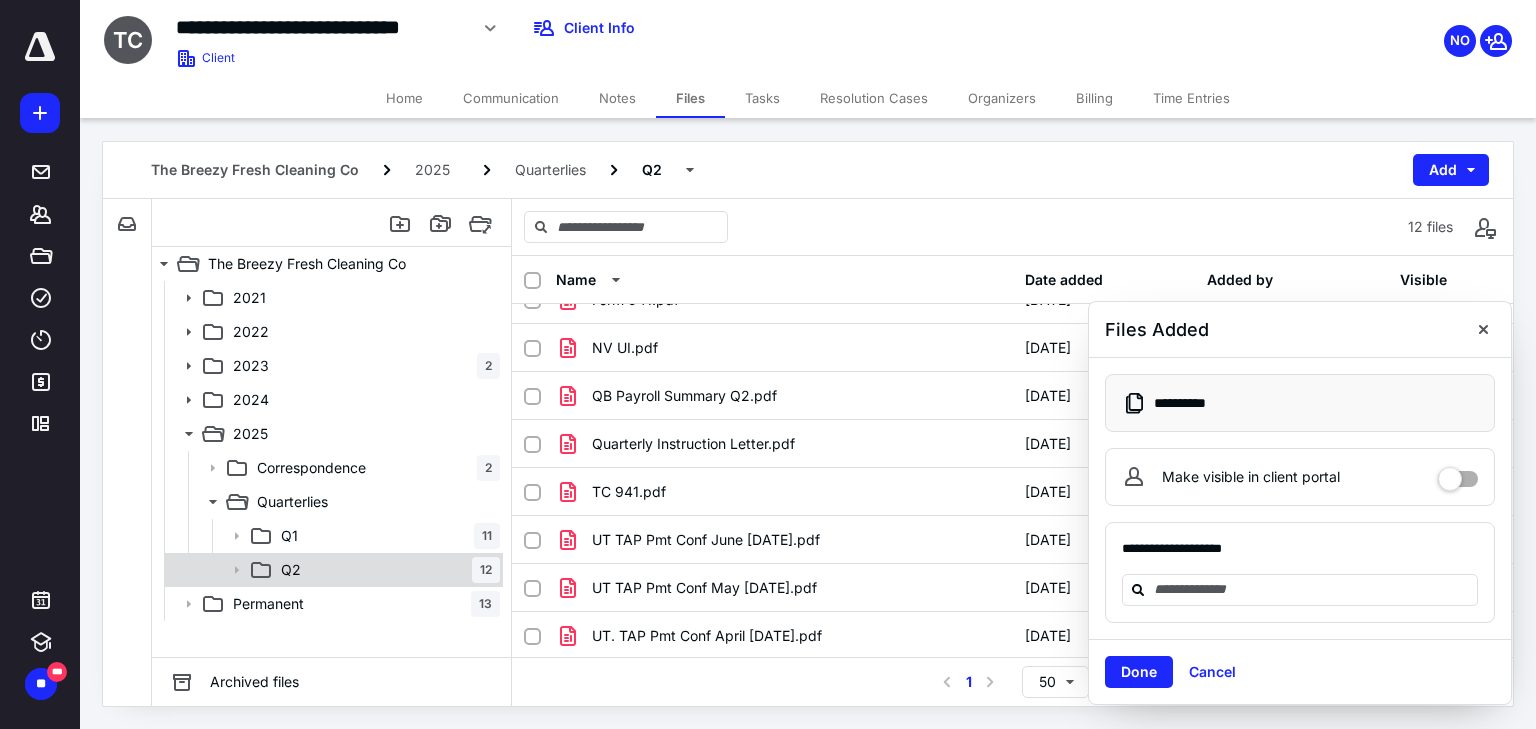 click on "Q2" at bounding box center (291, 570) 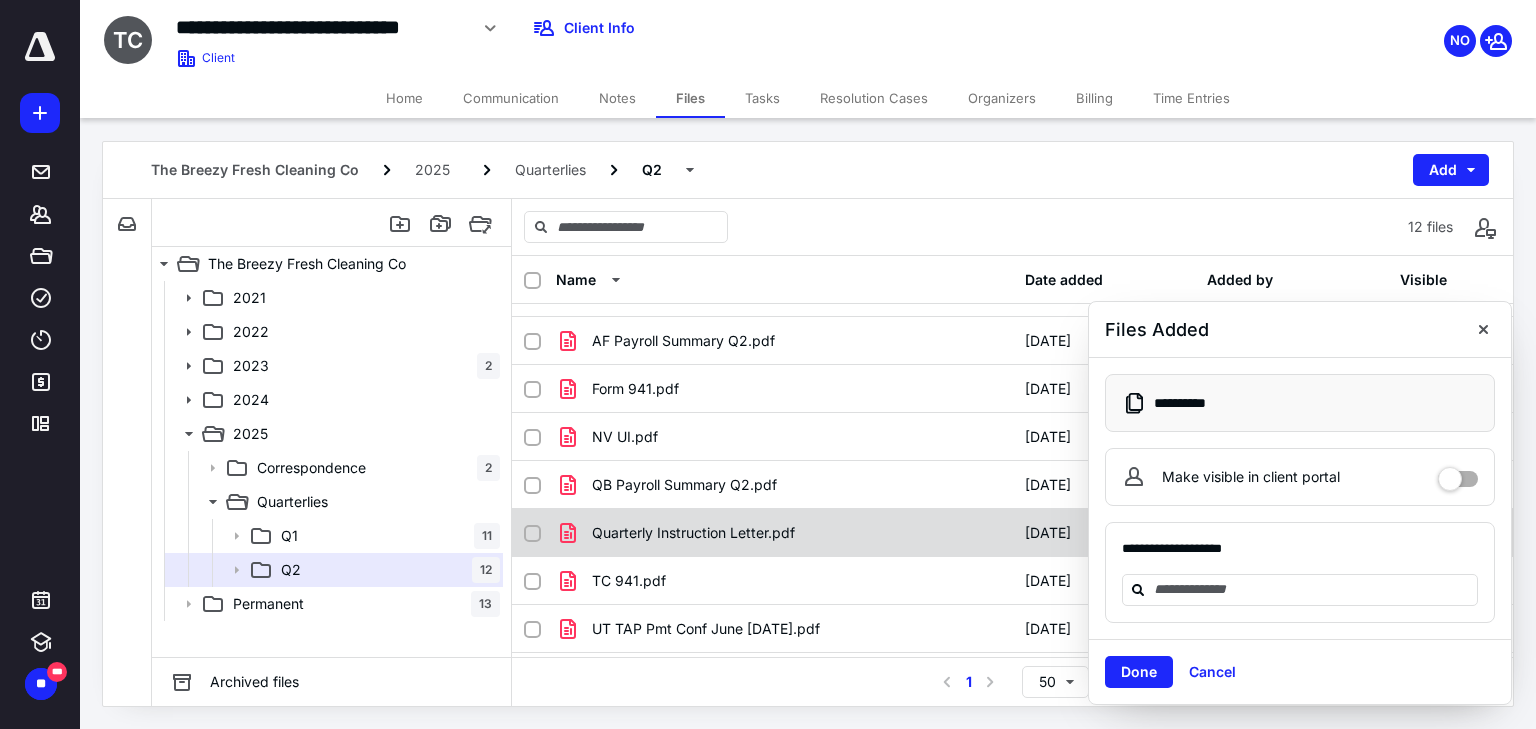 scroll, scrollTop: 0, scrollLeft: 0, axis: both 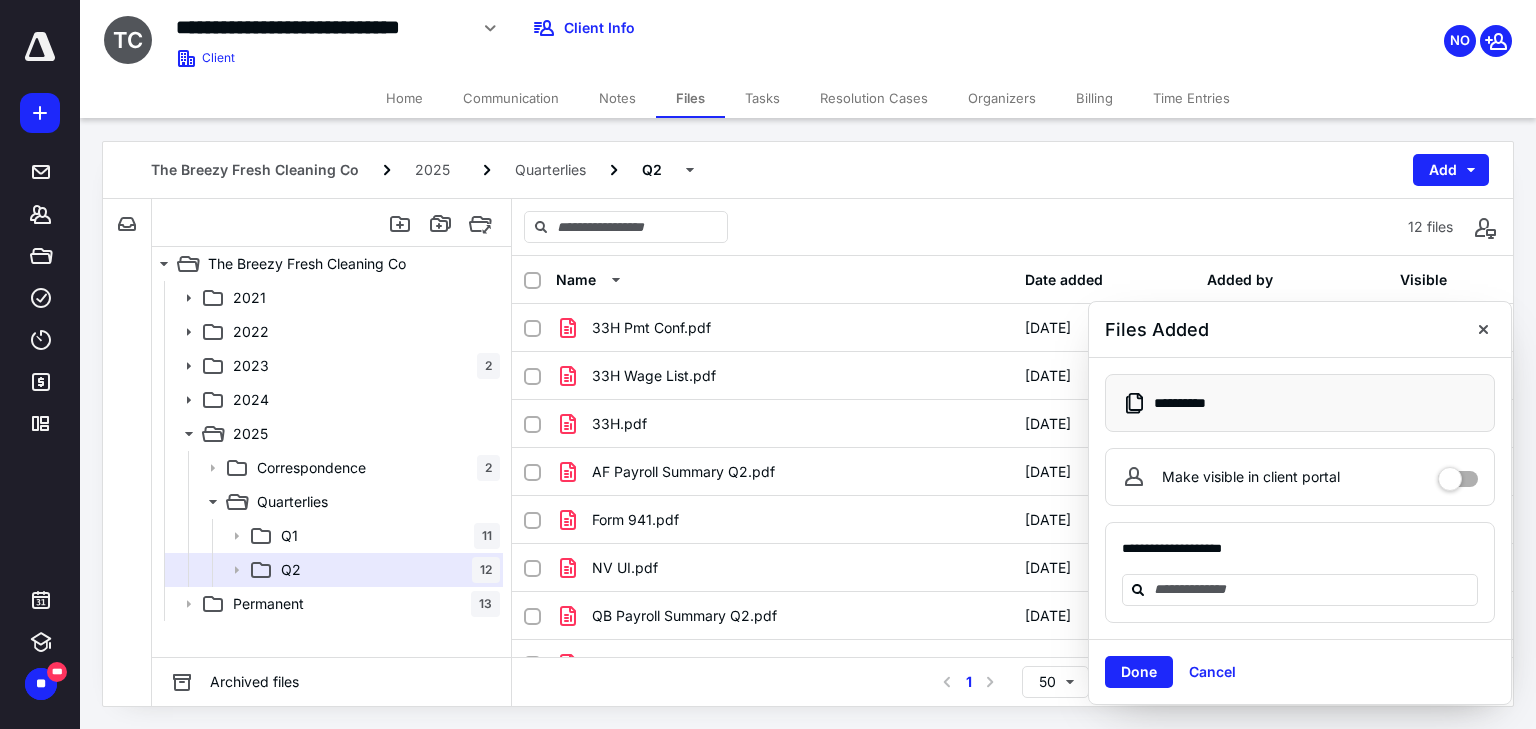 click on "Tasks" at bounding box center (762, 98) 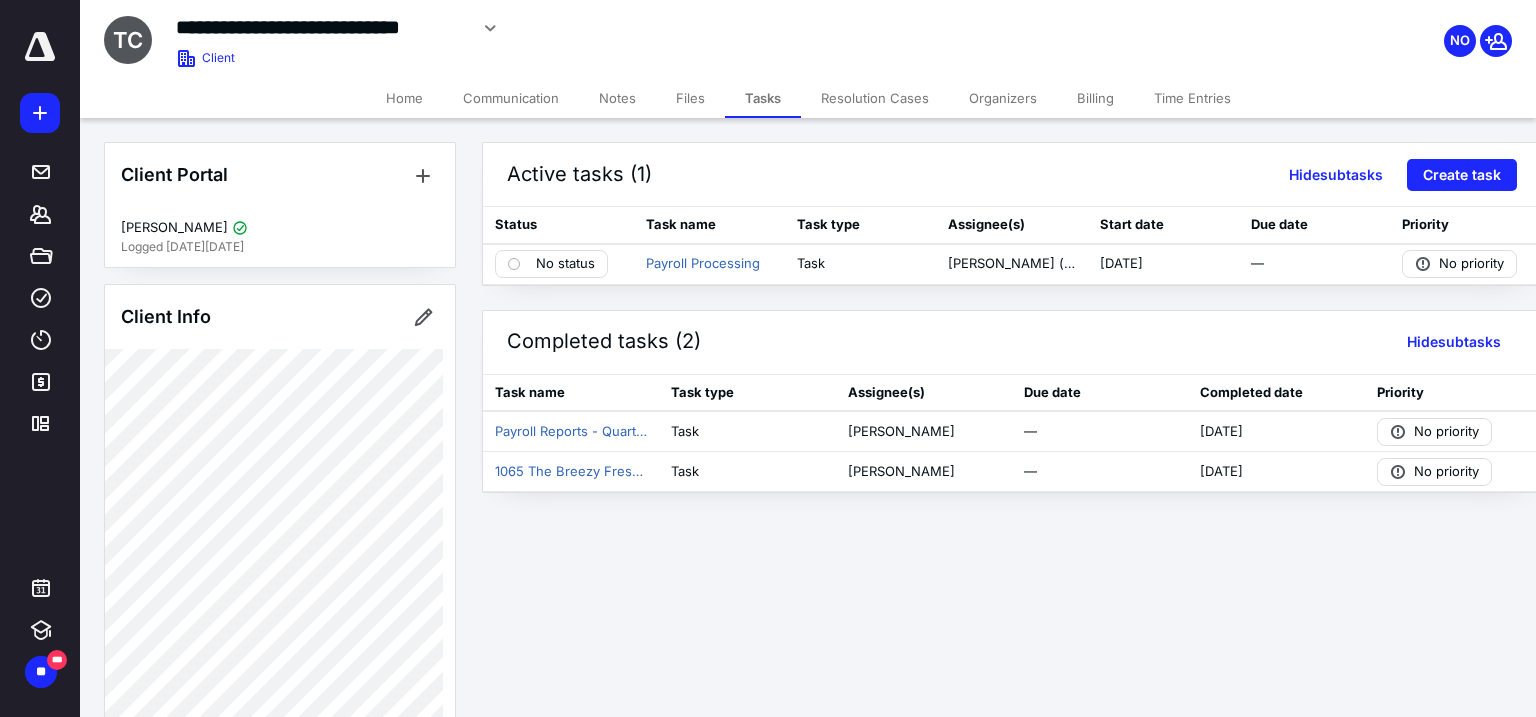 click 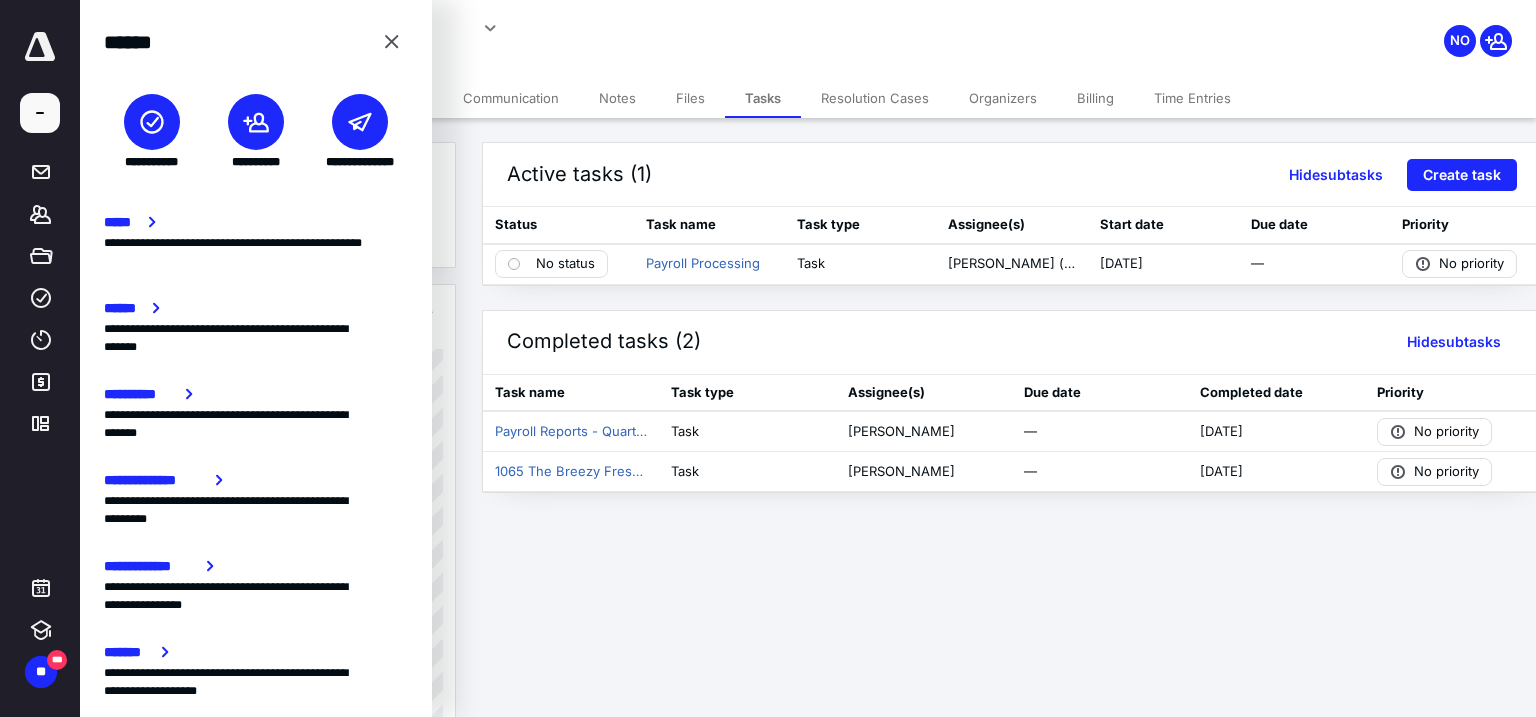 click 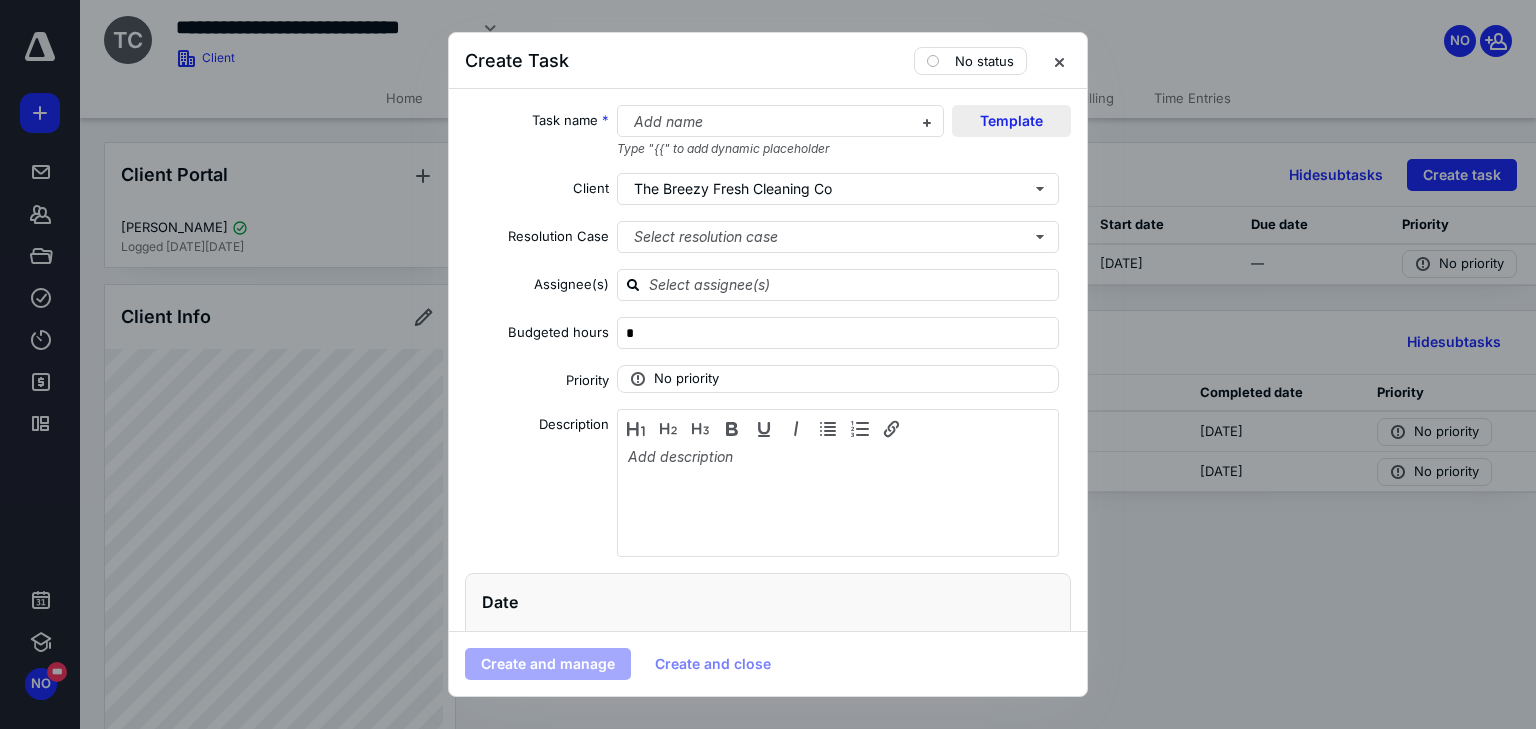 click on "Template" at bounding box center (1011, 121) 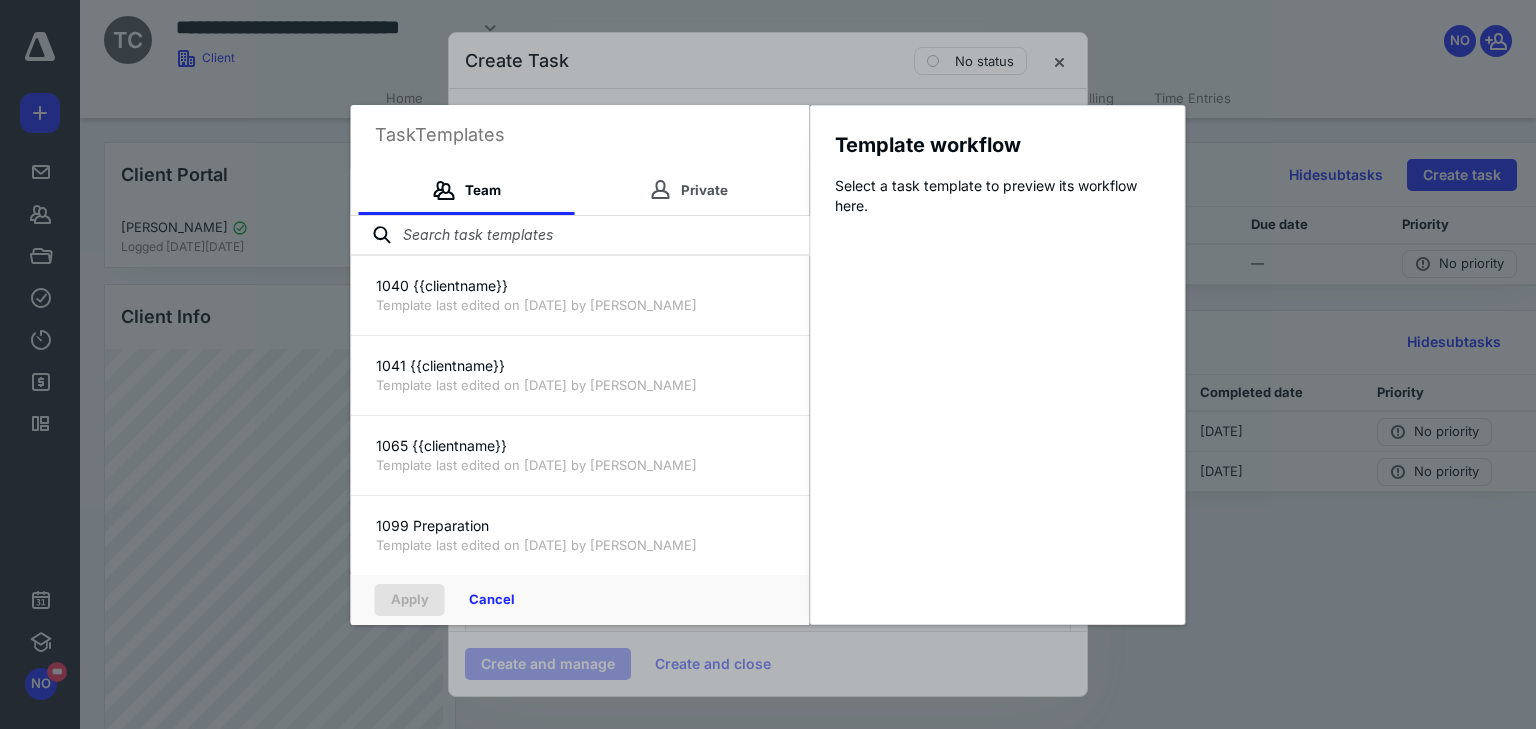 click at bounding box center (580, 236) 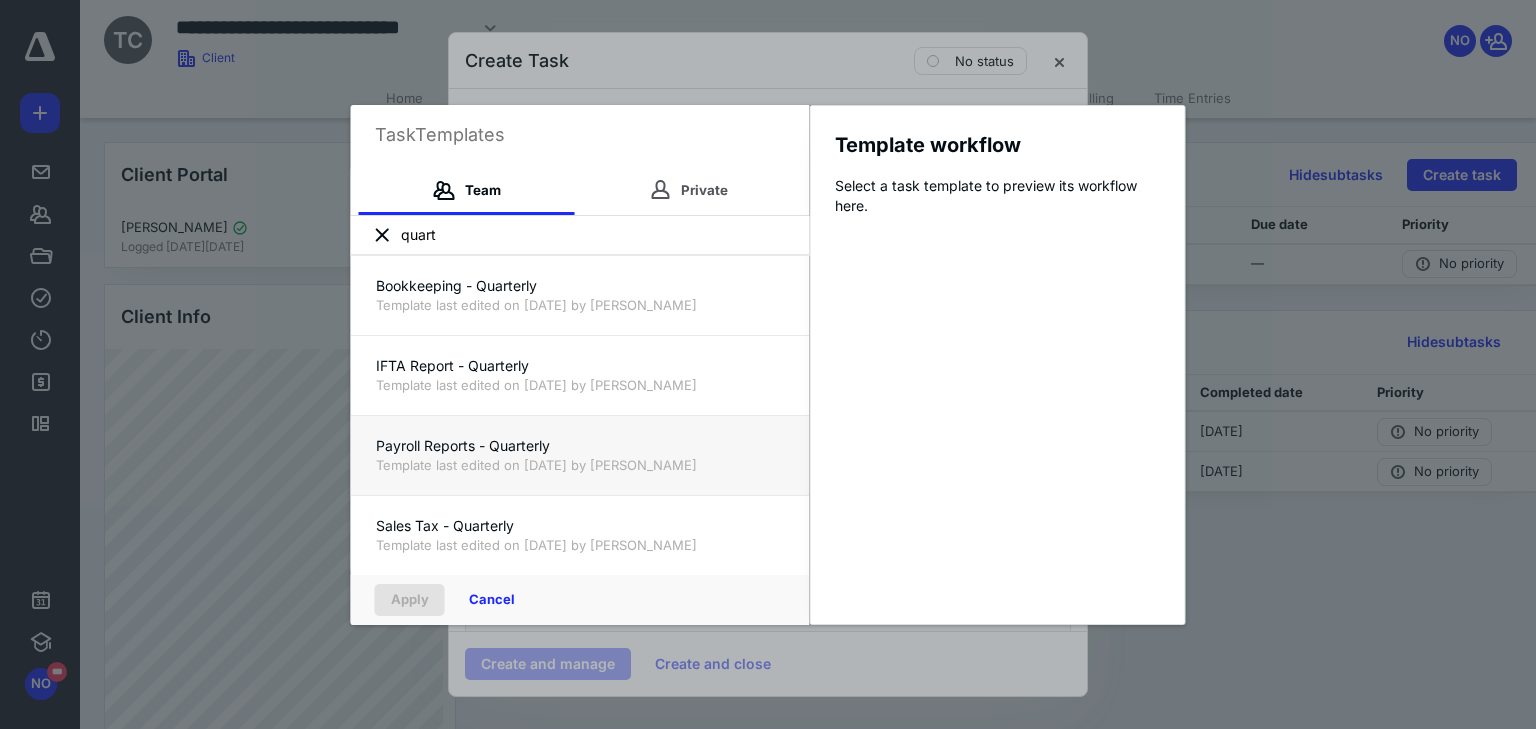 type on "quart" 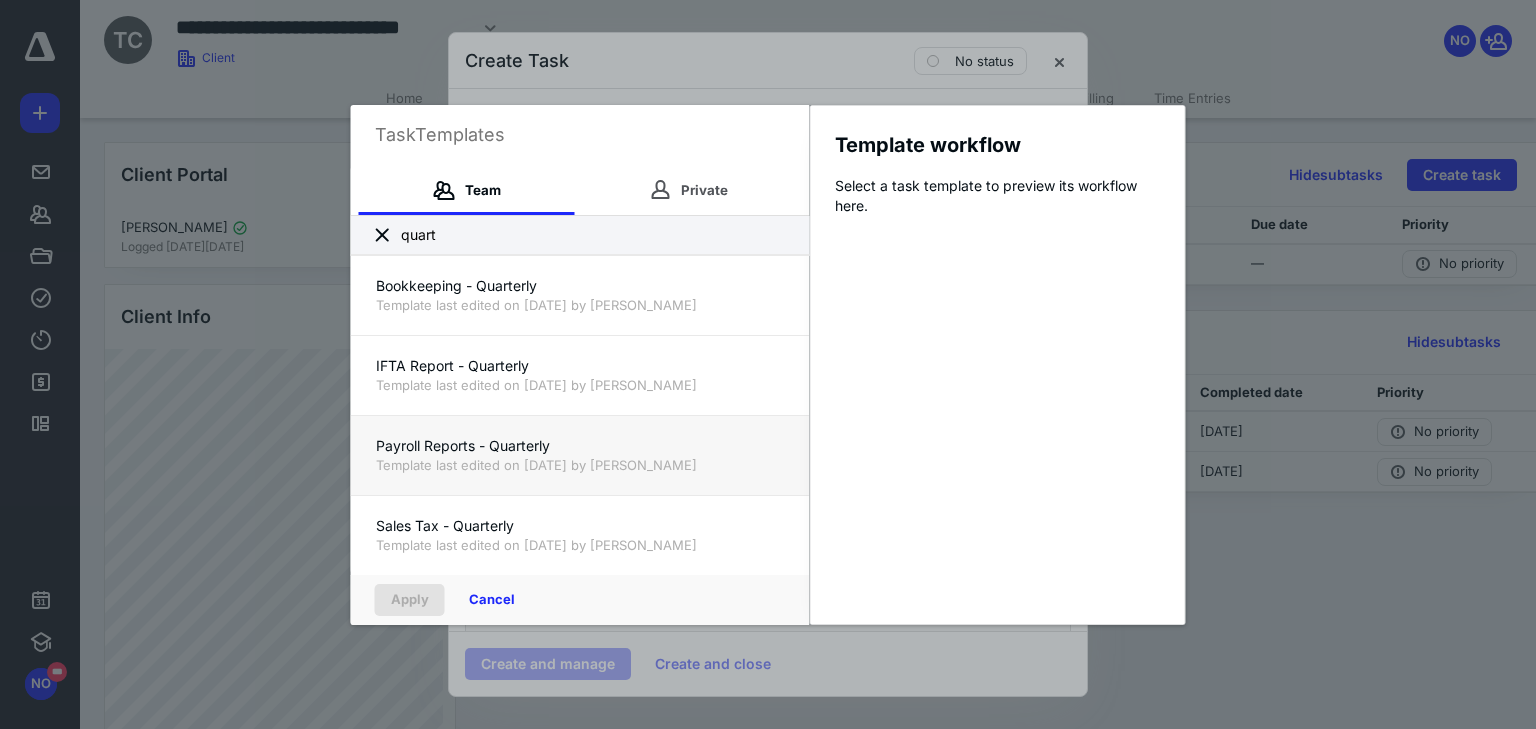 click on "Payroll Reports - Quarterly" at bounding box center (580, 446) 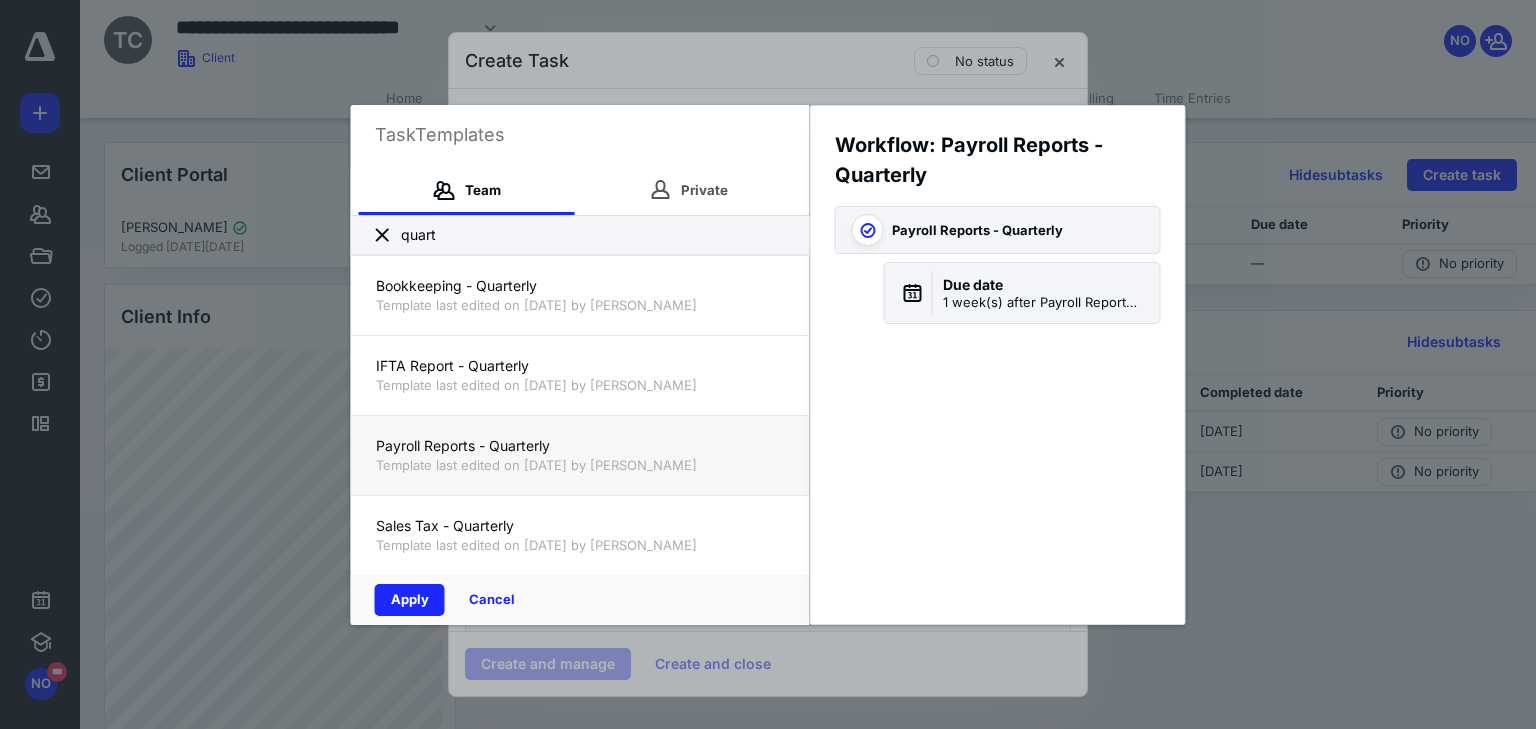click on "Payroll Reports - Quarterly" at bounding box center (580, 446) 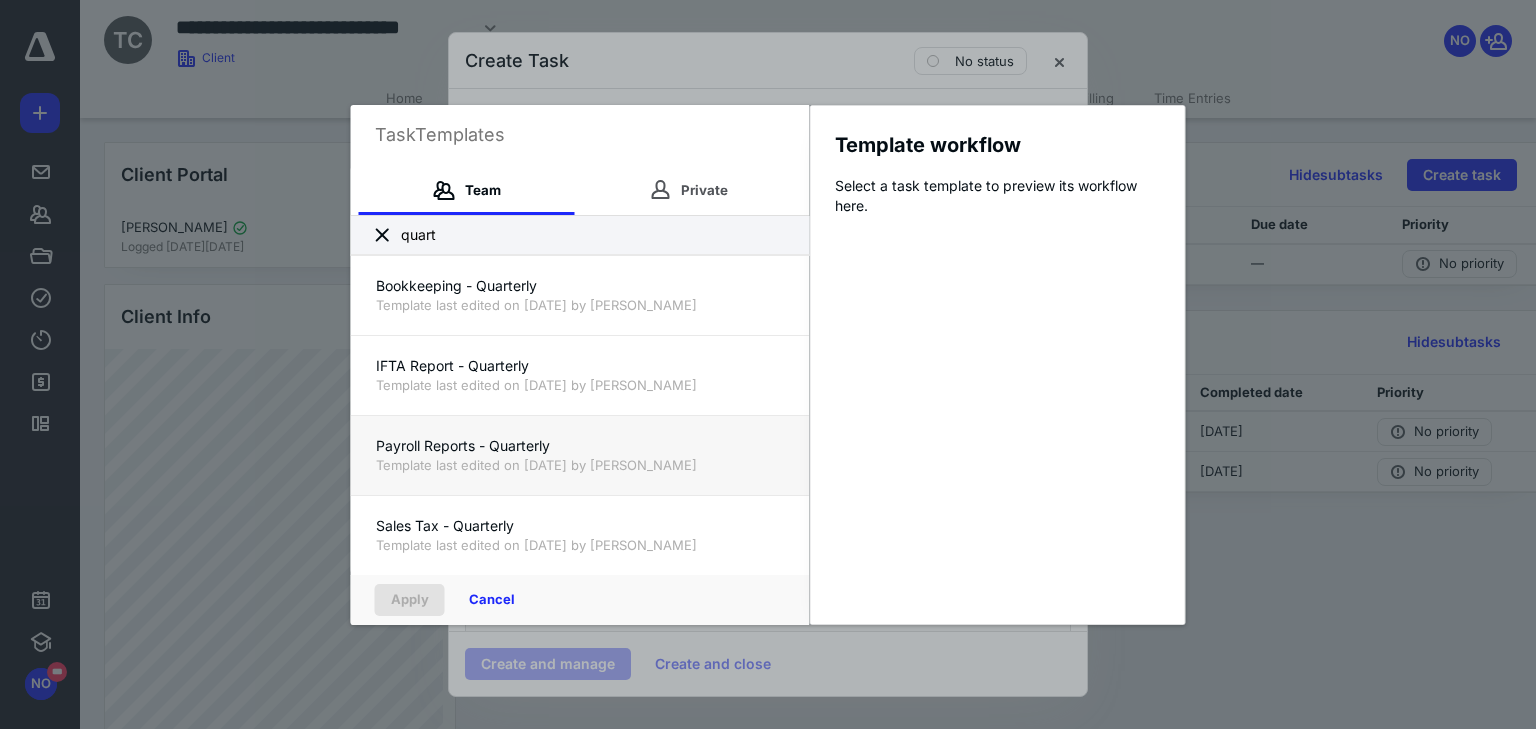 click on "Payroll Reports - Quarterly" at bounding box center [580, 446] 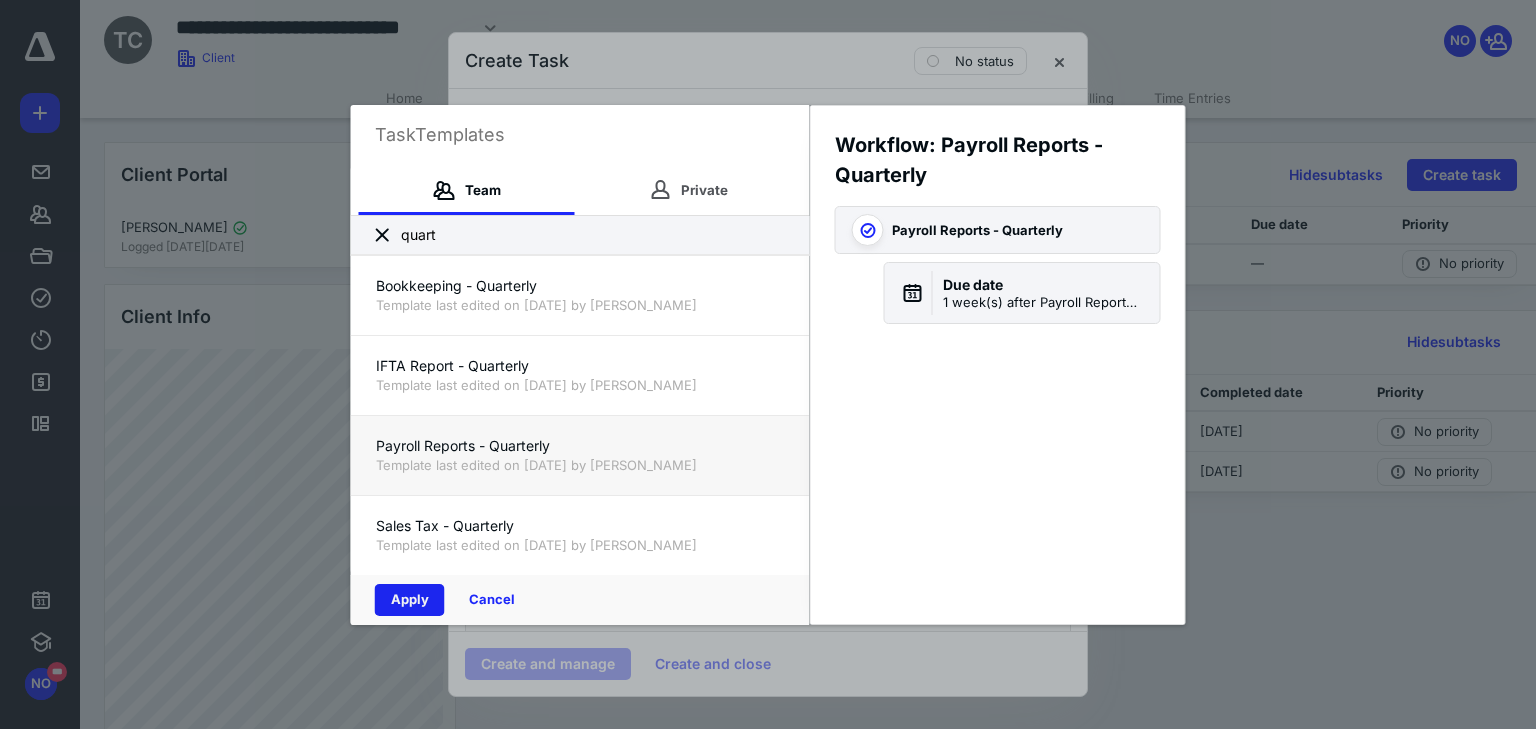 click on "Apply" at bounding box center [410, 600] 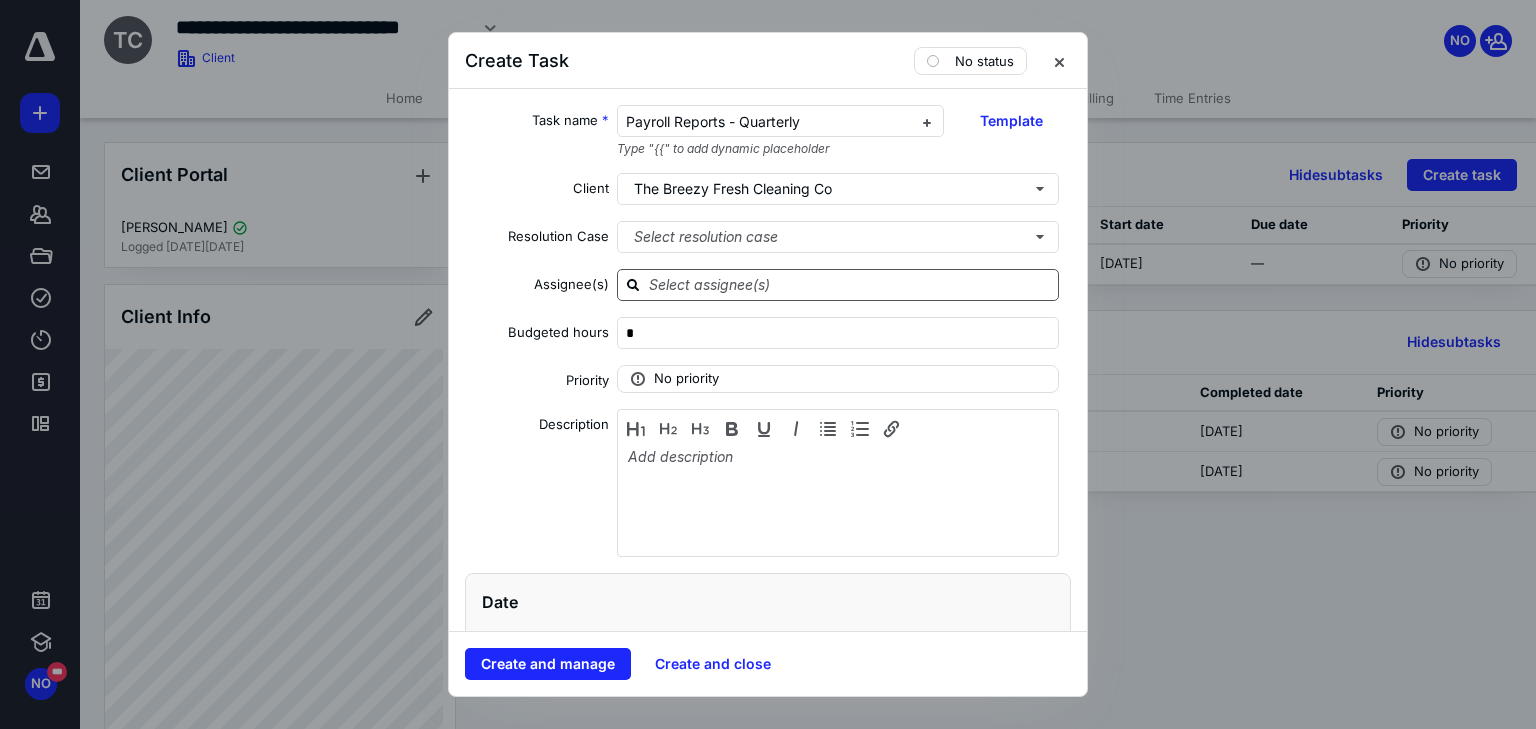 click at bounding box center (850, 284) 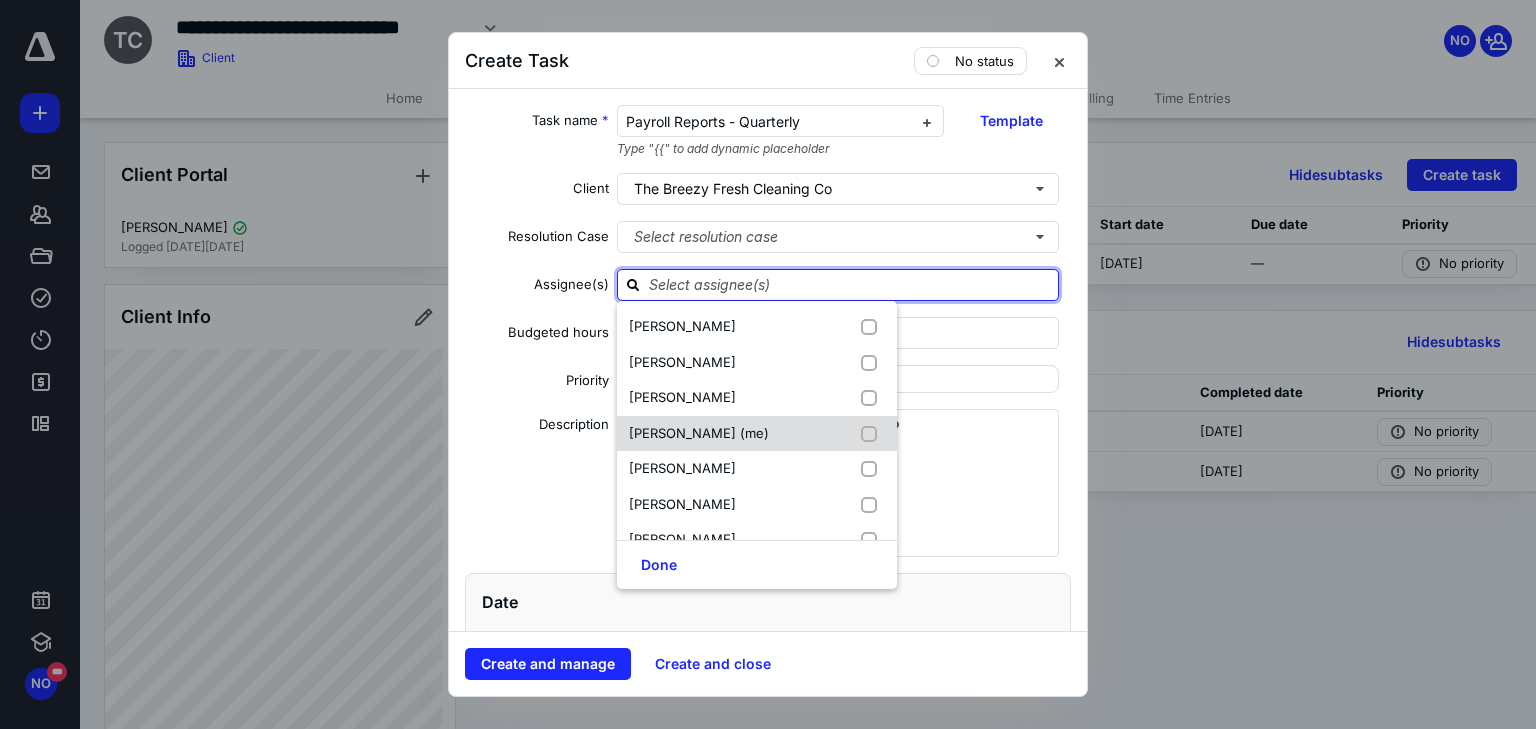 click on "Nancy Olsen (me)" at bounding box center [699, 433] 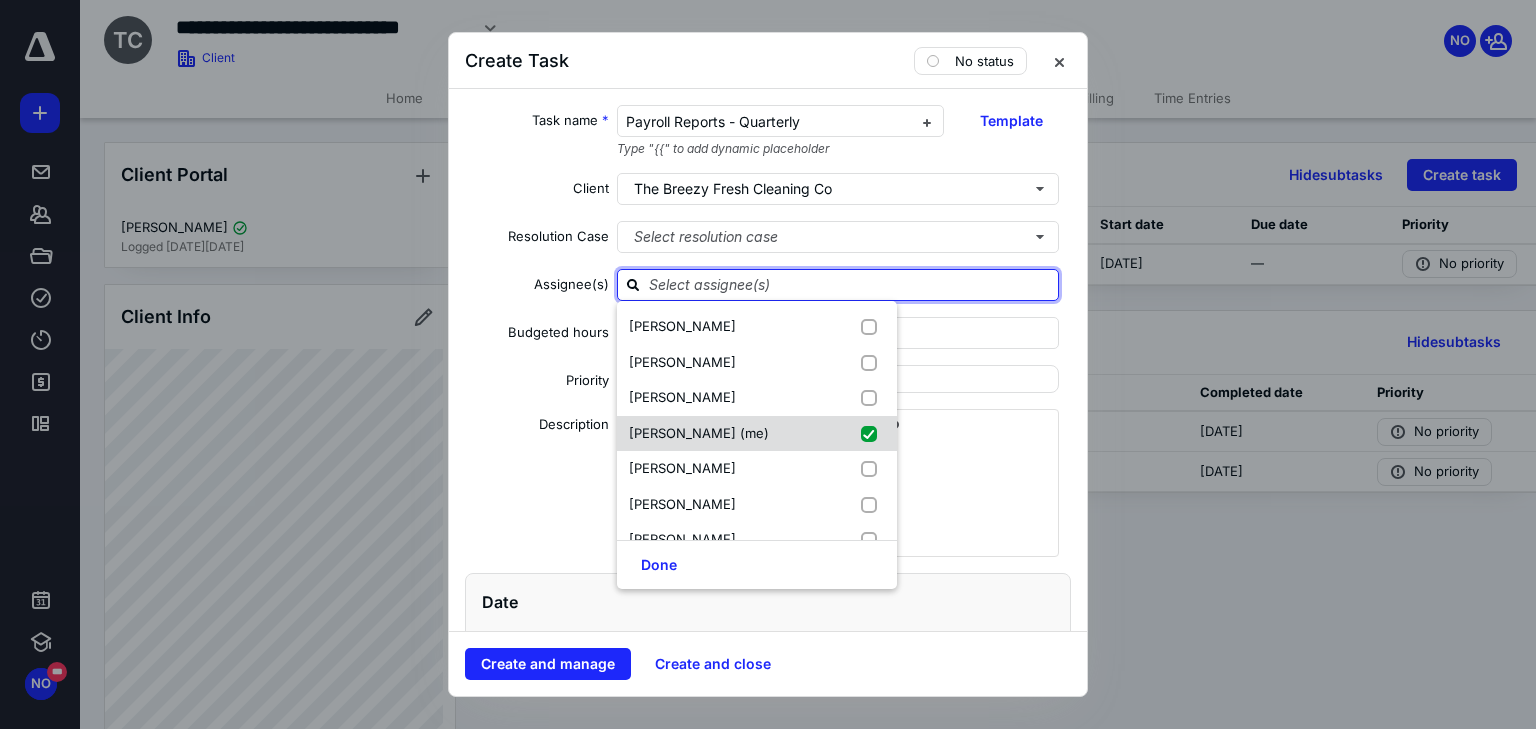checkbox on "true" 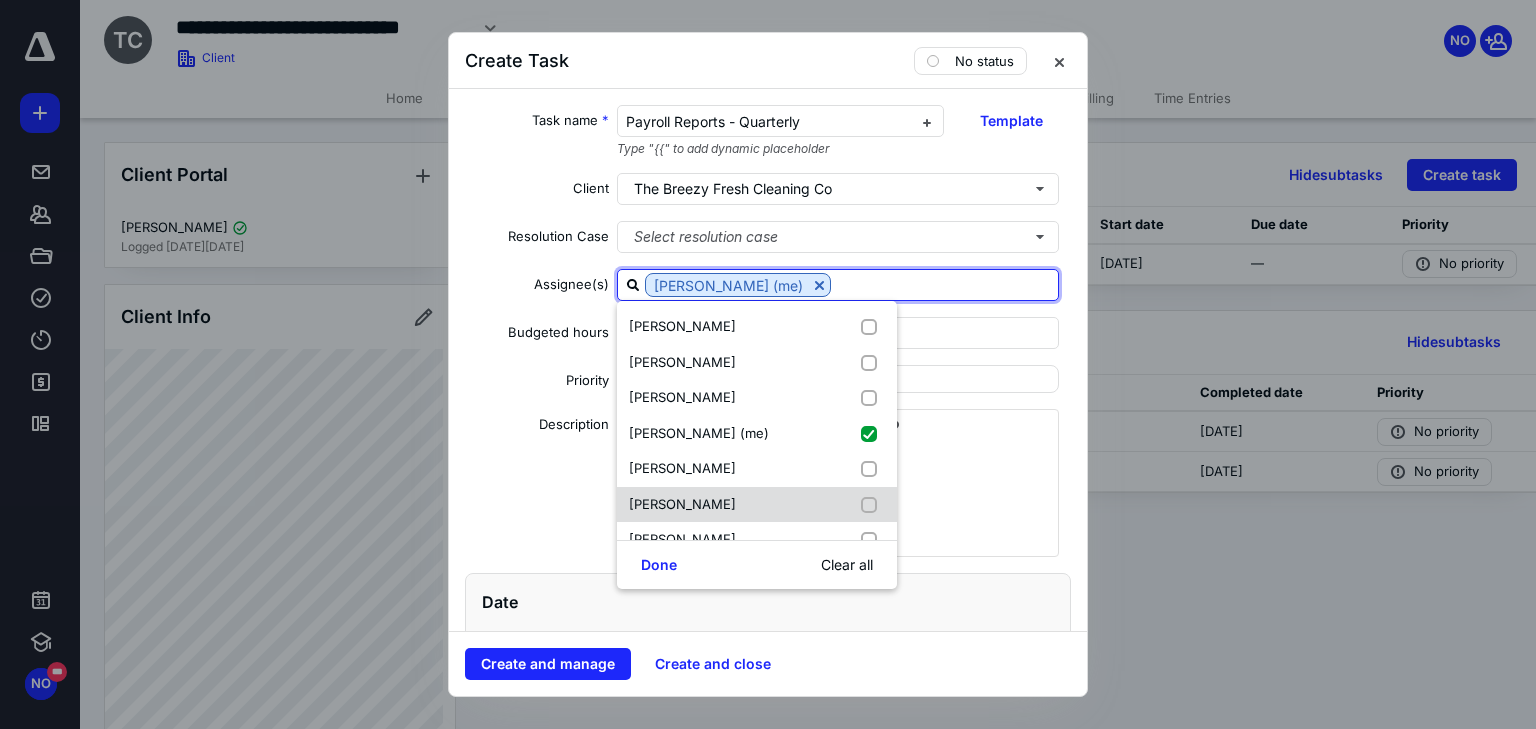 click at bounding box center [873, 505] 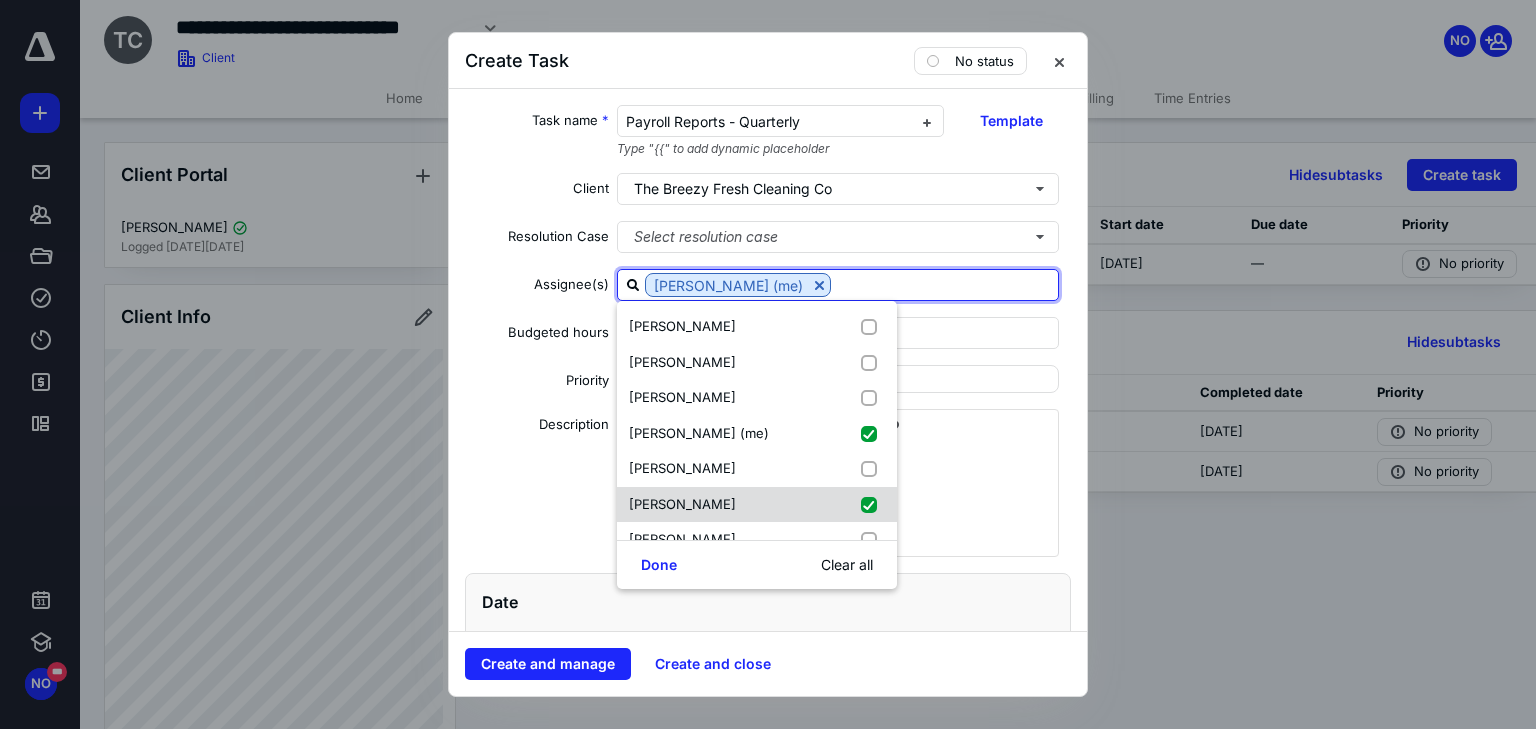 checkbox on "true" 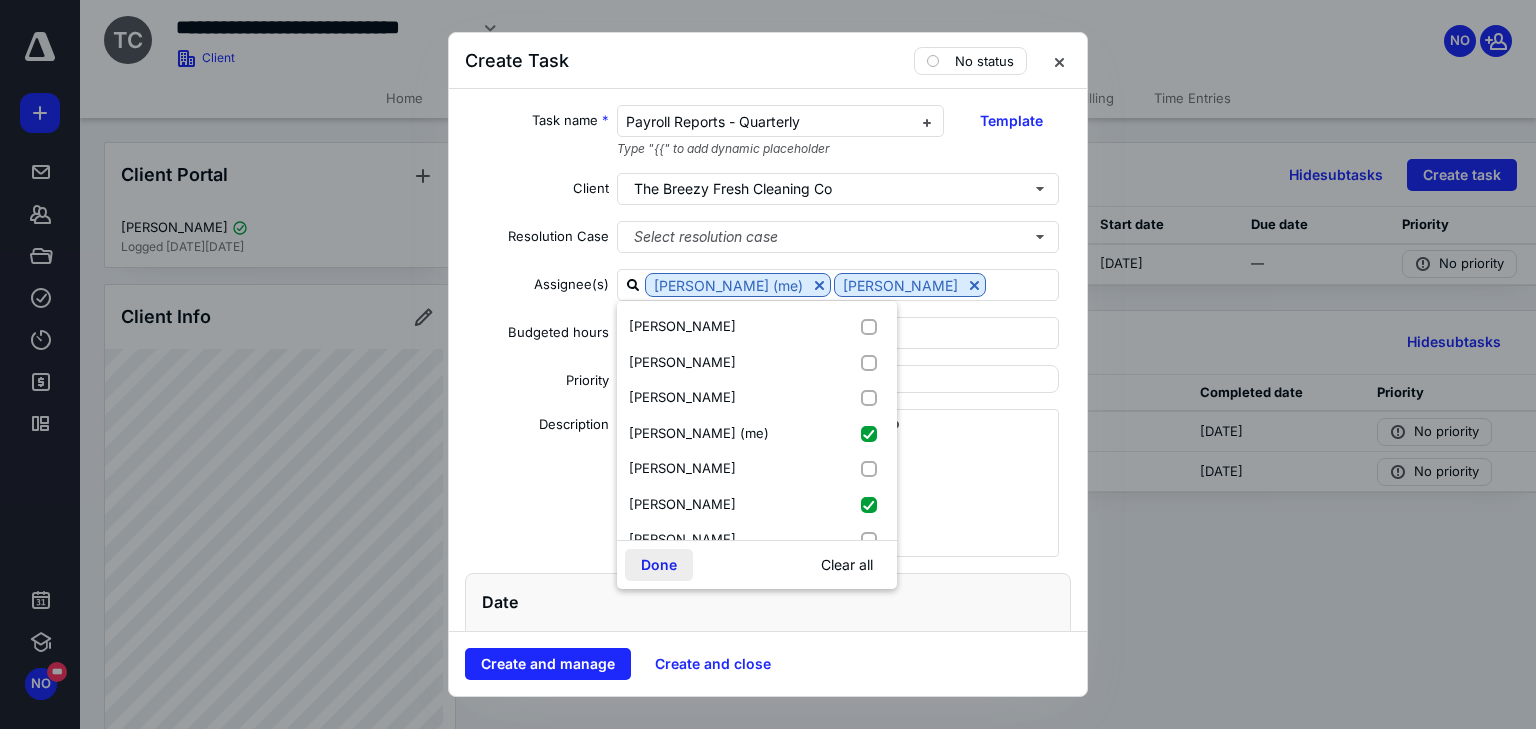 click on "Done" at bounding box center (659, 565) 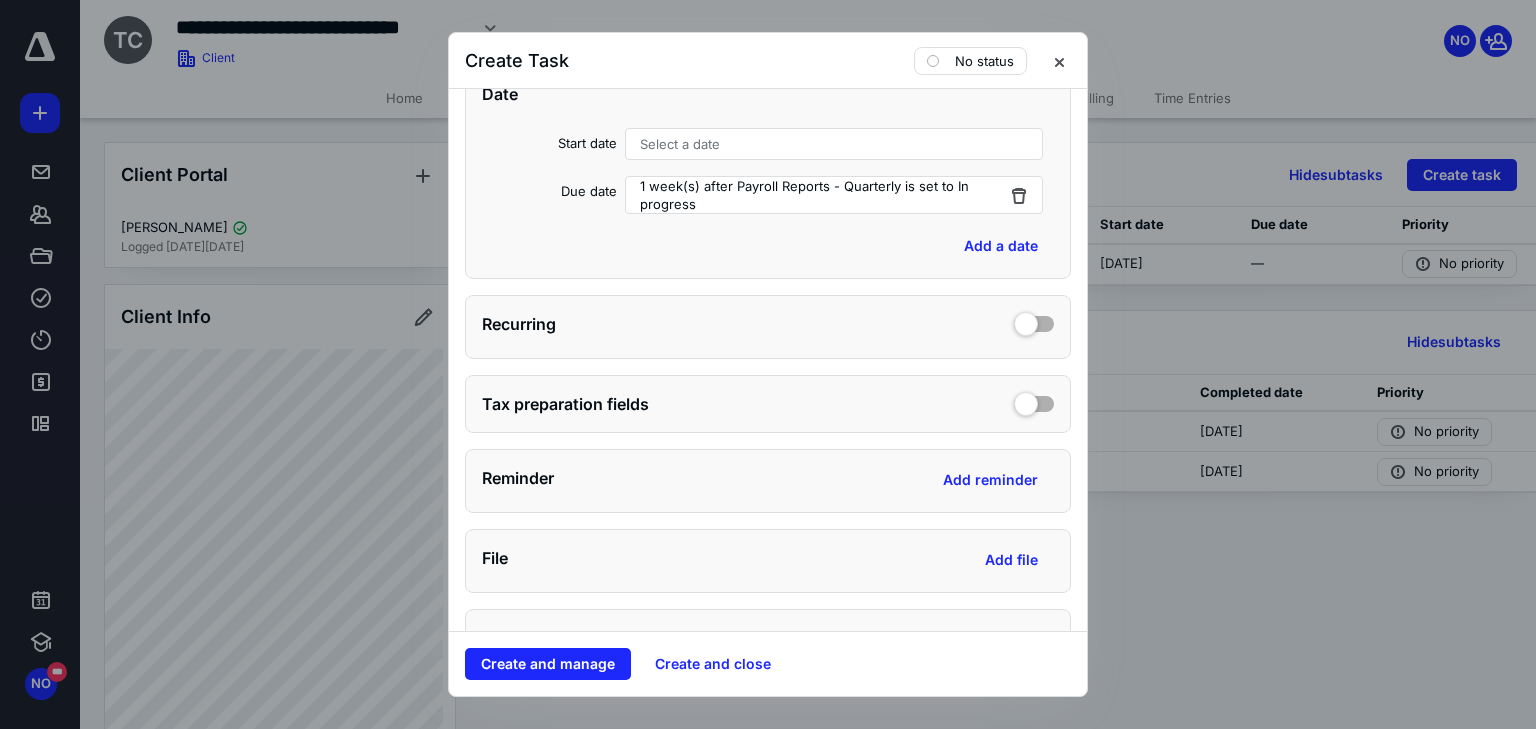 scroll, scrollTop: 480, scrollLeft: 0, axis: vertical 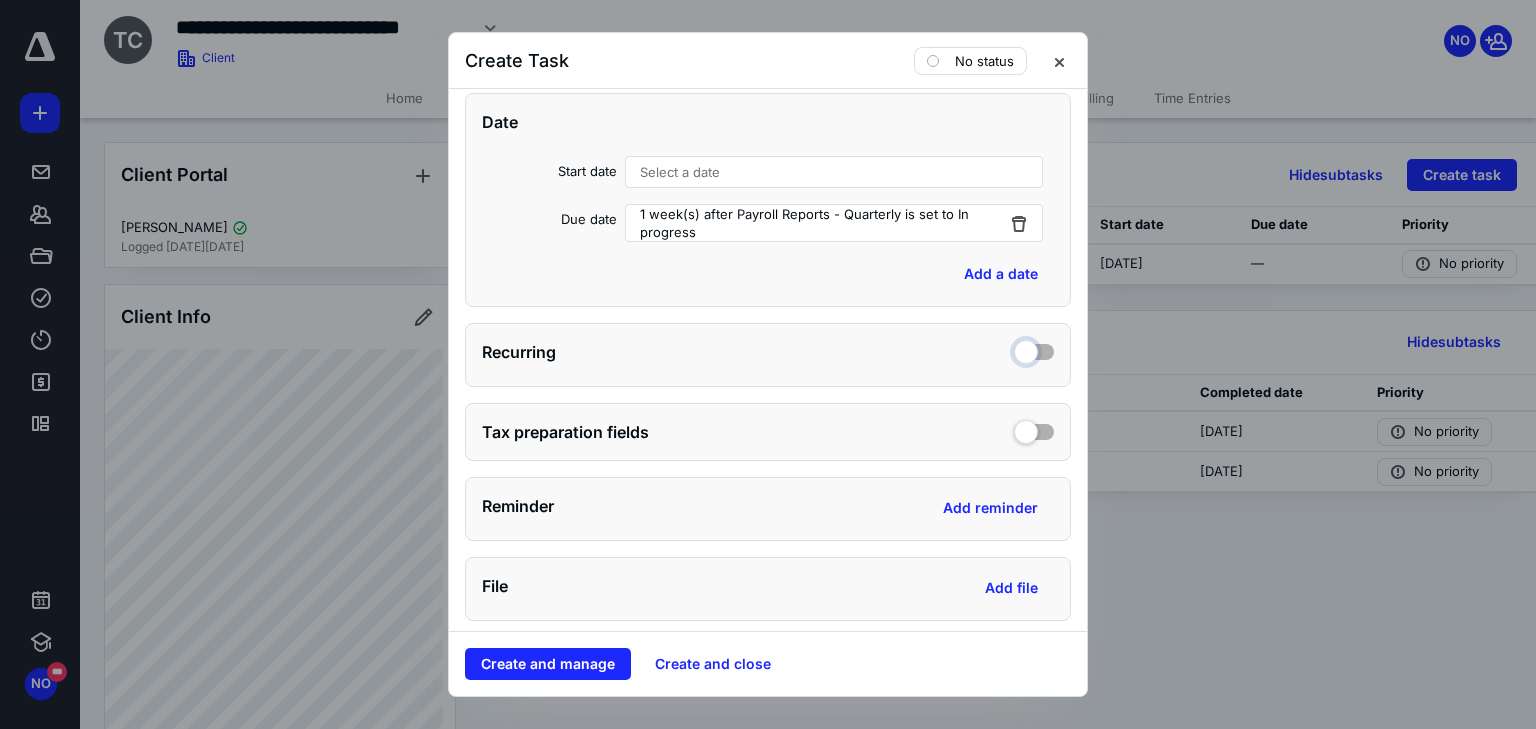 click at bounding box center (1034, 349) 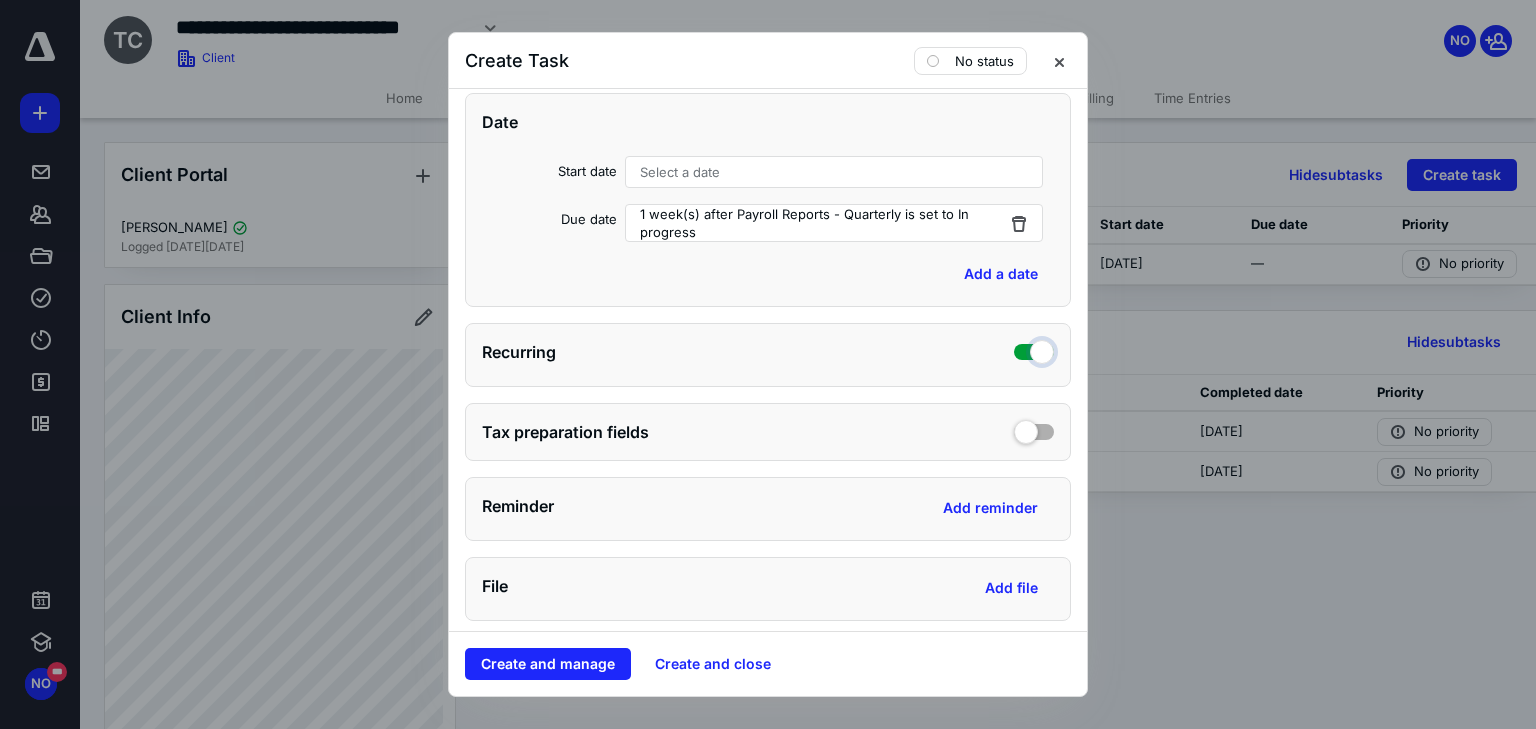 checkbox on "true" 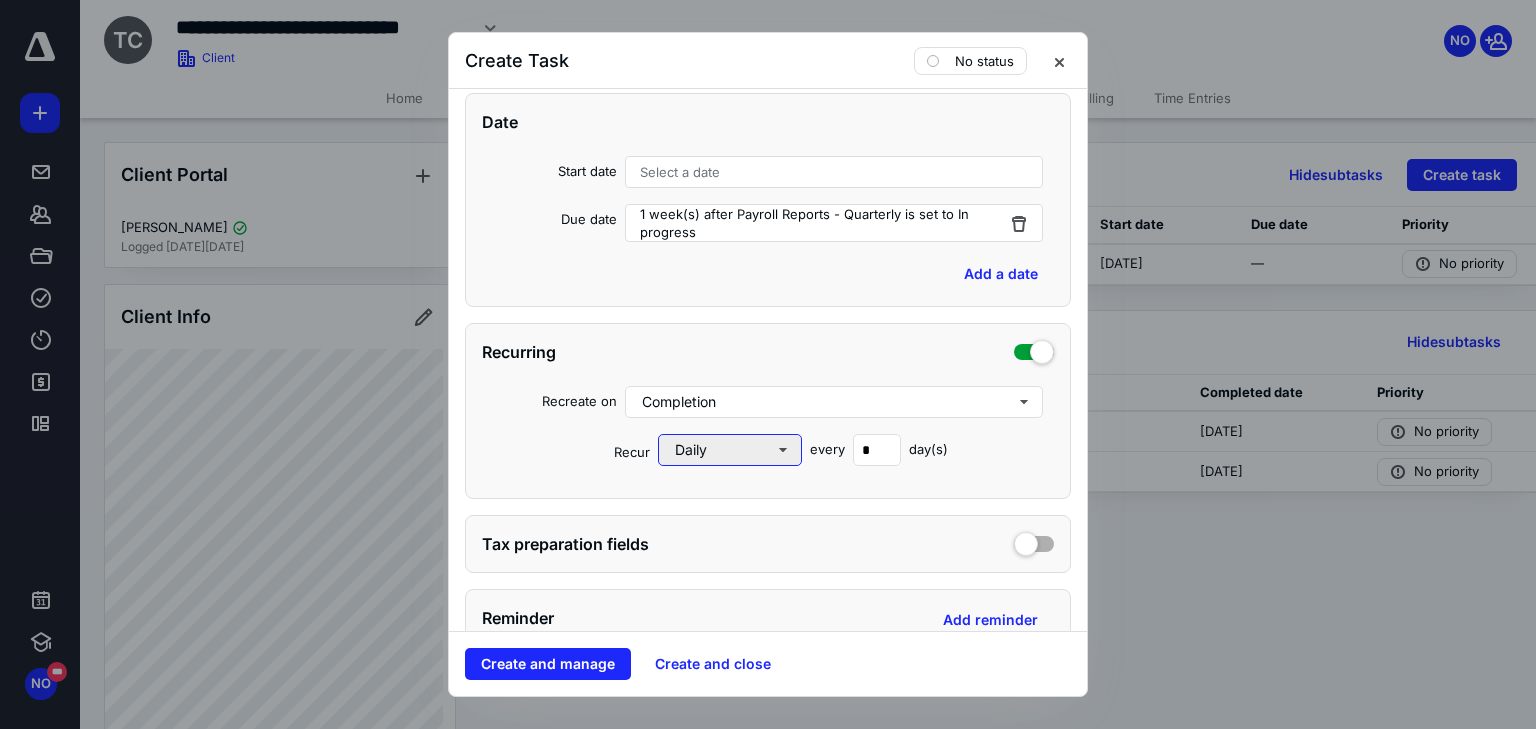 click on "Daily" at bounding box center [730, 450] 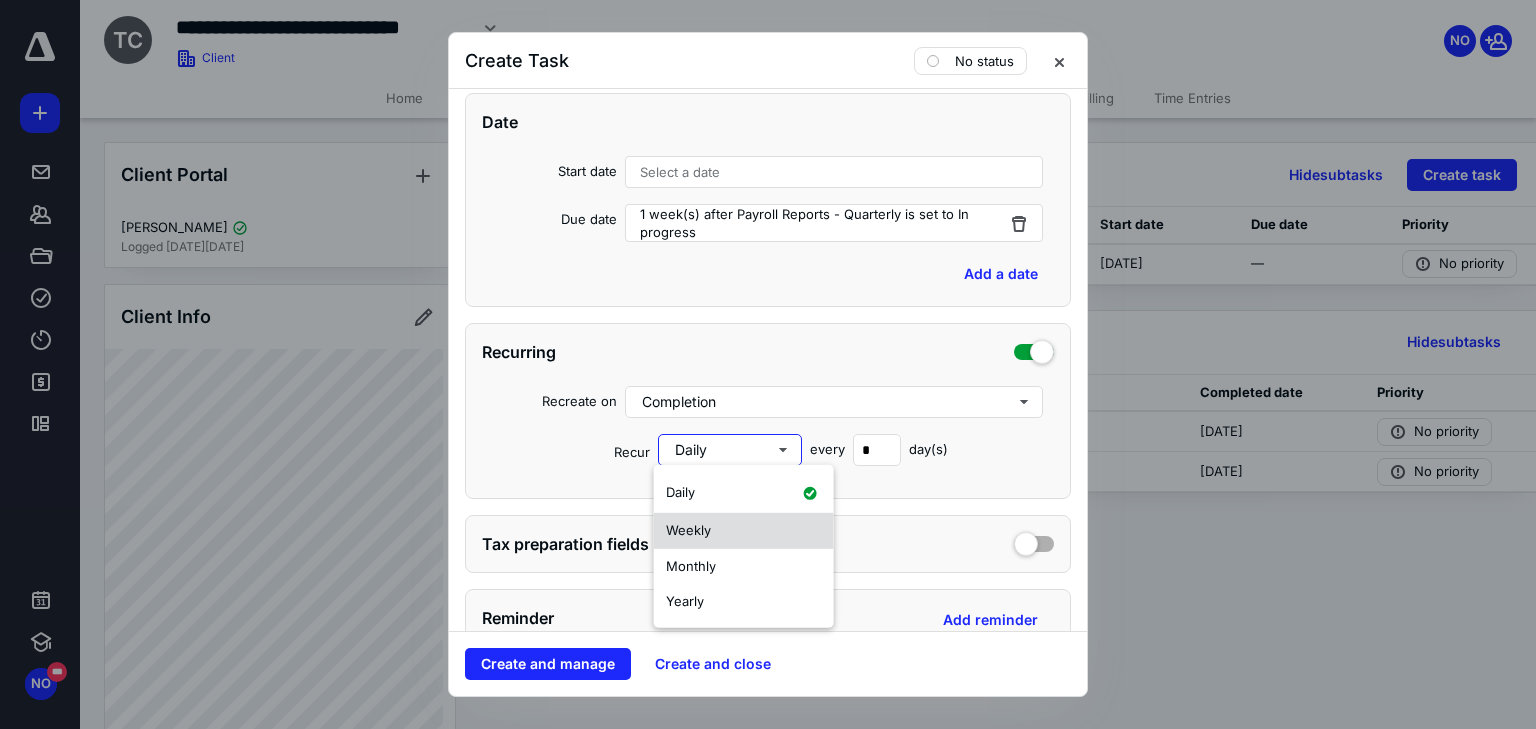 drag, startPoint x: 696, startPoint y: 569, endPoint x: 776, endPoint y: 531, distance: 88.56636 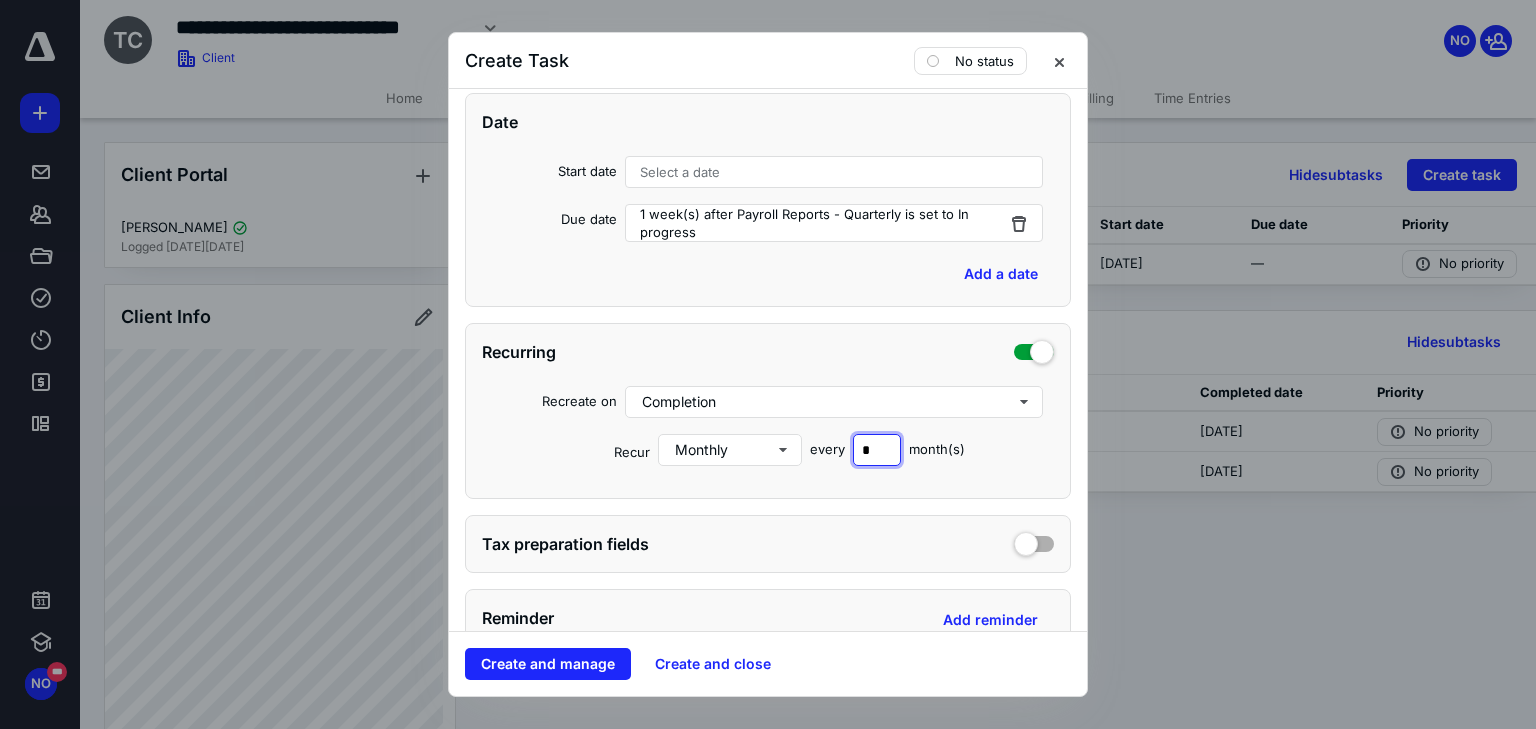 drag, startPoint x: 871, startPoint y: 452, endPoint x: 853, endPoint y: 450, distance: 18.110771 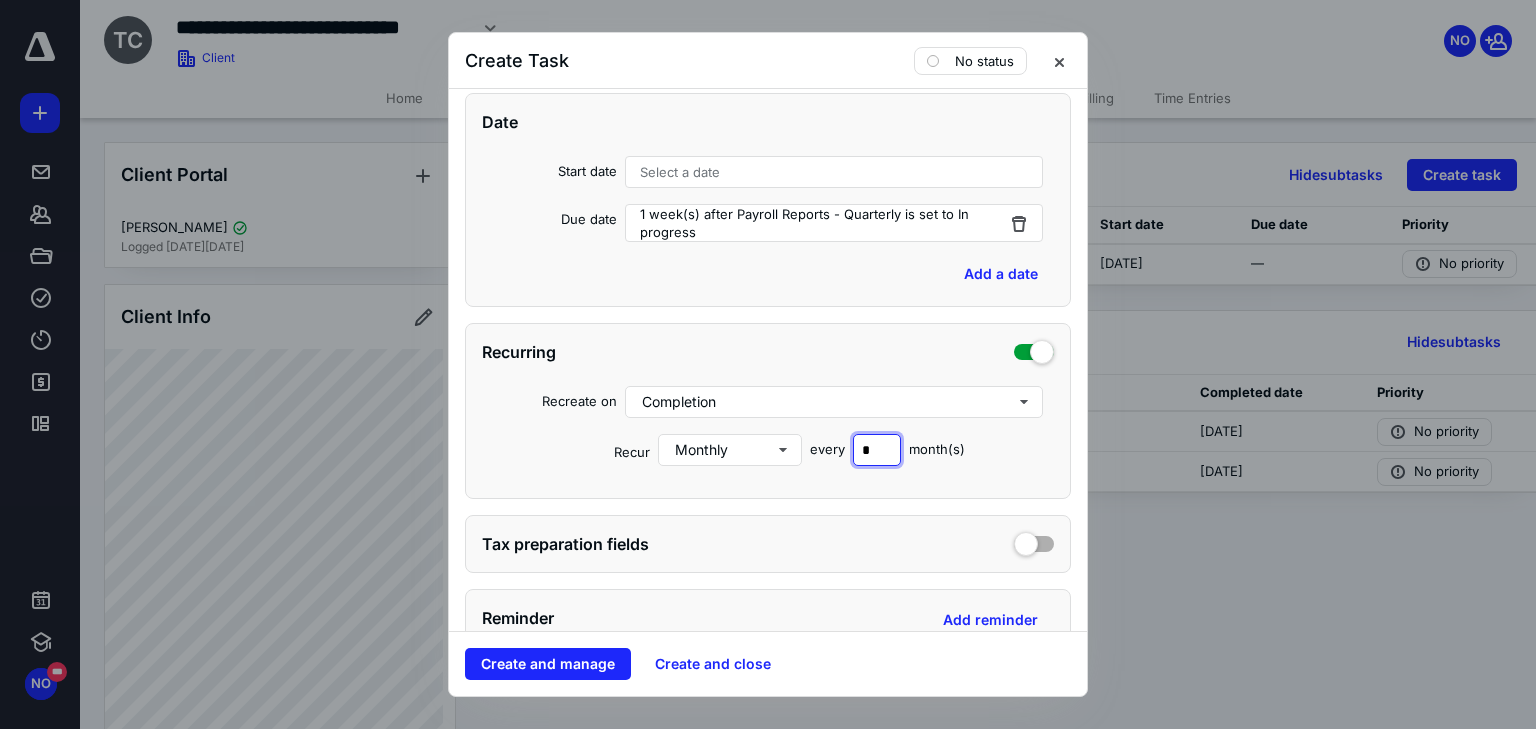 type on "*" 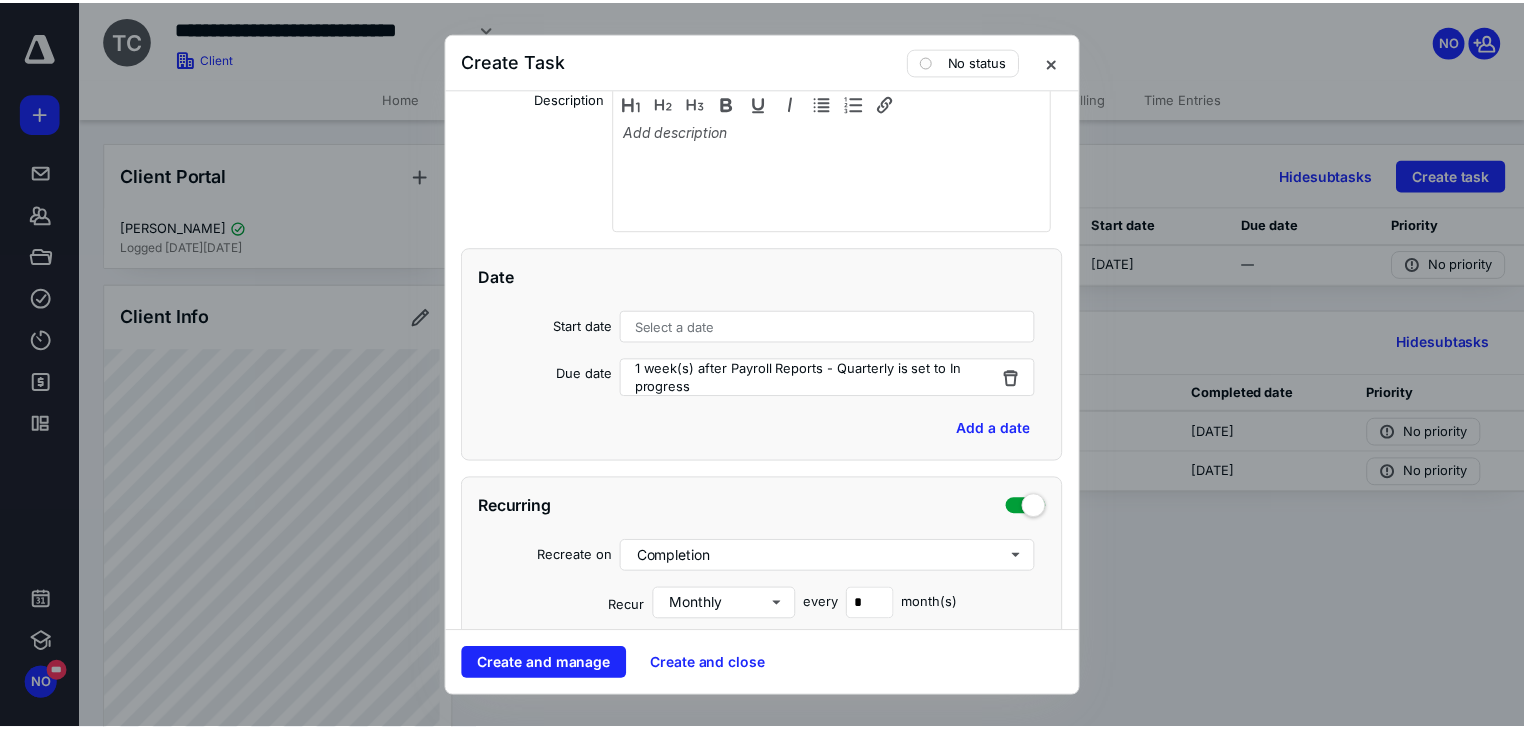 scroll, scrollTop: 320, scrollLeft: 0, axis: vertical 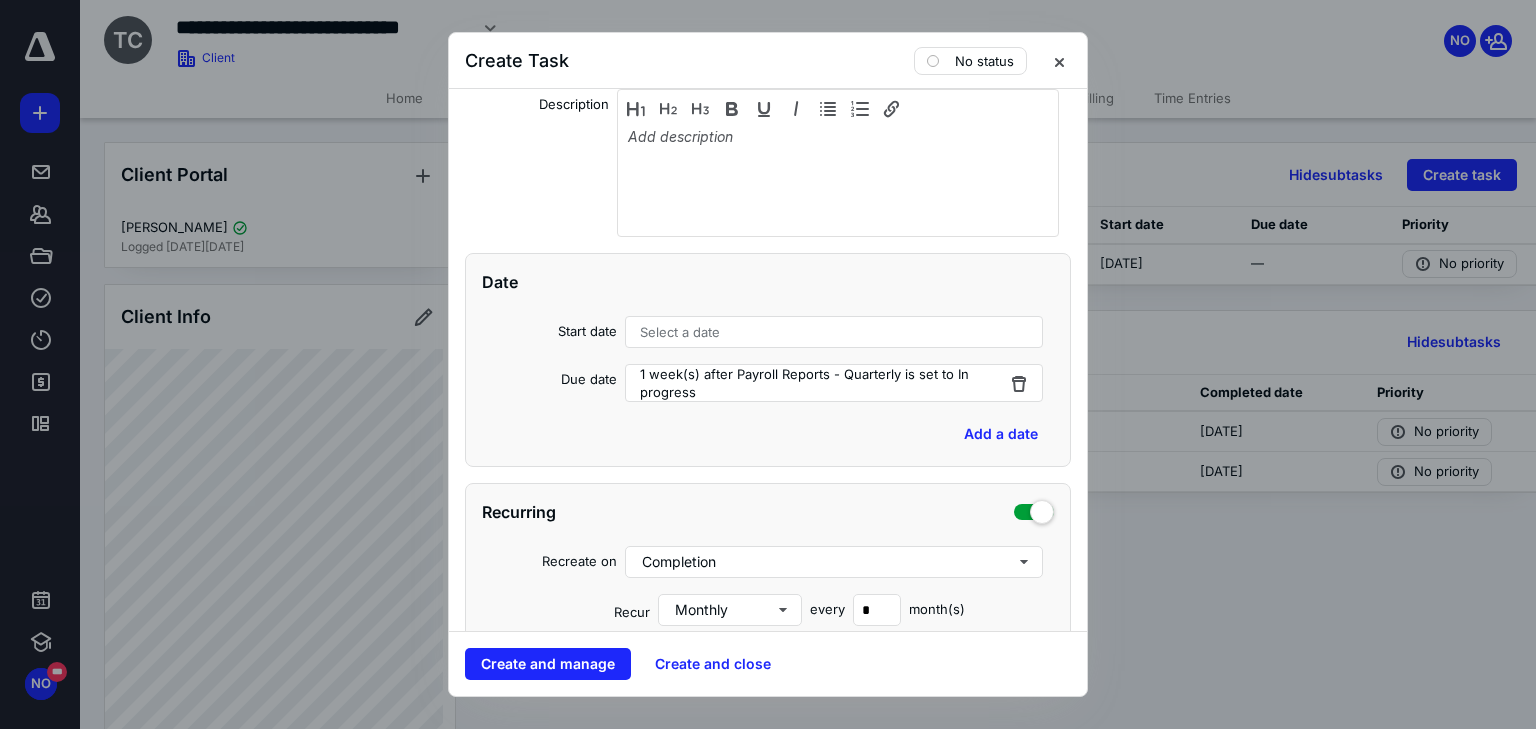 click on "Select a date" at bounding box center (834, 332) 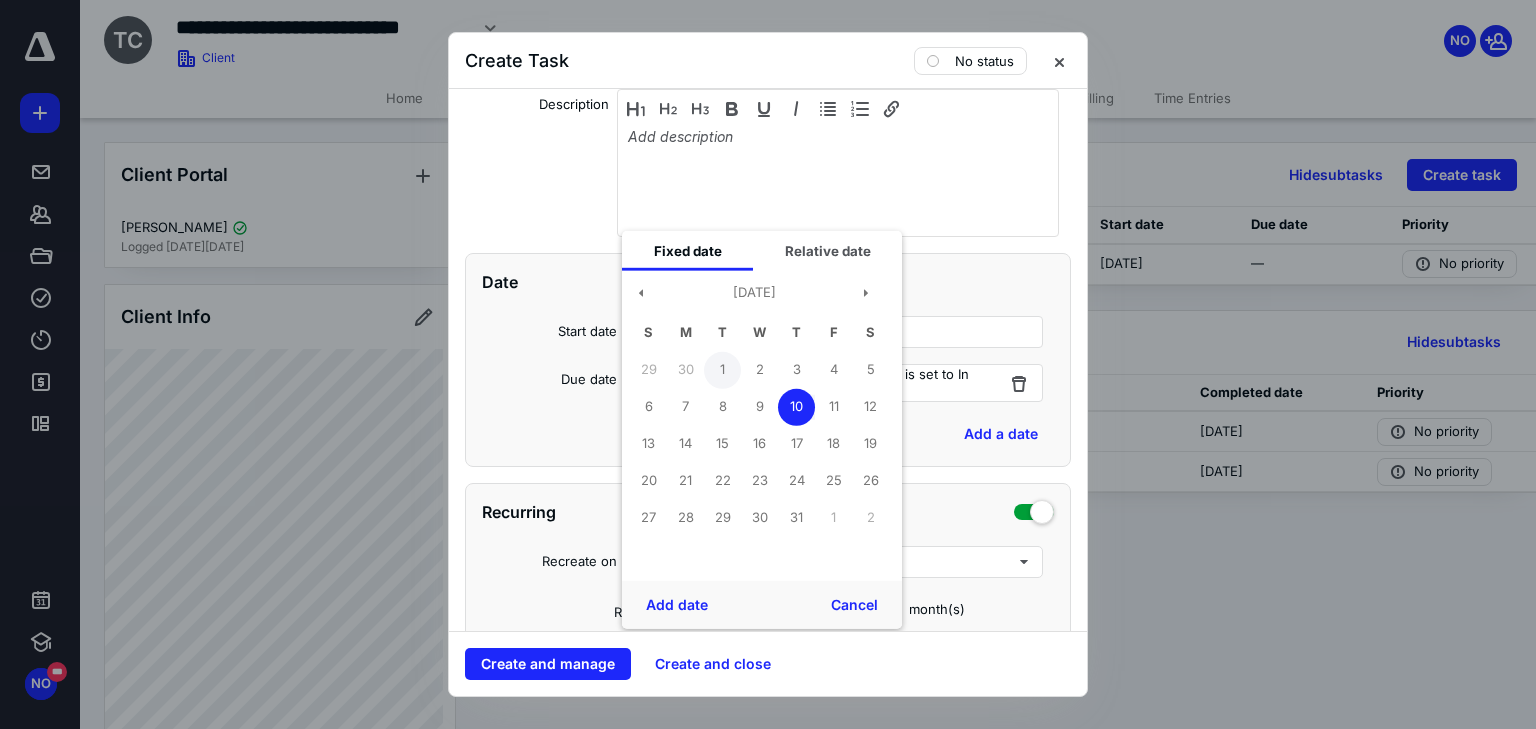 click on "1" at bounding box center (722, 369) 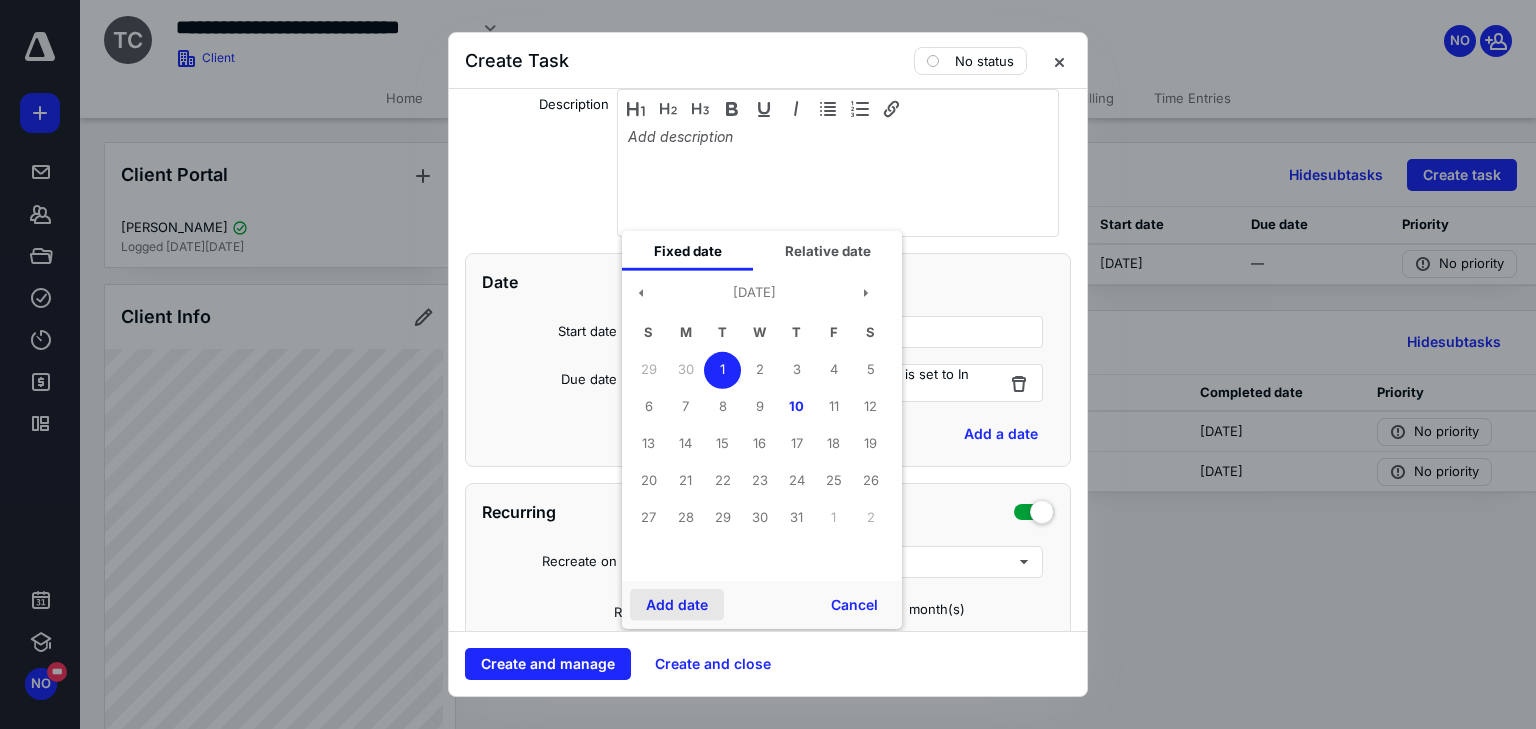 click on "Add date" at bounding box center [677, 605] 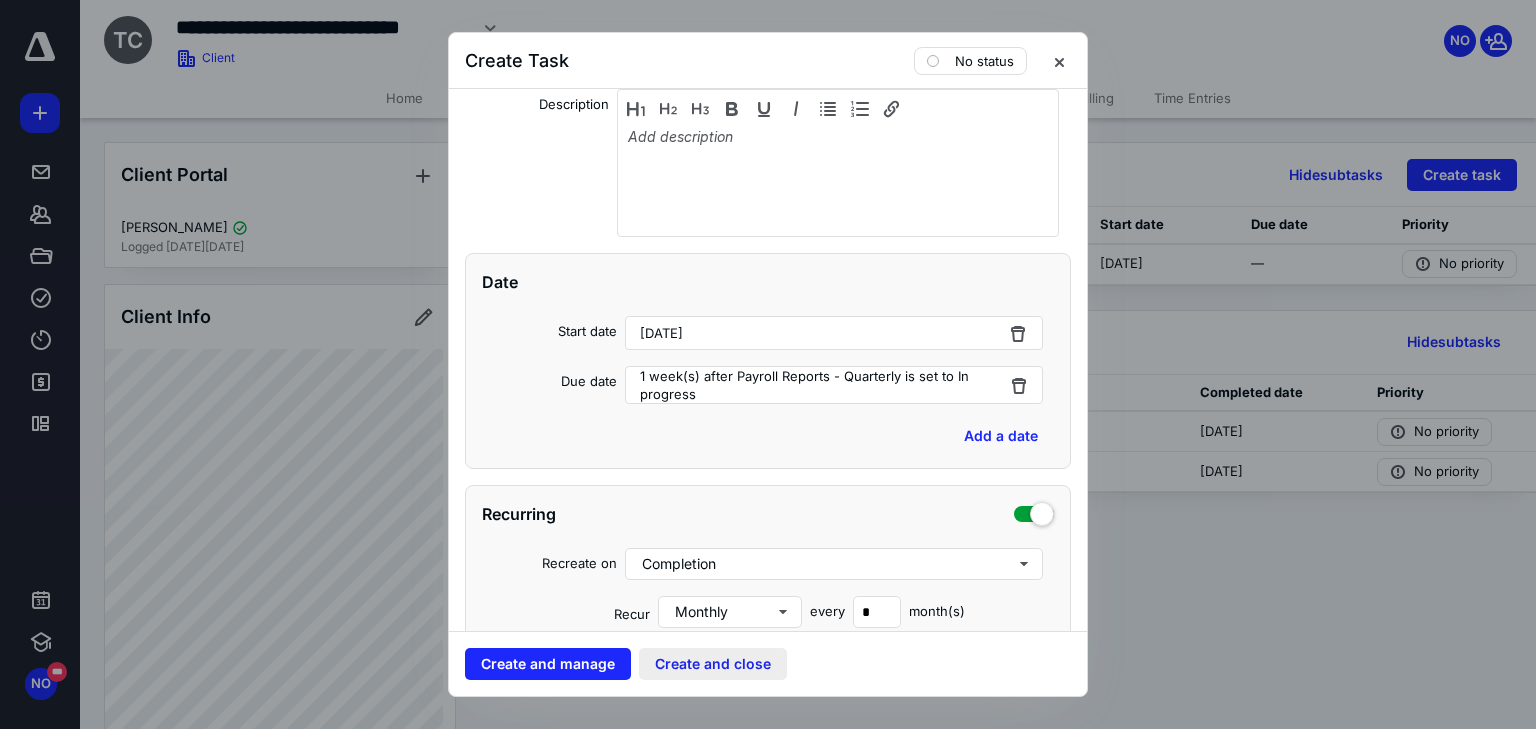 click on "Create and close" at bounding box center (713, 664) 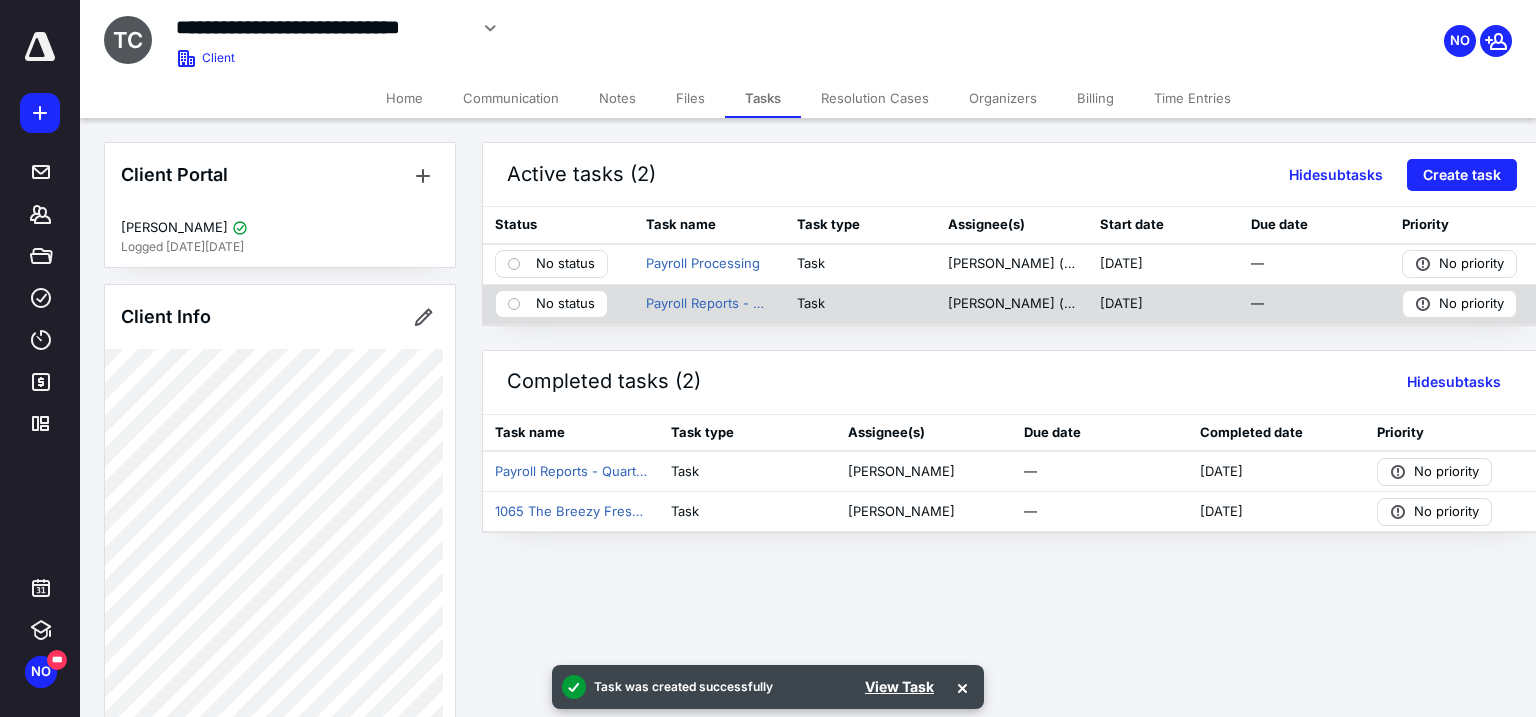click on "No status" at bounding box center (565, 304) 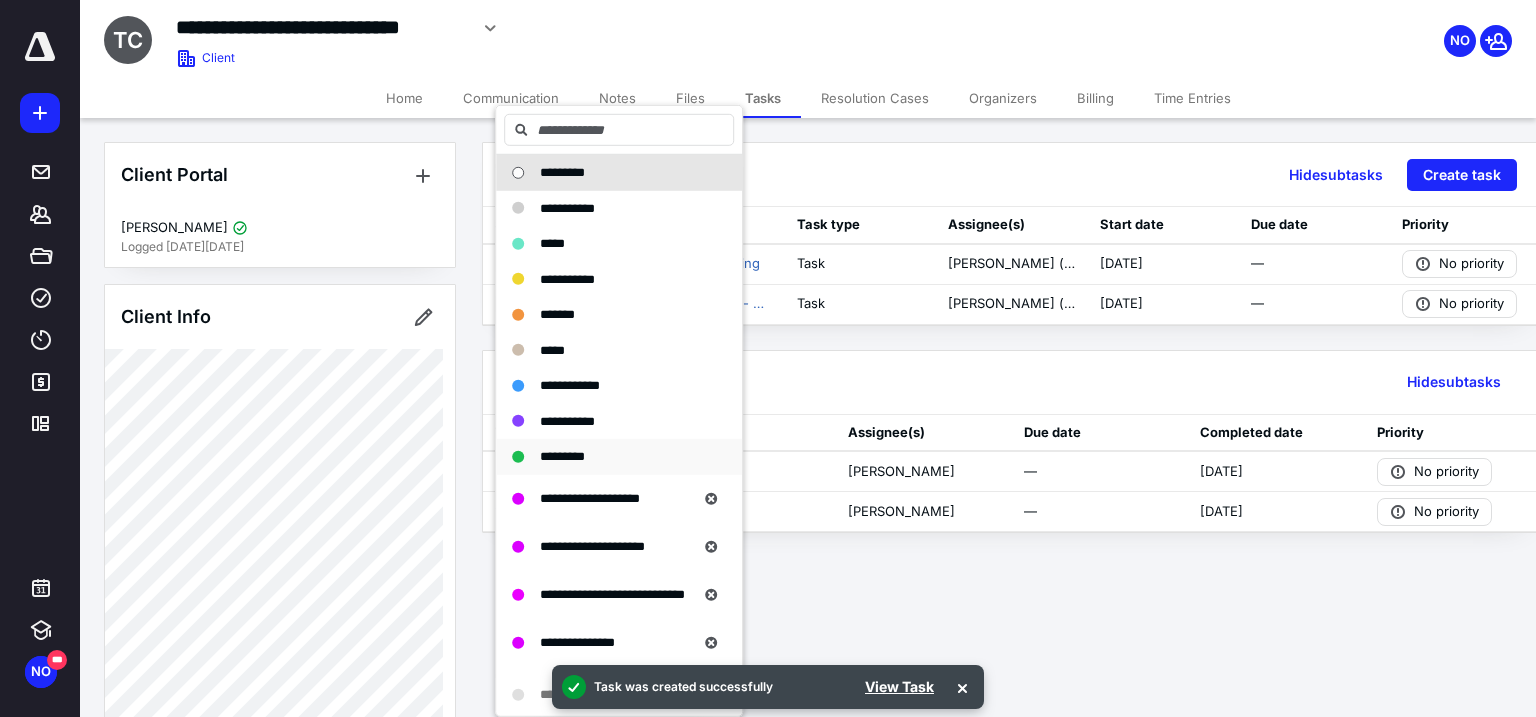 click on "*********" at bounding box center [562, 456] 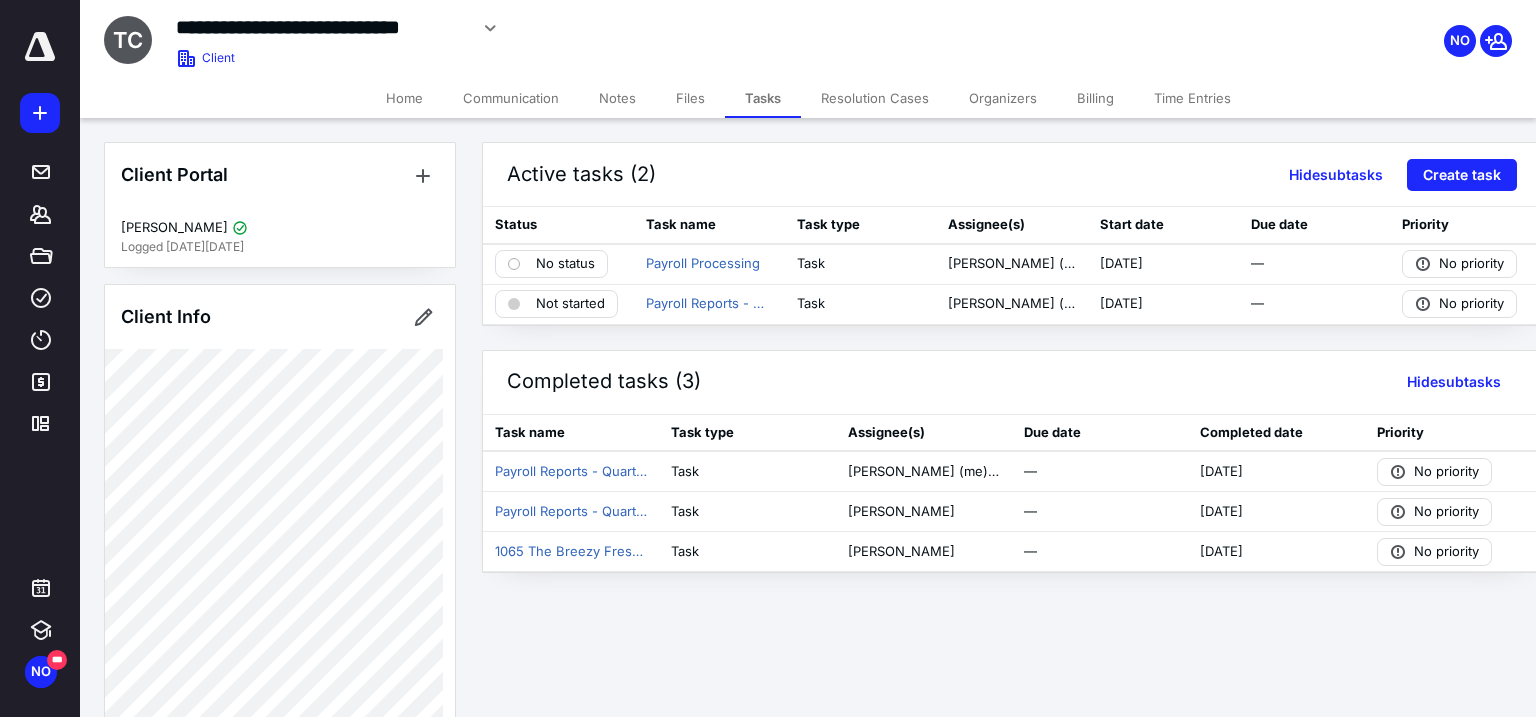 click on "Time Entries" at bounding box center (1192, 98) 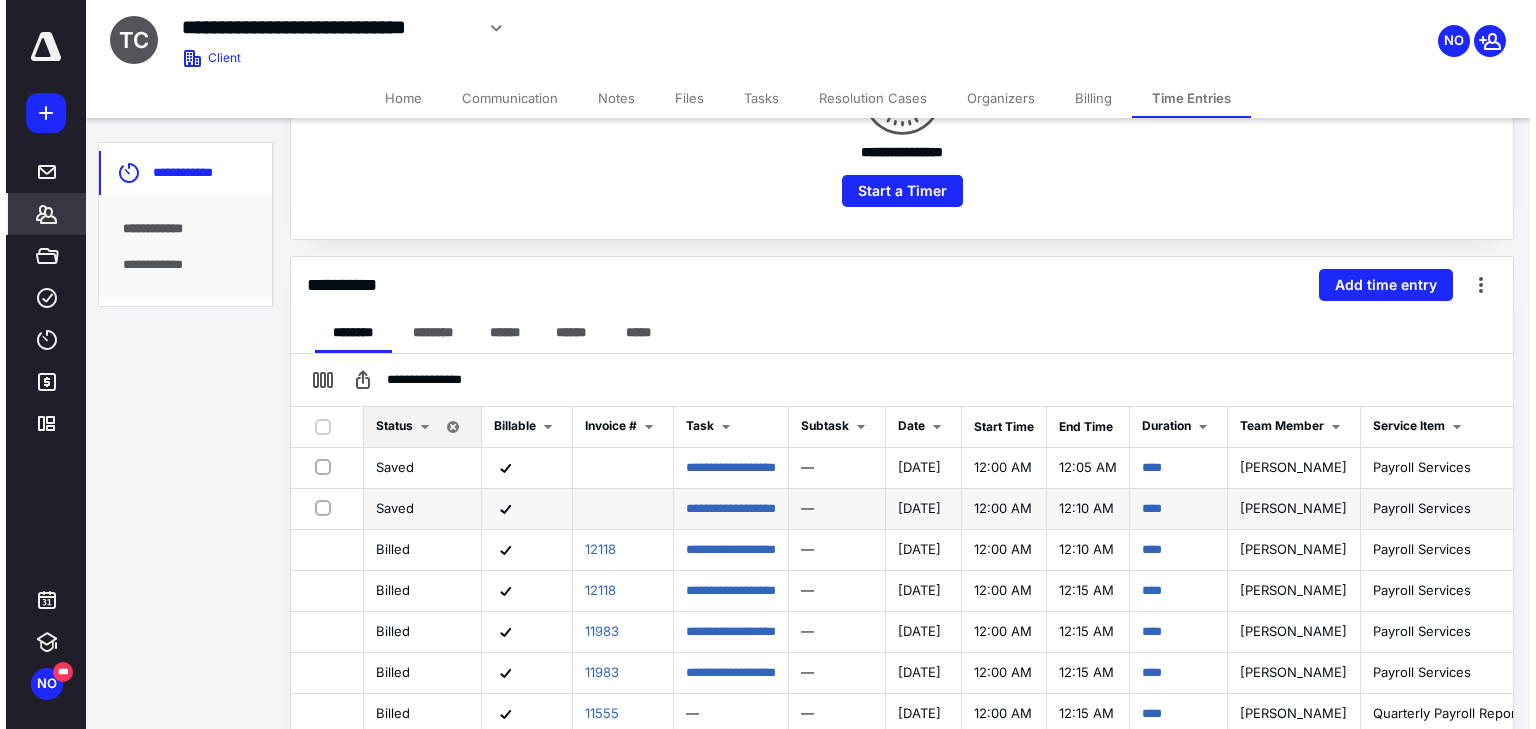scroll, scrollTop: 320, scrollLeft: 0, axis: vertical 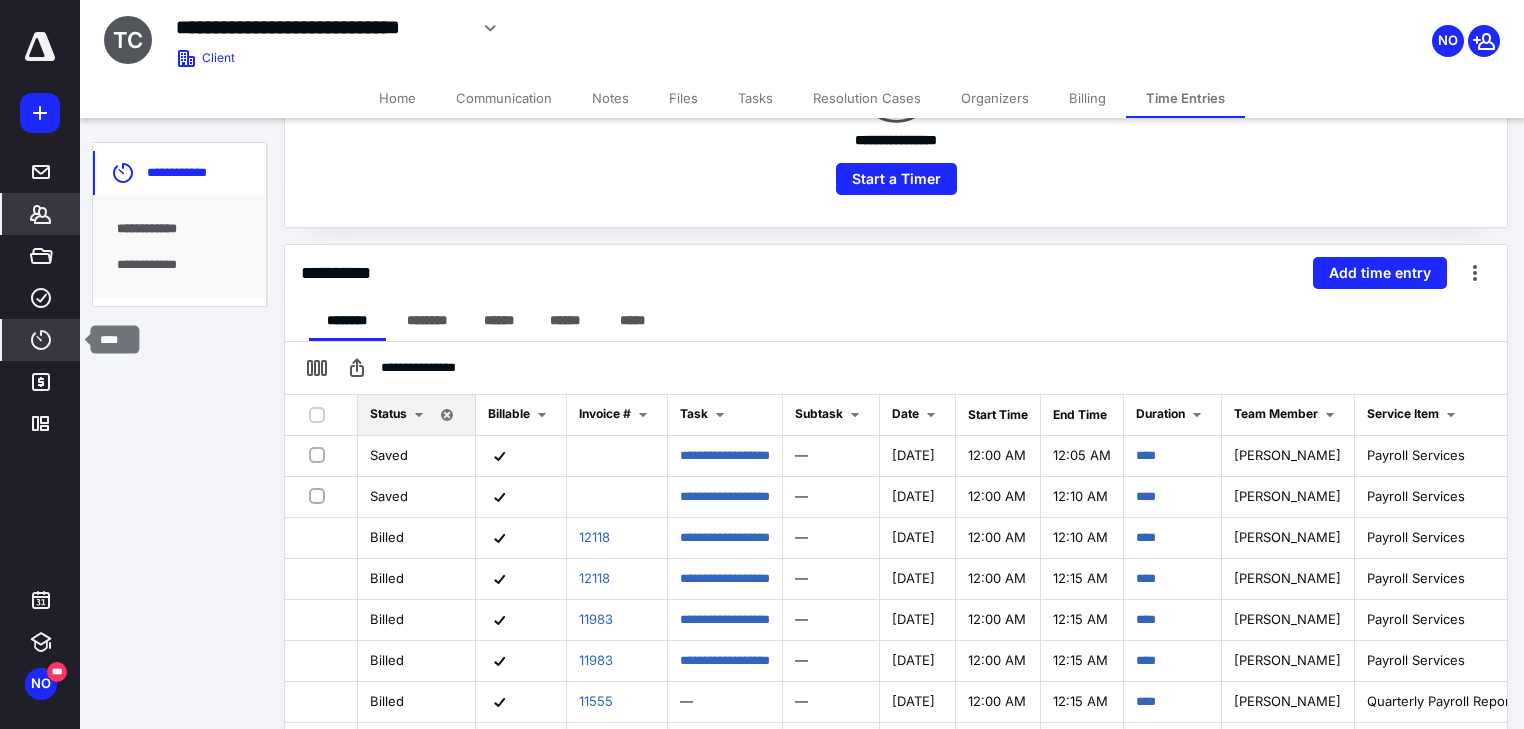 click 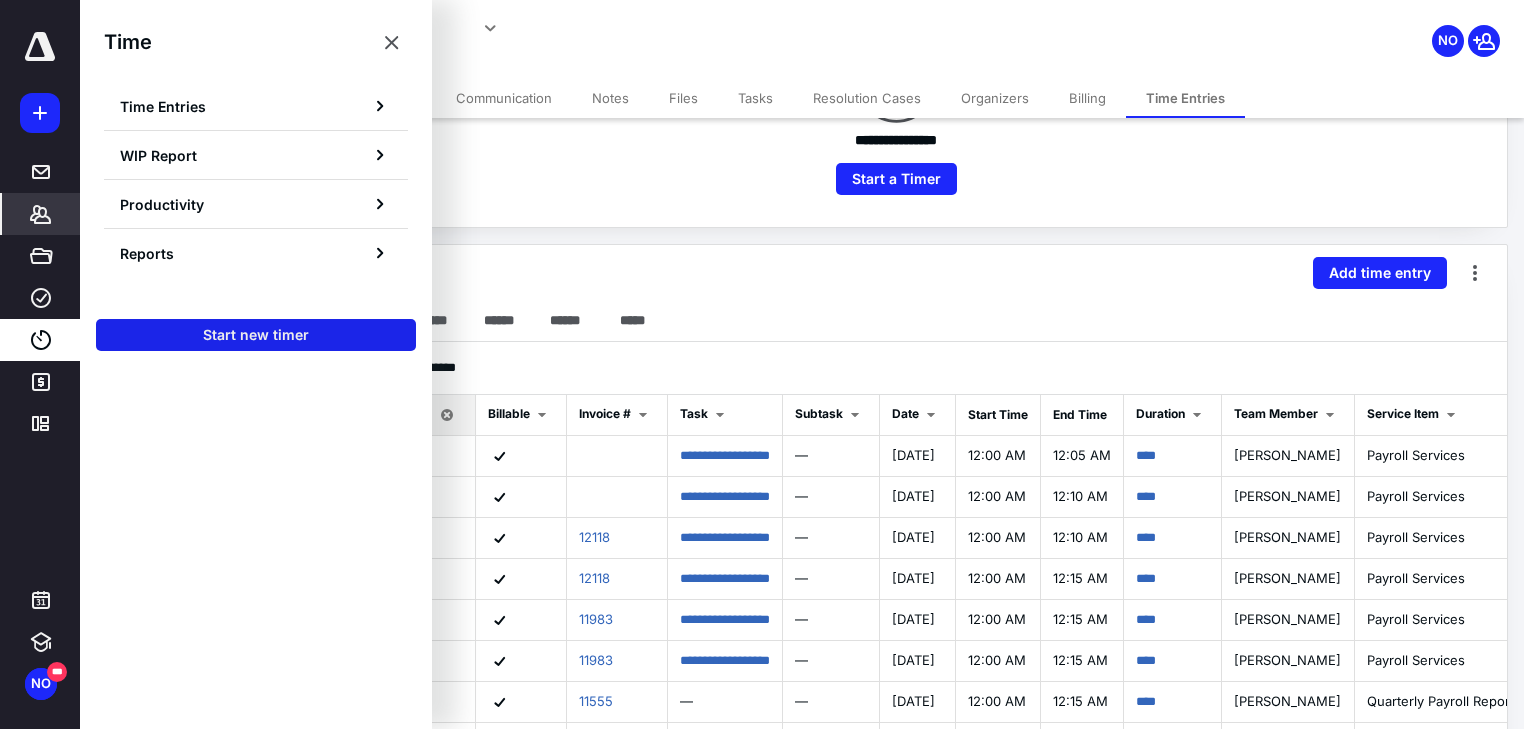 click on "Start new timer" at bounding box center (256, 335) 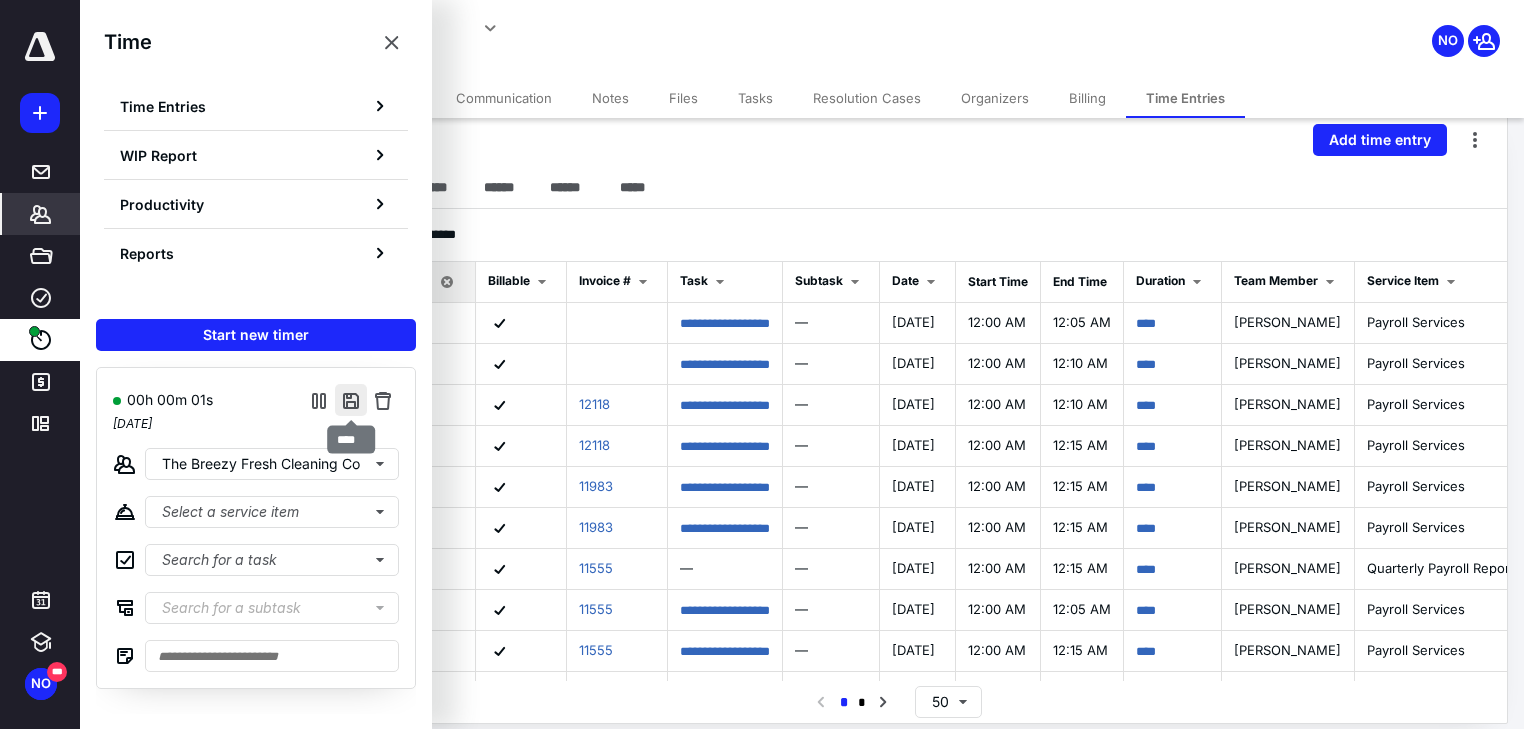 click at bounding box center [351, 400] 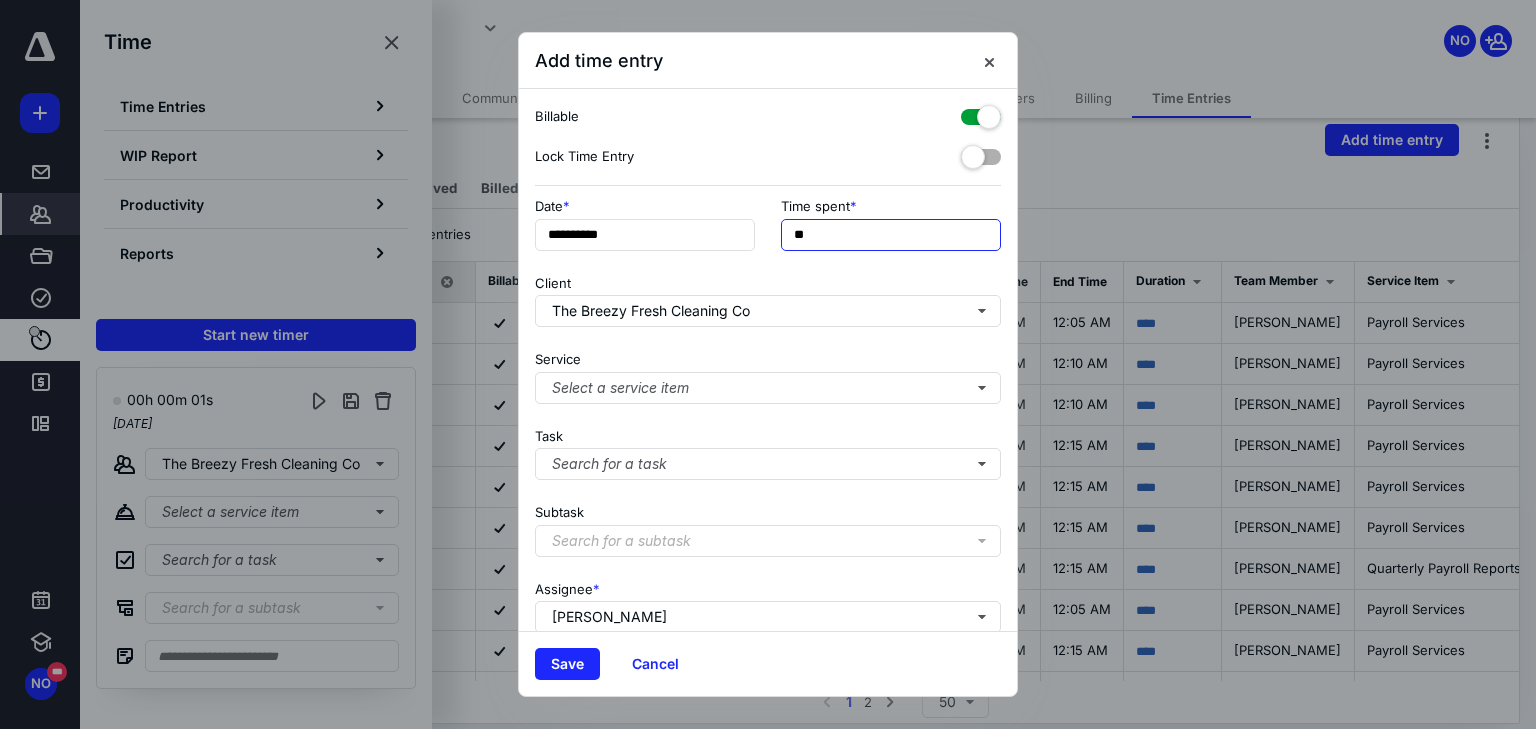 drag, startPoint x: 818, startPoint y: 236, endPoint x: 756, endPoint y: 240, distance: 62.1289 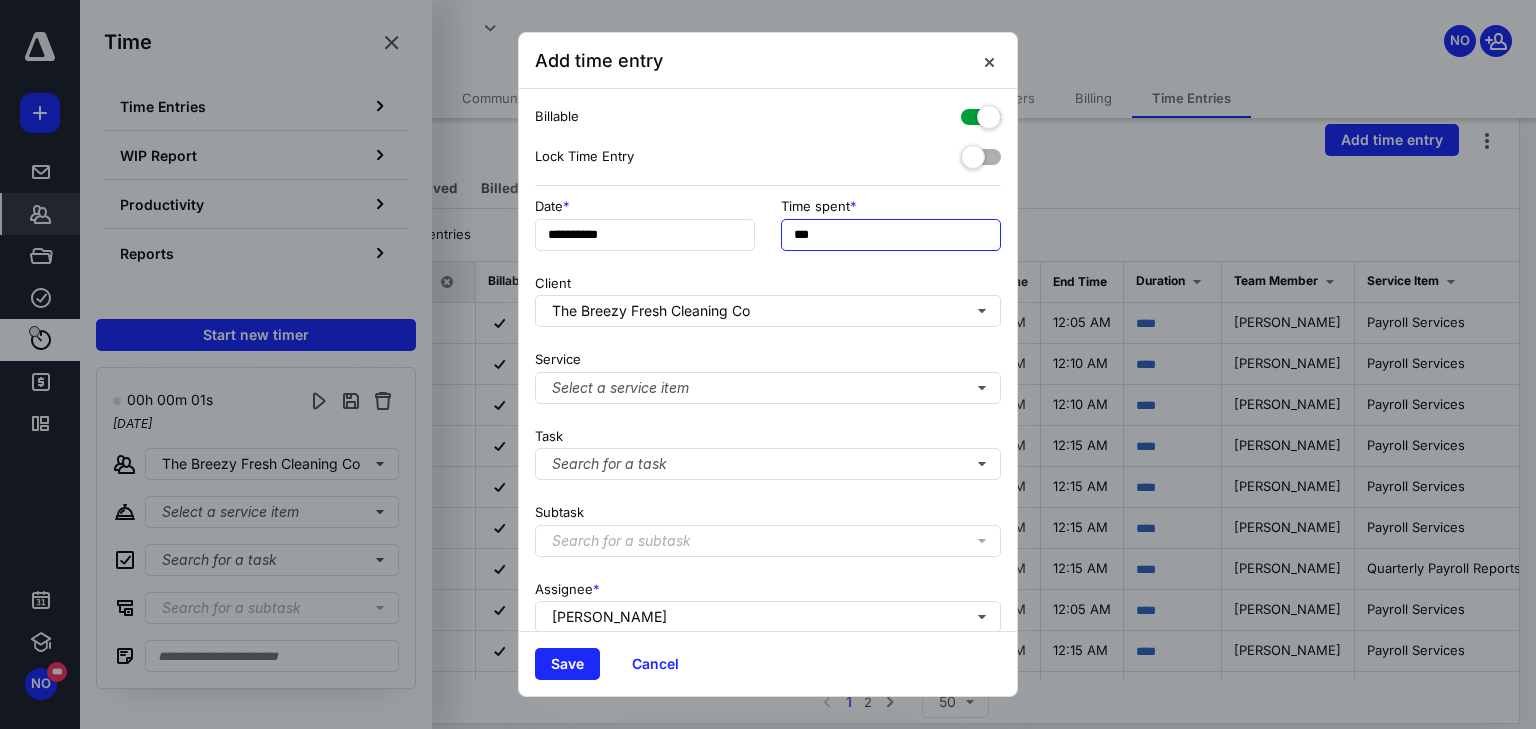 type on "***" 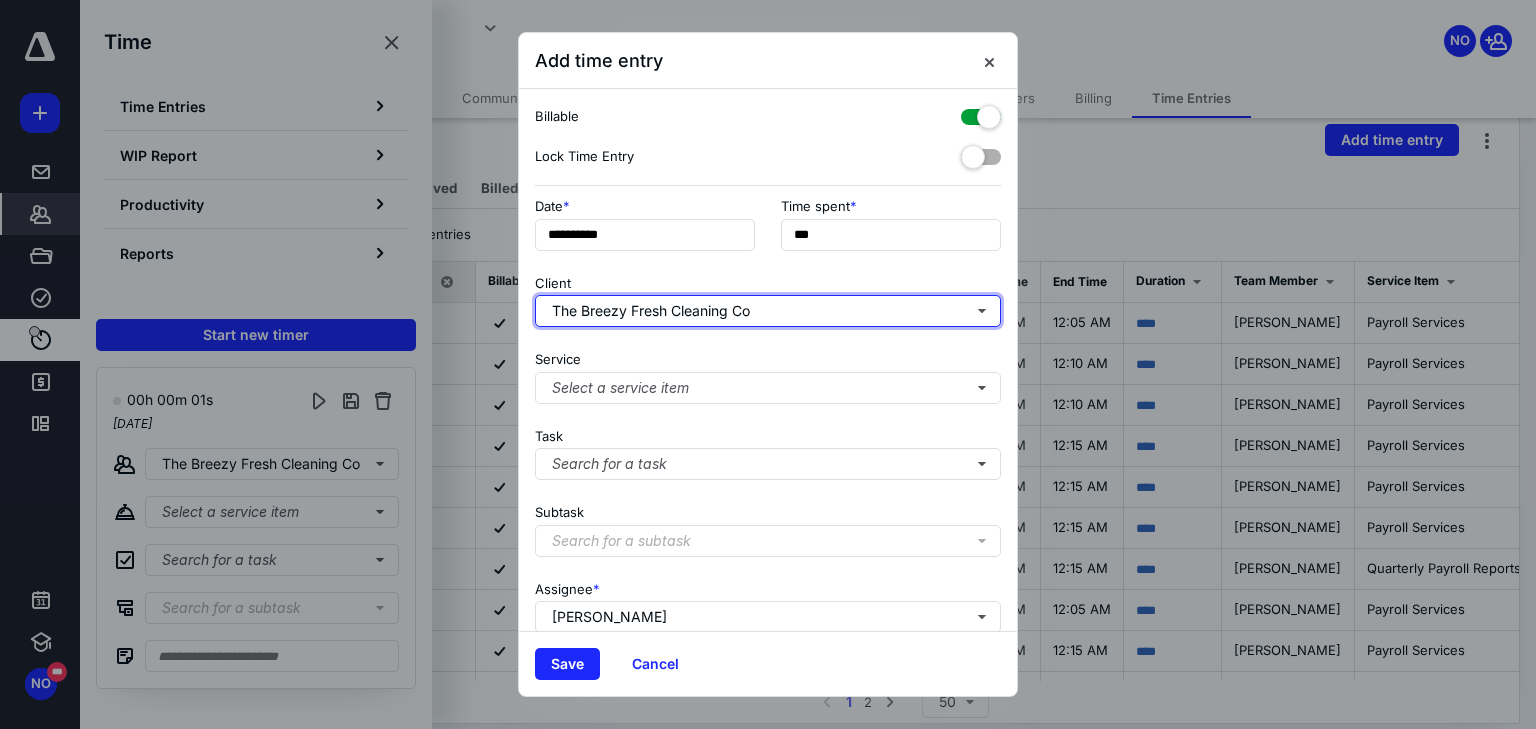 type 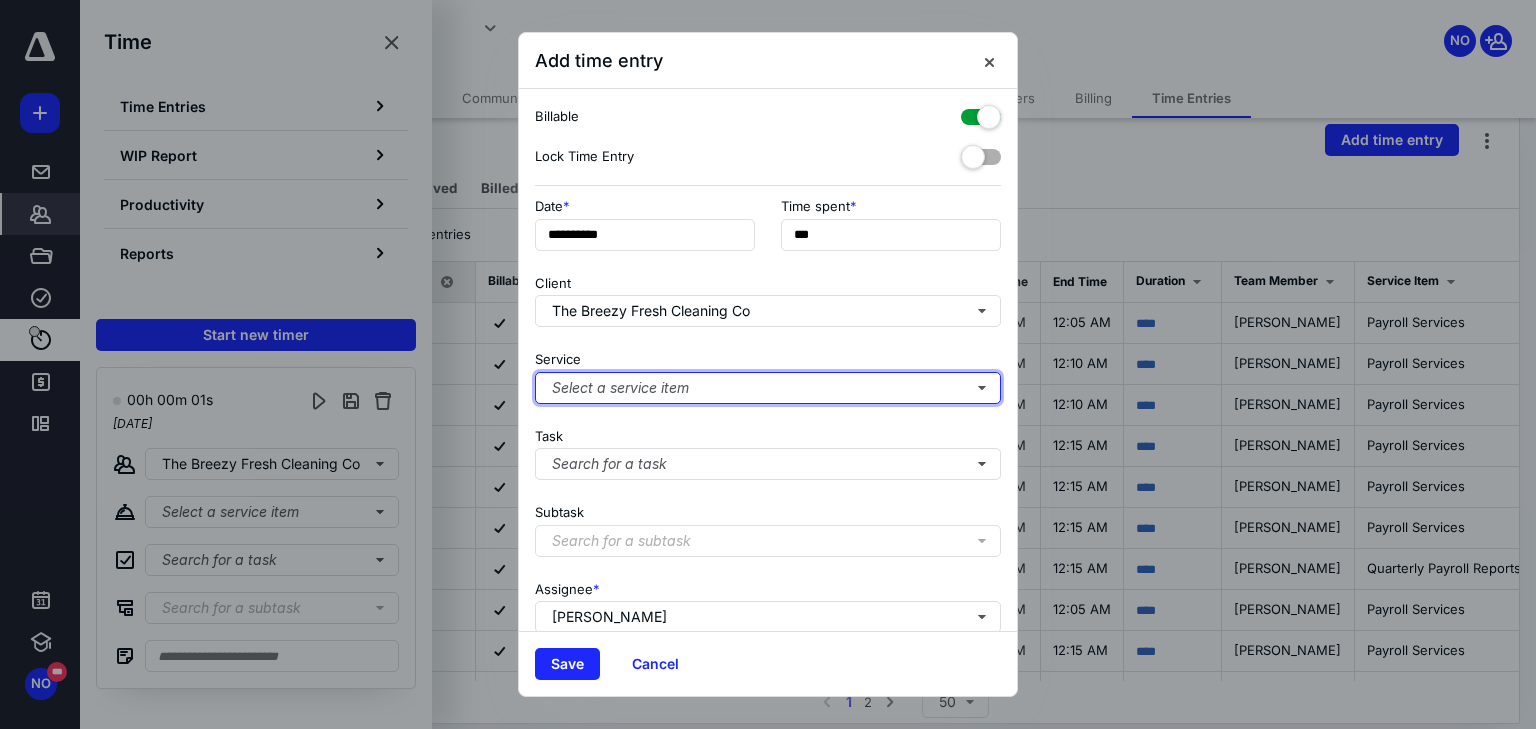 type 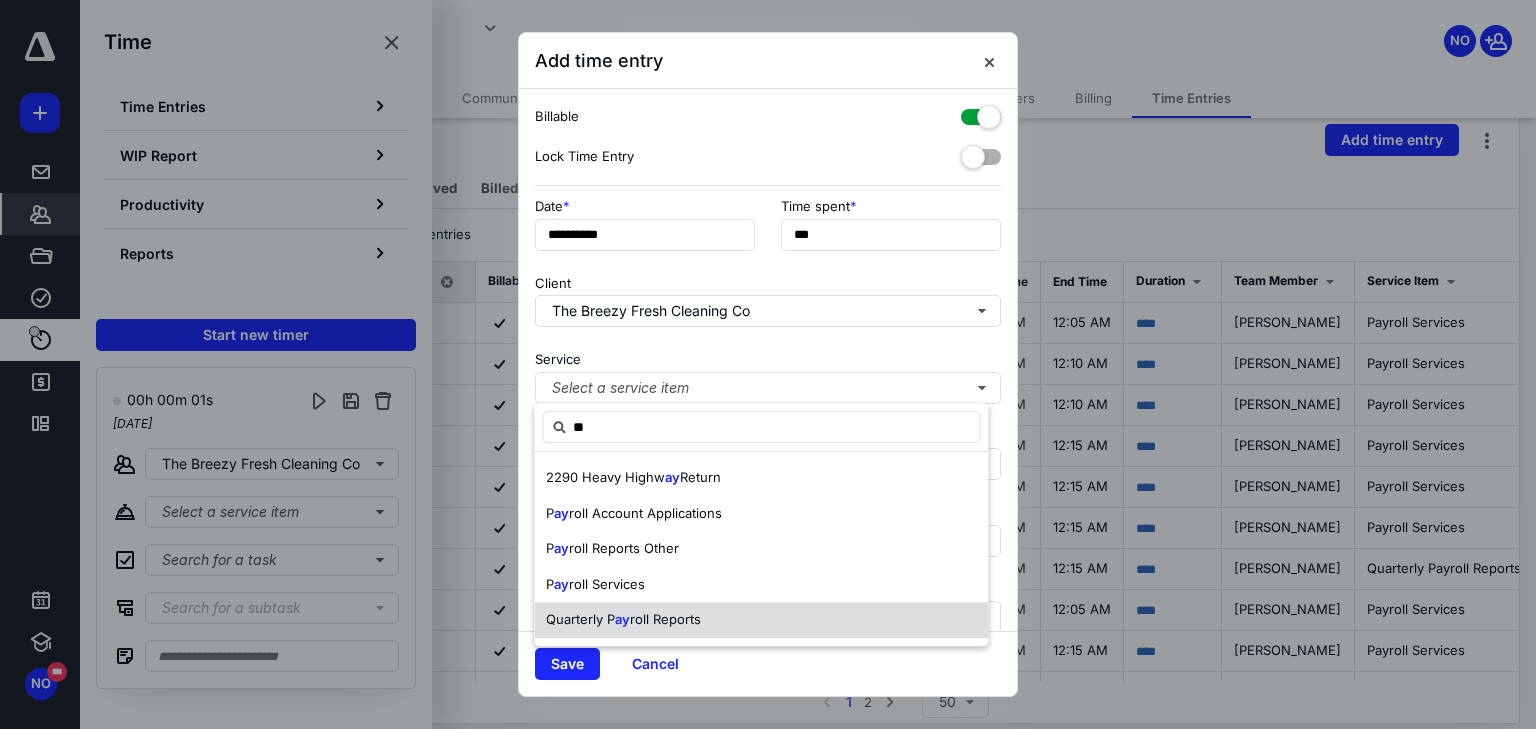 click on "roll Reports" at bounding box center (665, 619) 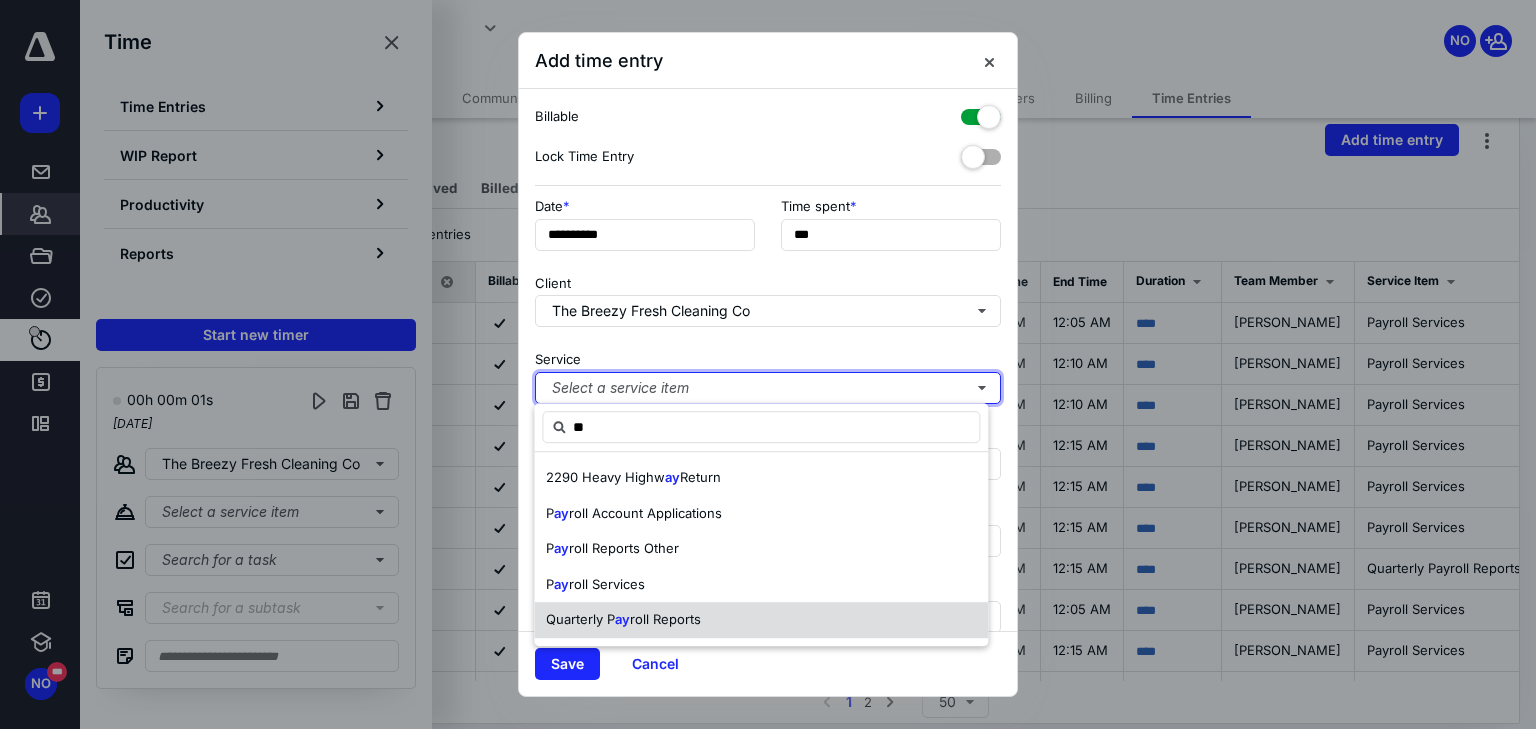 type 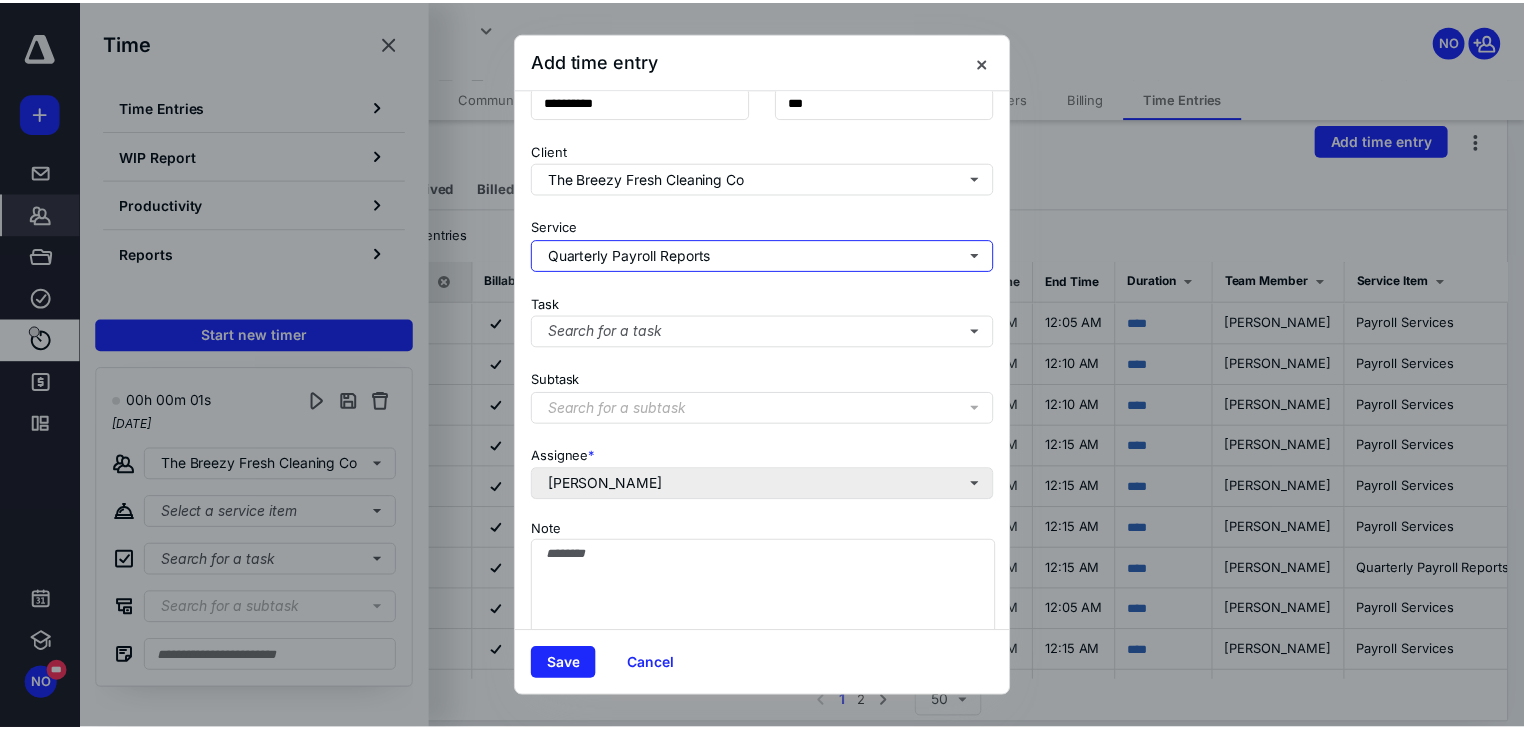 scroll, scrollTop: 156, scrollLeft: 0, axis: vertical 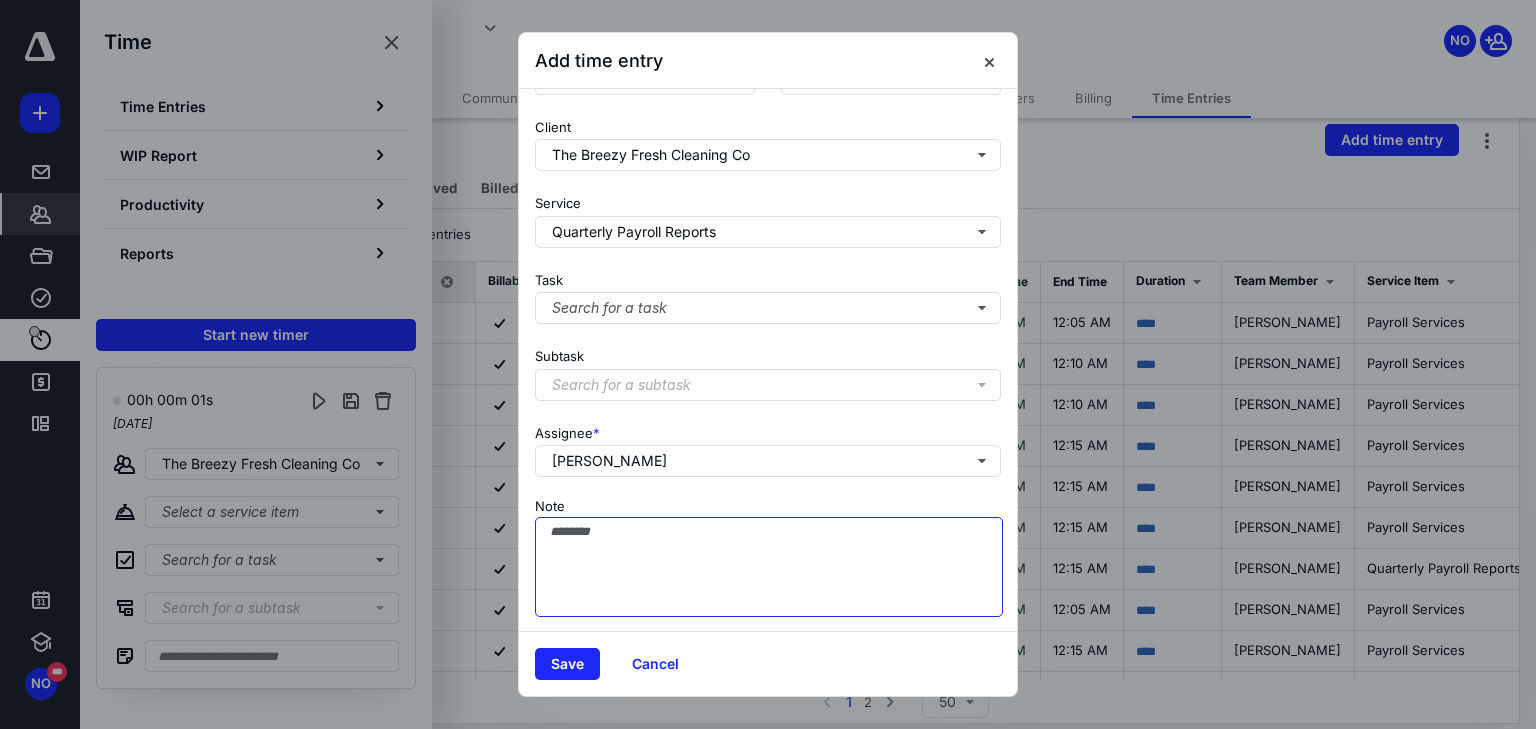 click on "Note" at bounding box center [769, 567] 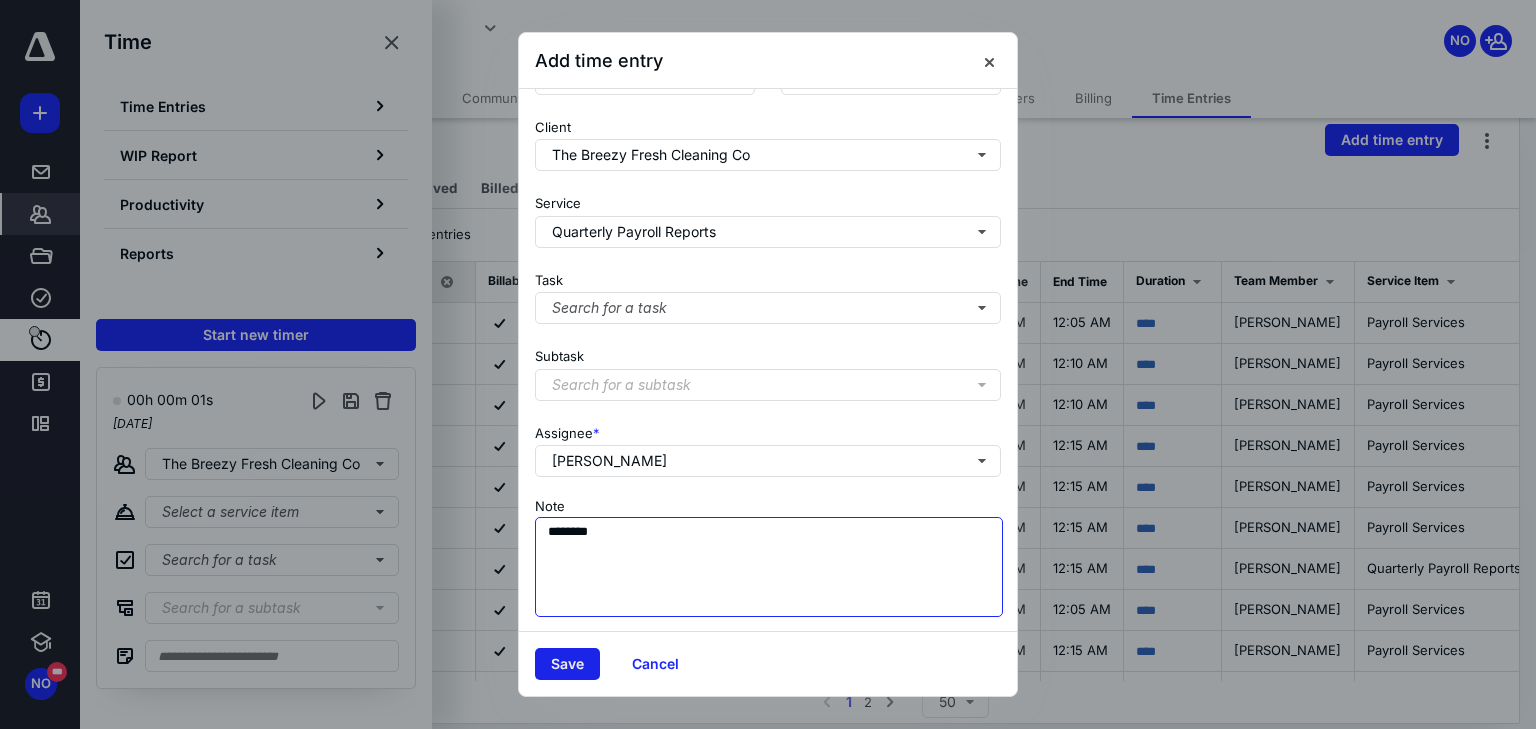 type on "********" 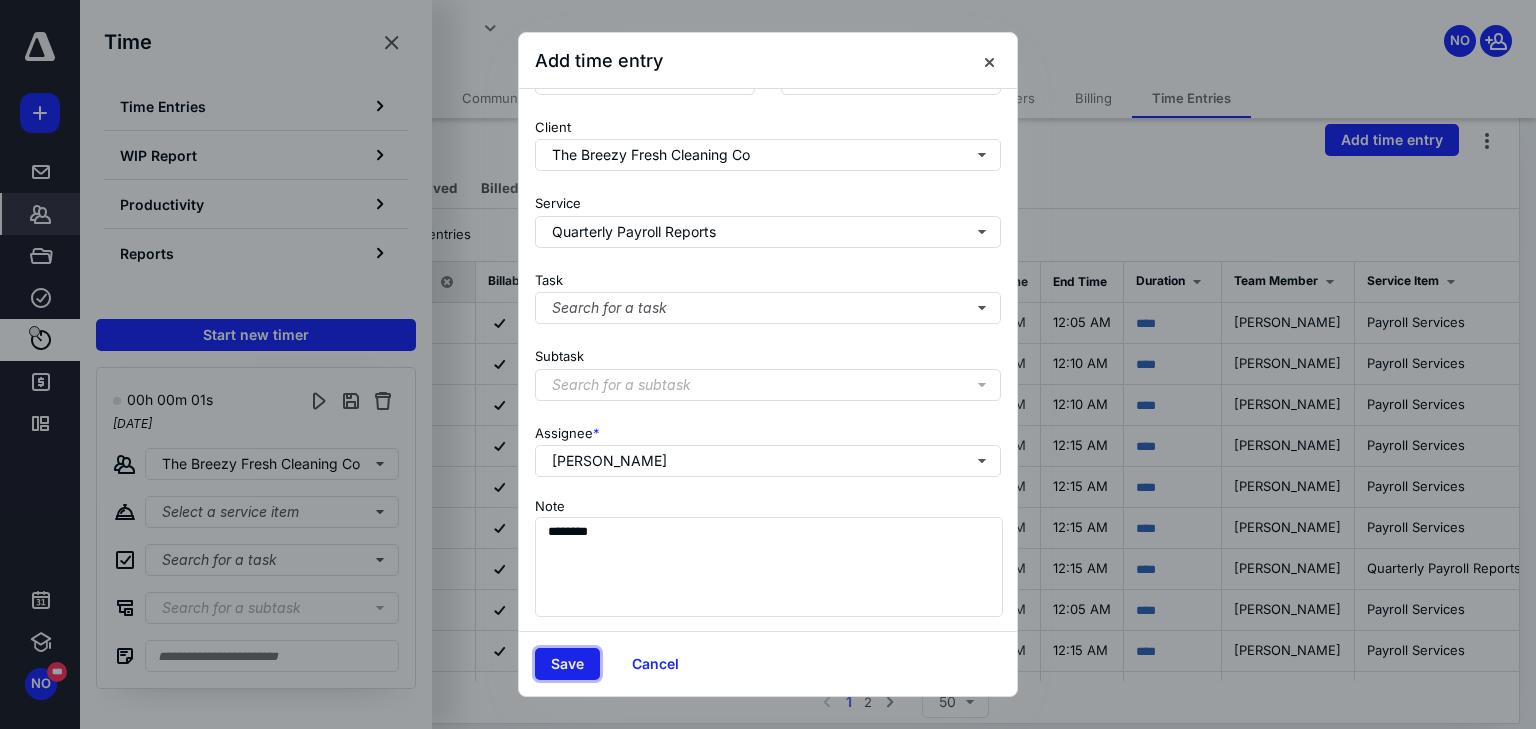 click on "Save" at bounding box center (567, 664) 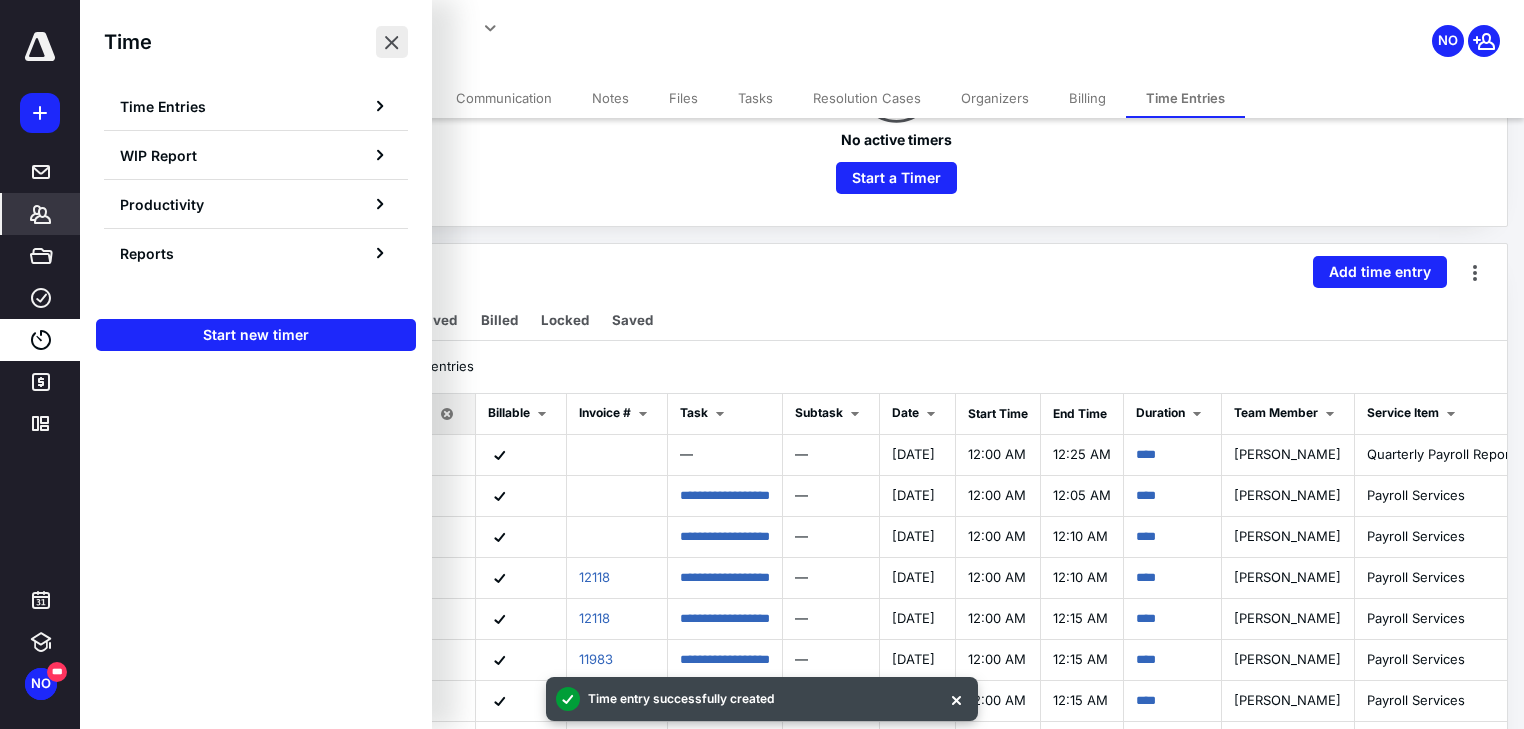 click at bounding box center (392, 42) 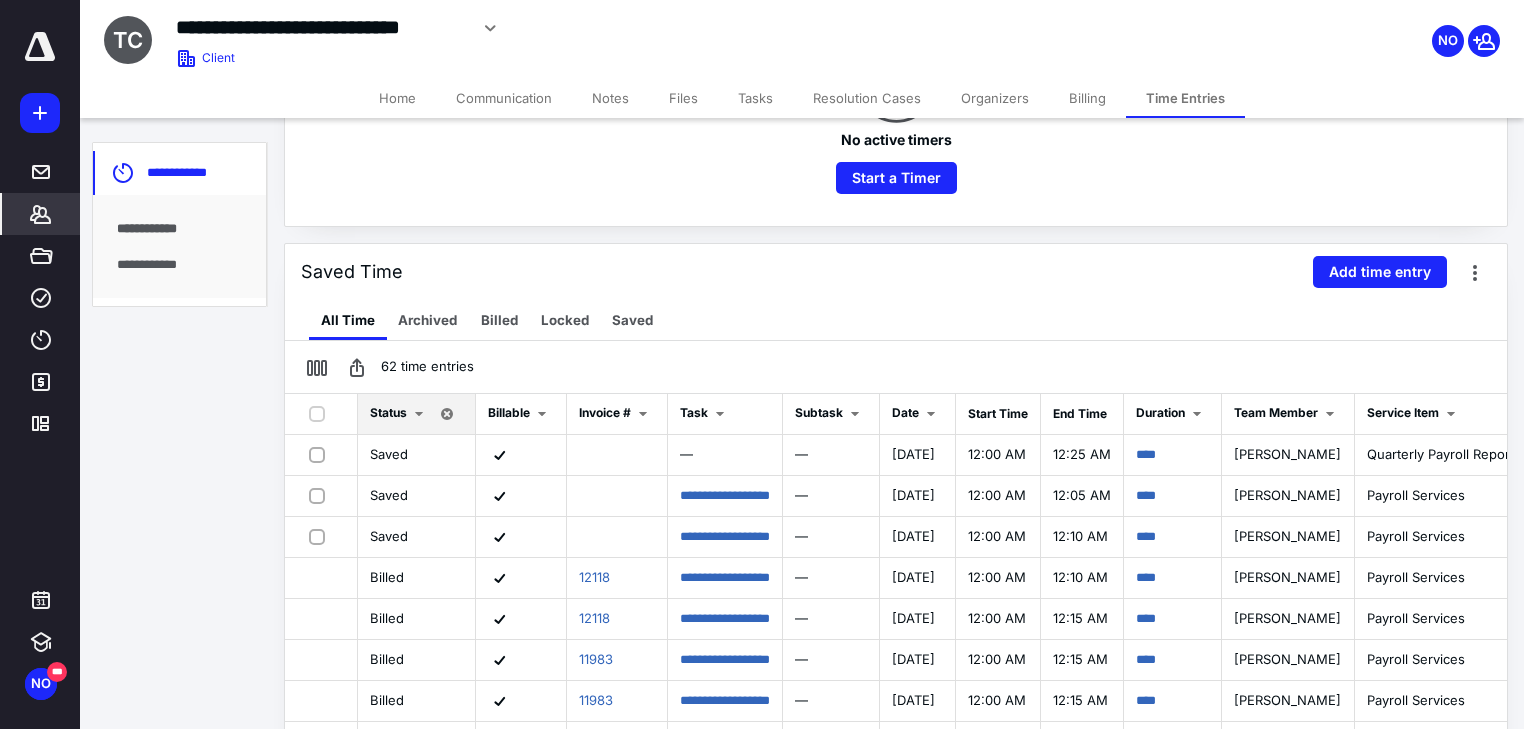 click on "Files" at bounding box center (683, 98) 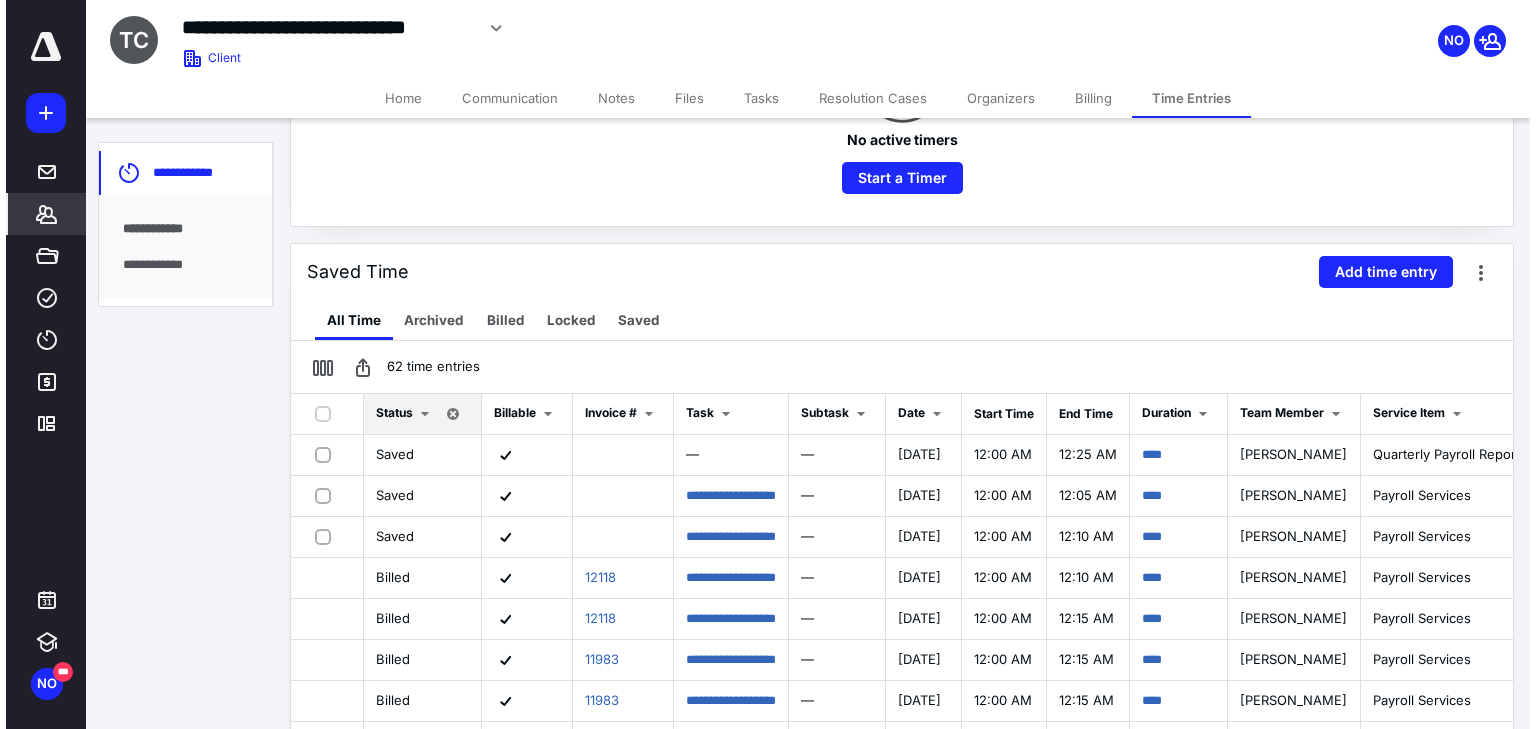scroll, scrollTop: 0, scrollLeft: 0, axis: both 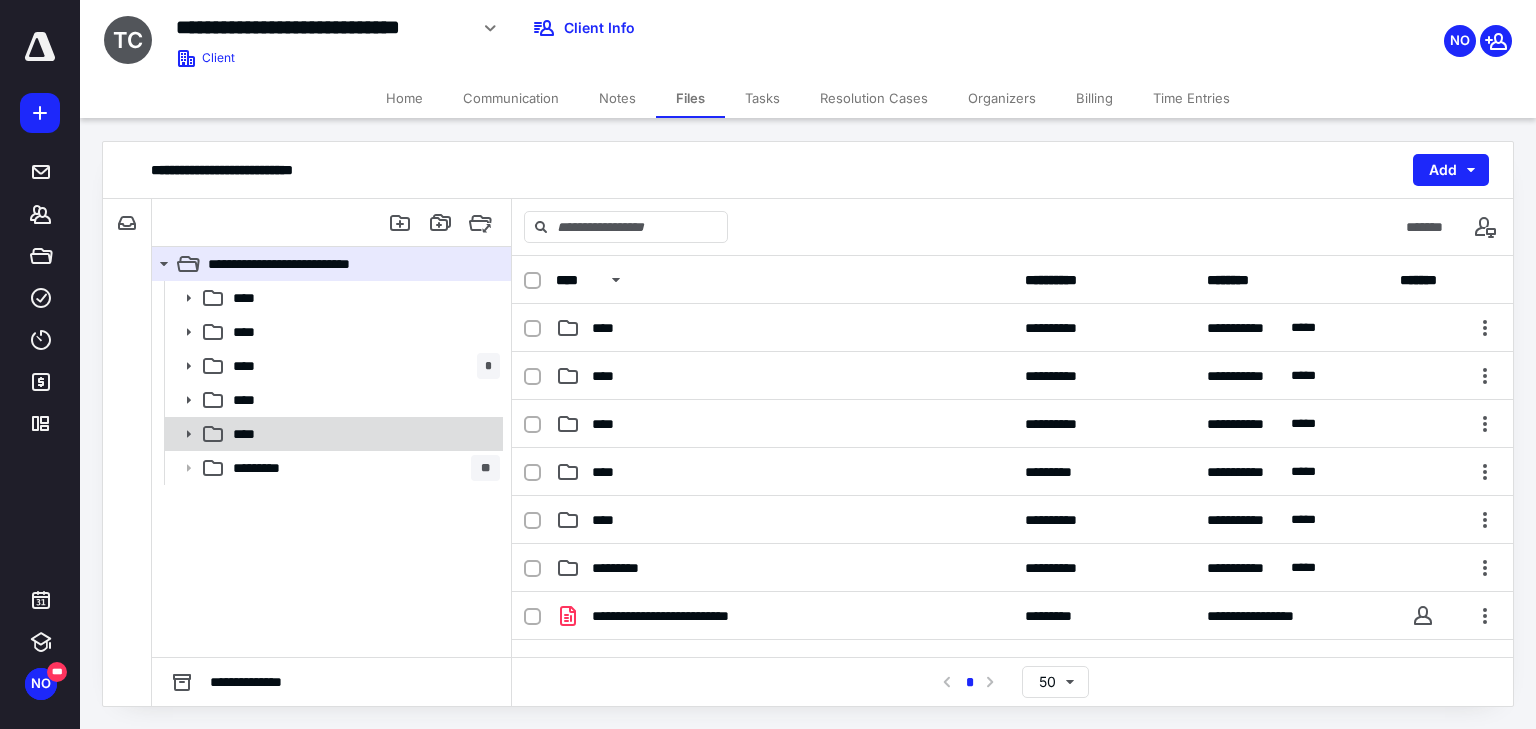 click 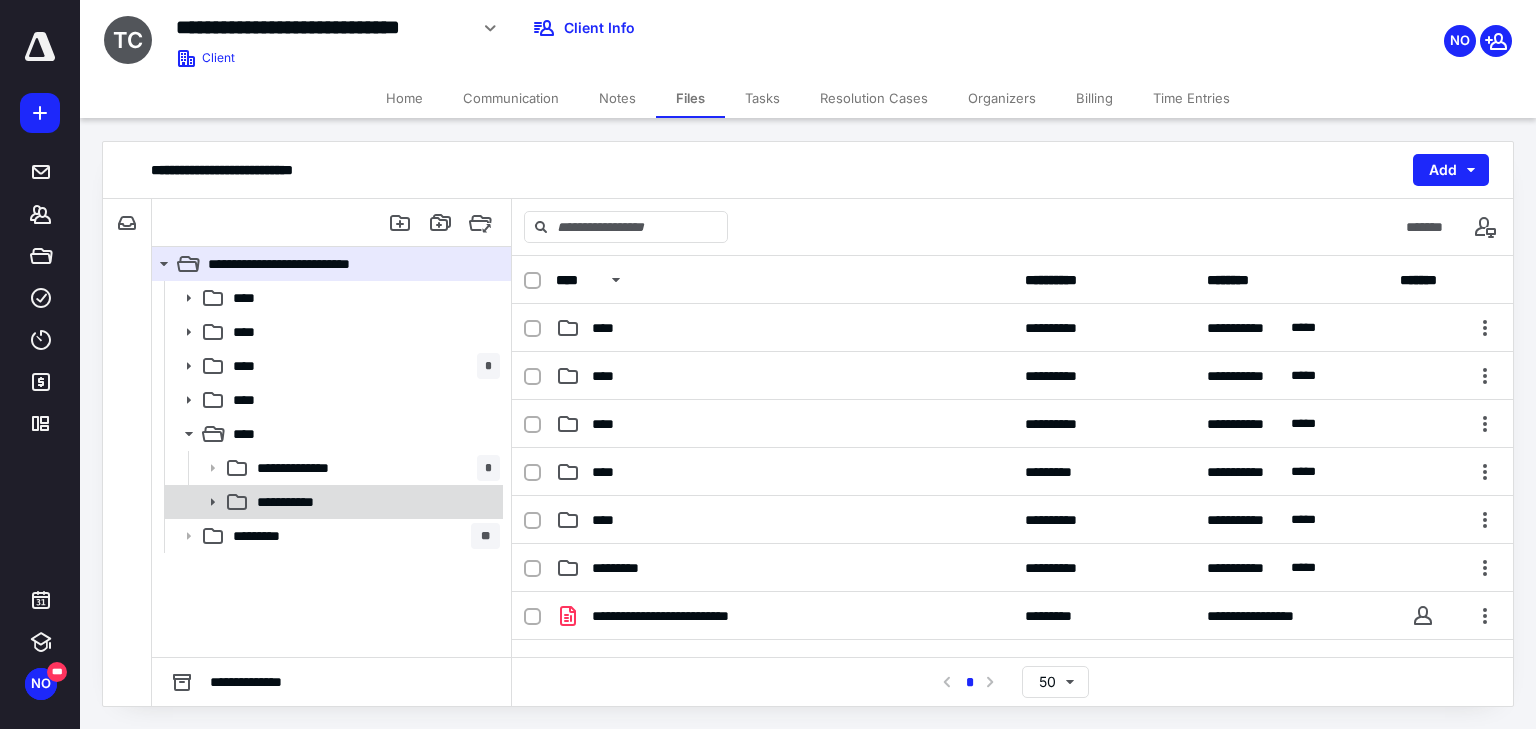 drag, startPoint x: 216, startPoint y: 500, endPoint x: 228, endPoint y: 516, distance: 20 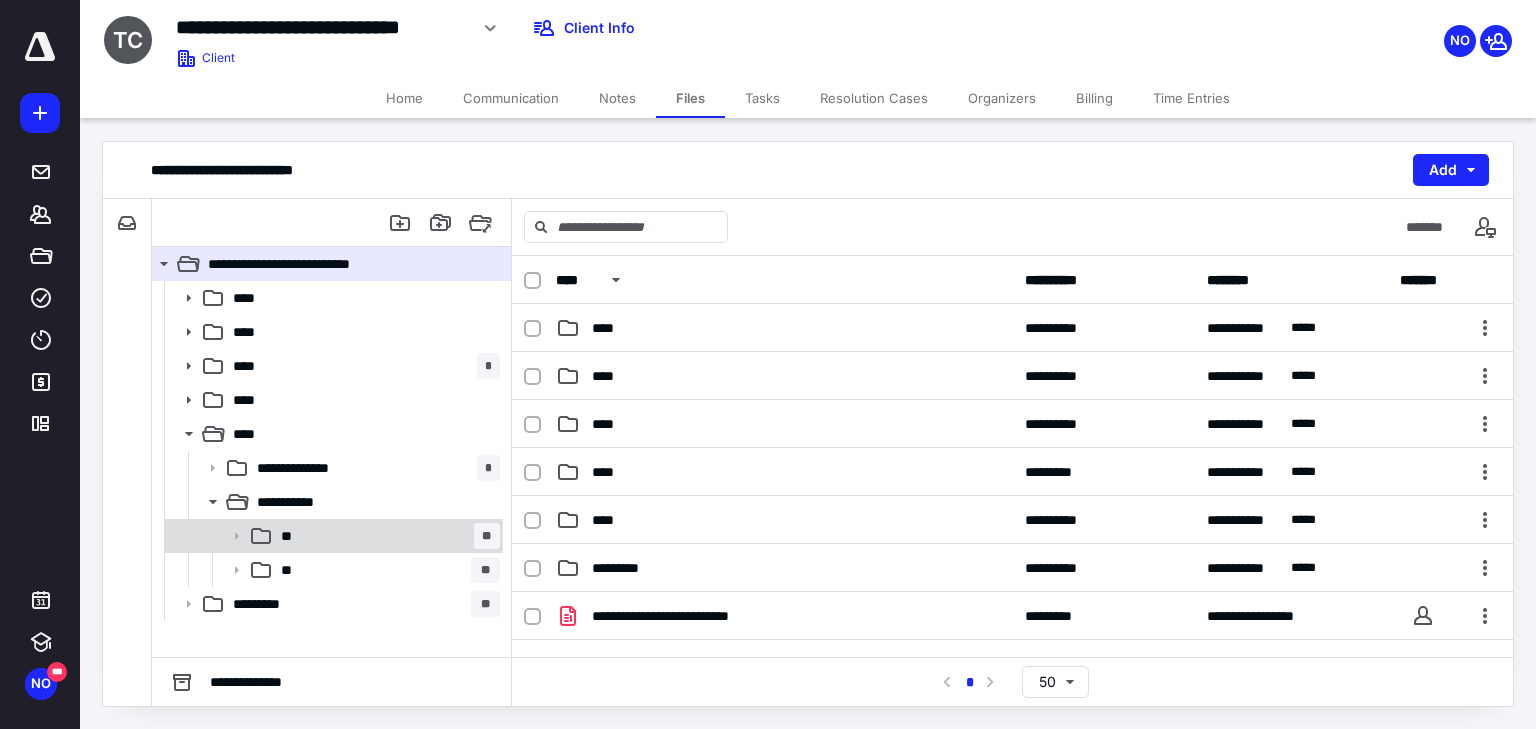 drag, startPoint x: 263, startPoint y: 572, endPoint x: 295, endPoint y: 543, distance: 43.185646 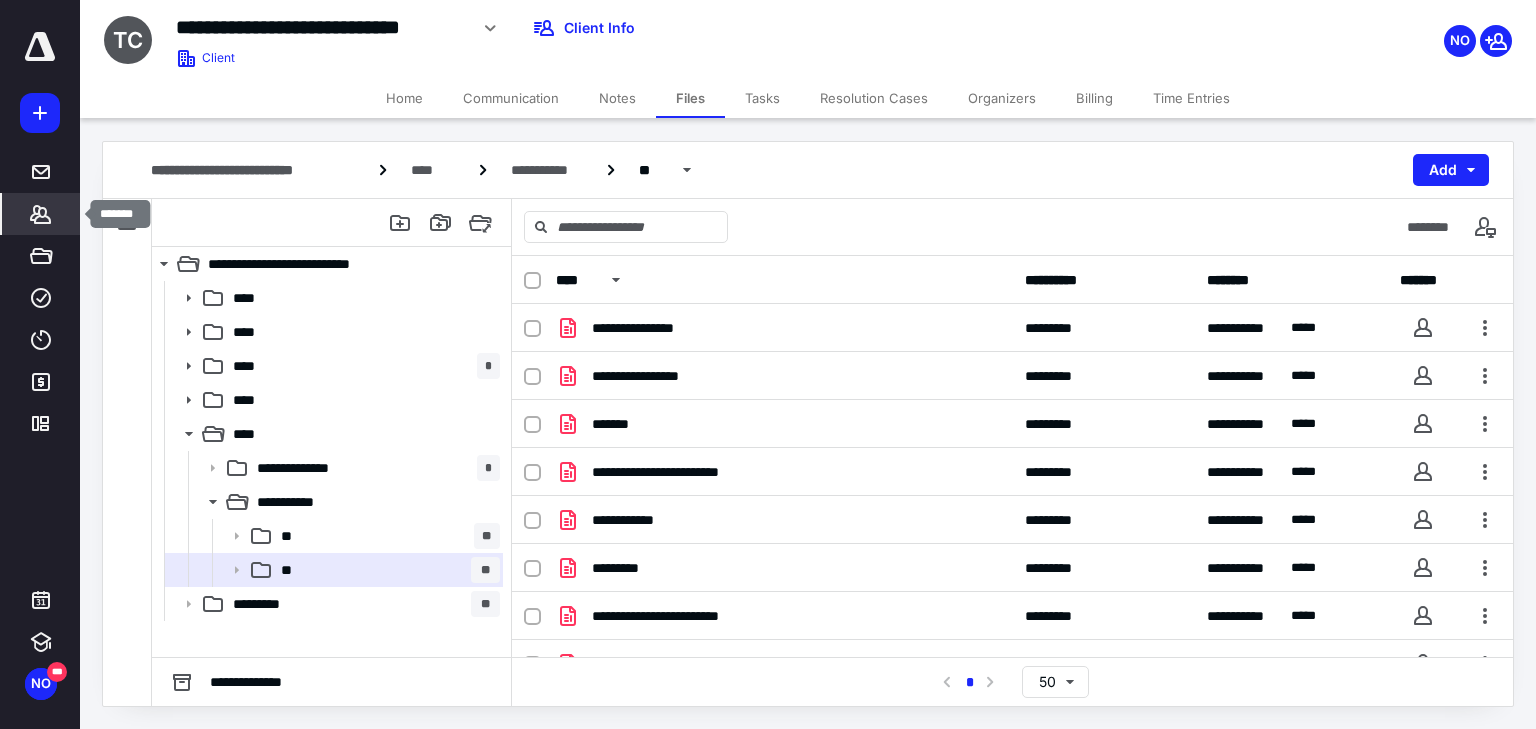 click 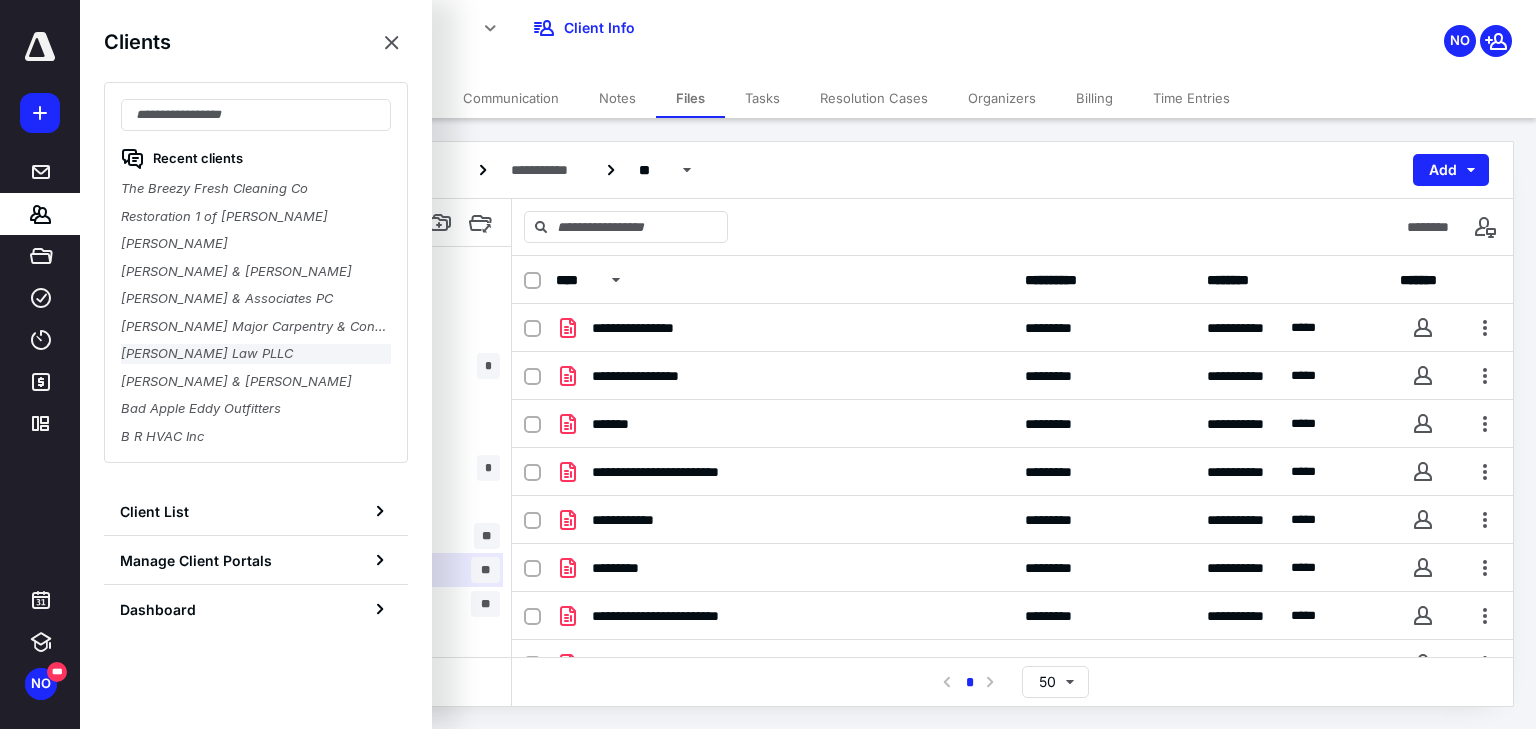 click on "Bainum Law PLLC" at bounding box center [256, 354] 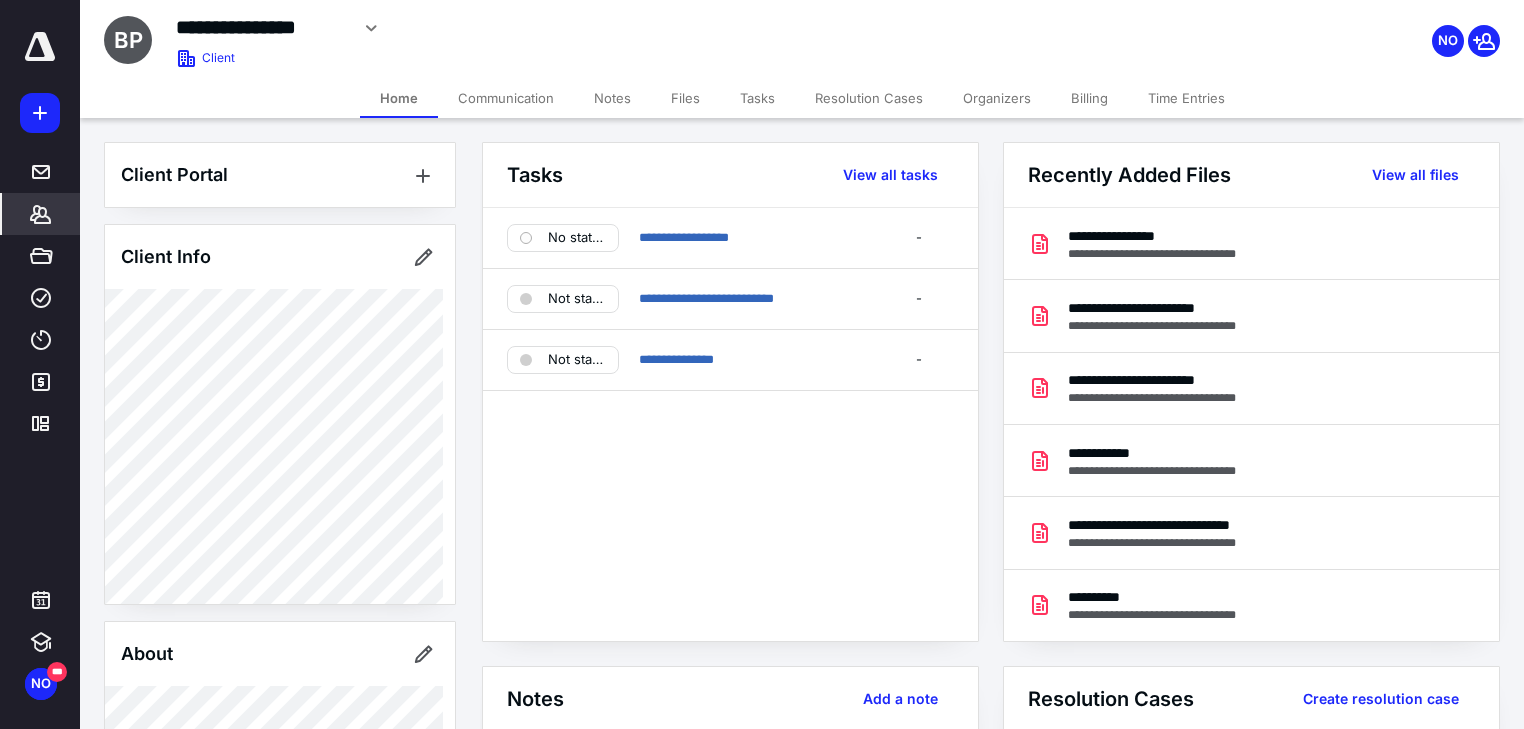 click on "Files" at bounding box center (685, 98) 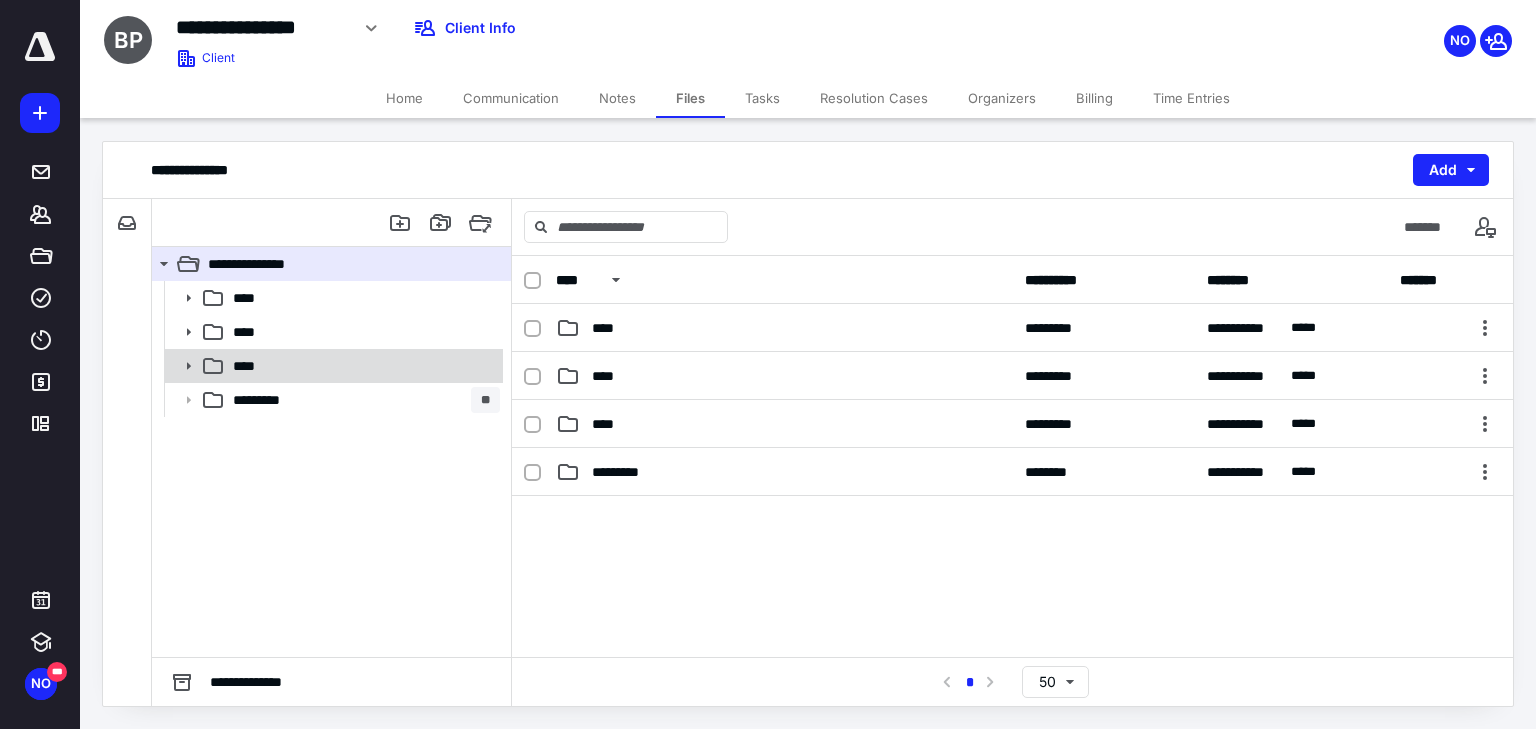 click 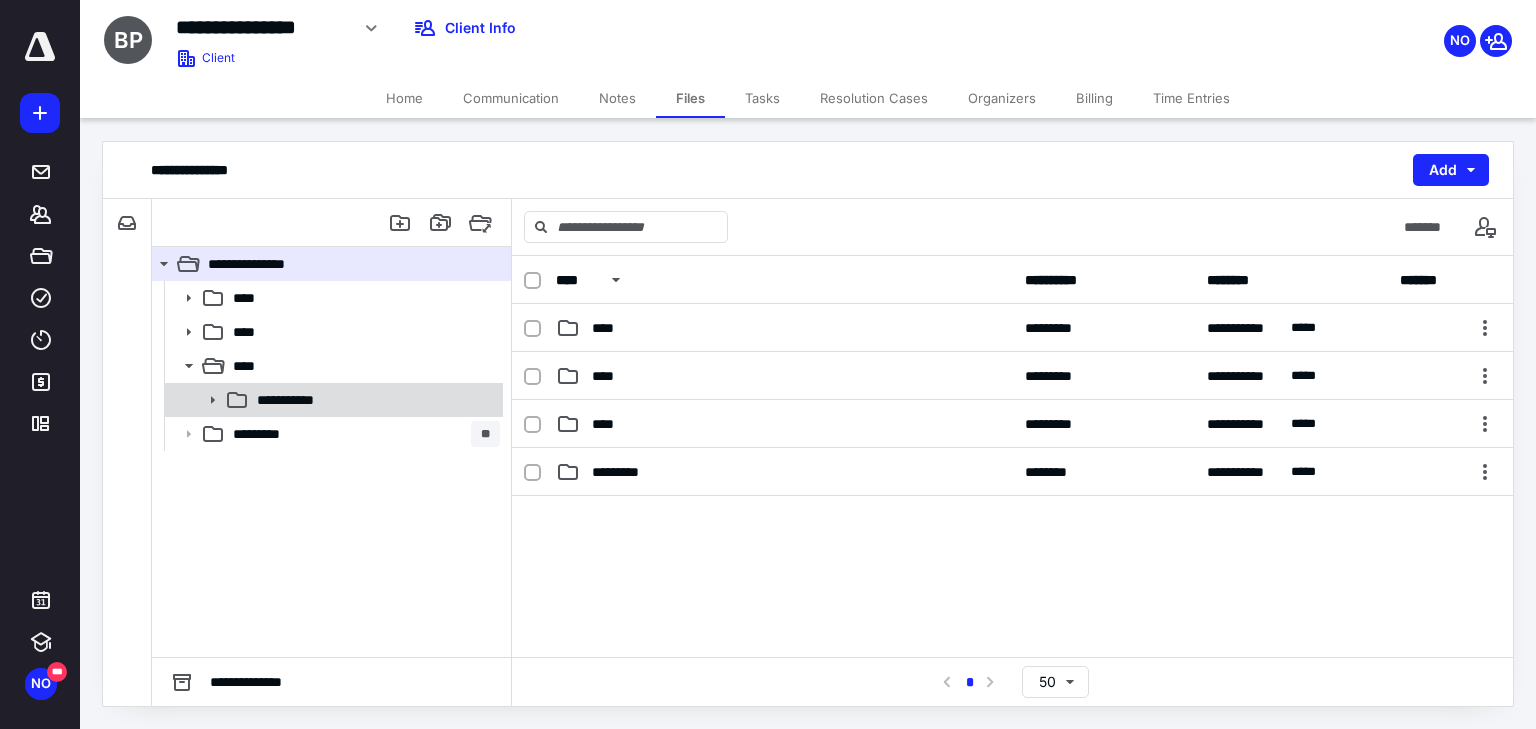 drag, startPoint x: 208, startPoint y: 400, endPoint x: 216, endPoint y: 410, distance: 12.806249 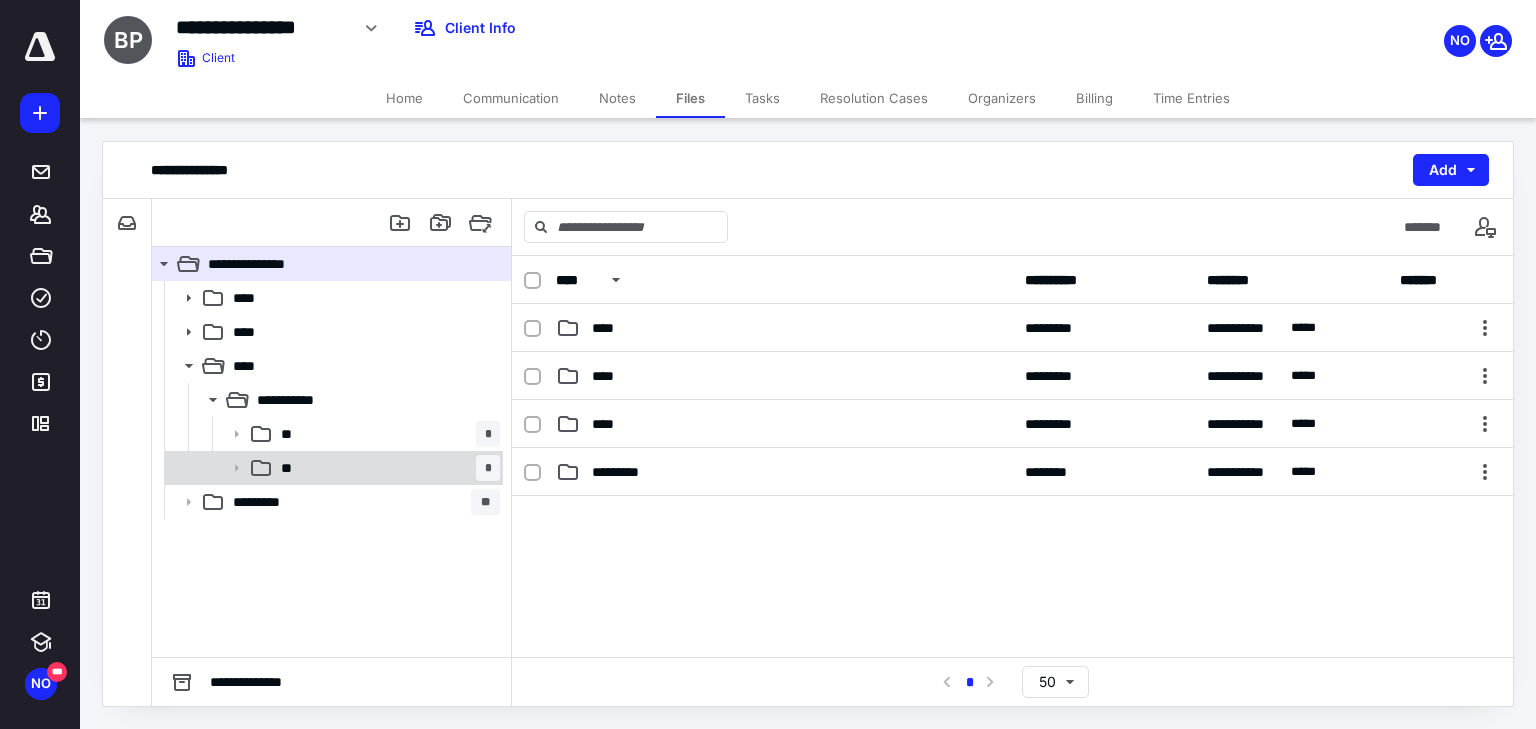 click 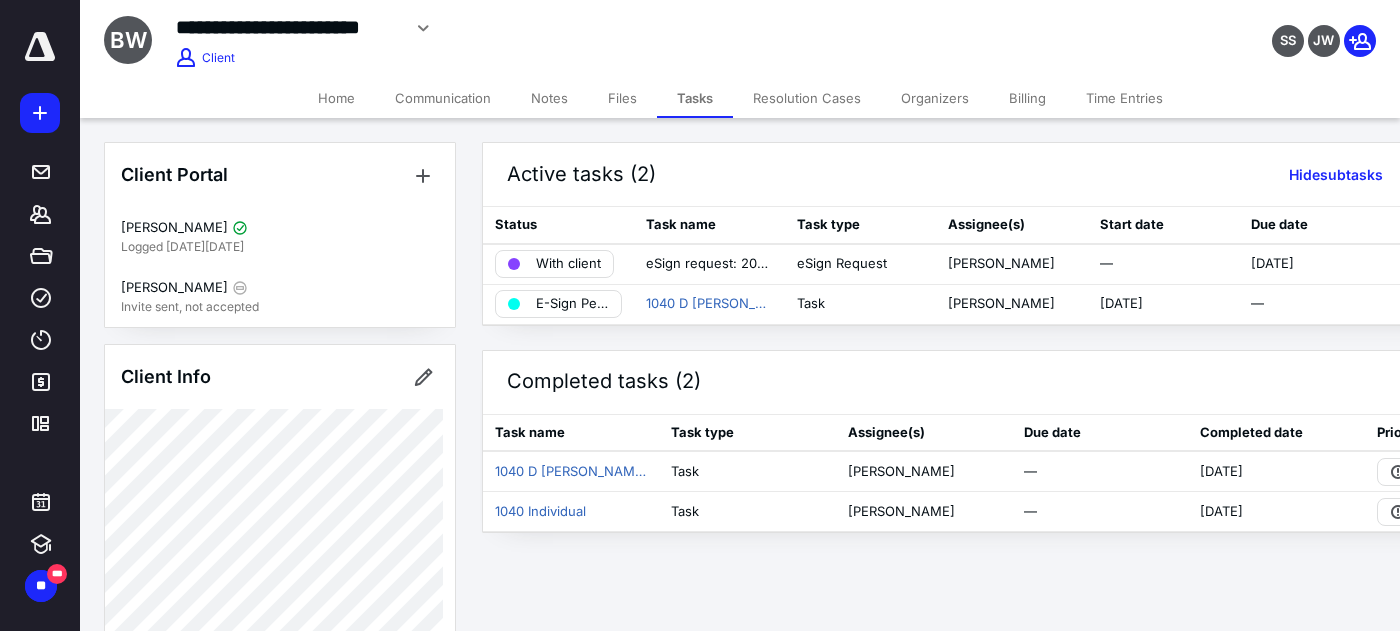 scroll, scrollTop: 0, scrollLeft: 0, axis: both 